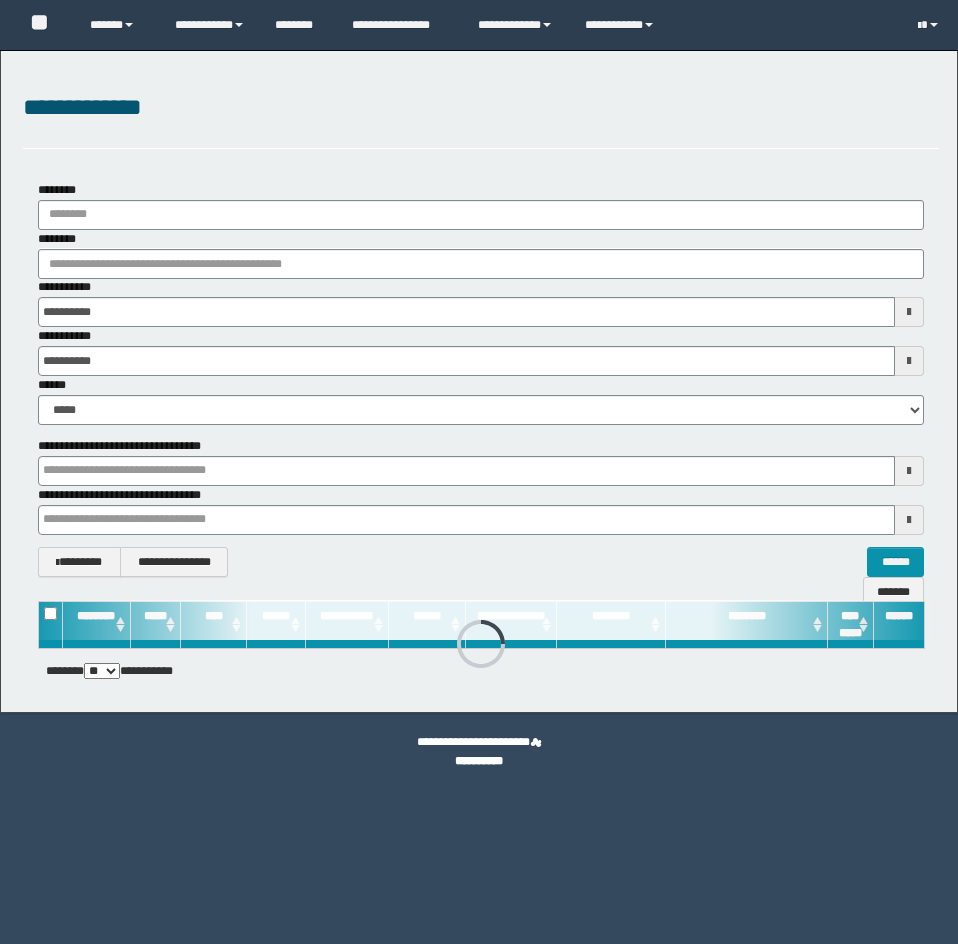 scroll, scrollTop: 0, scrollLeft: 0, axis: both 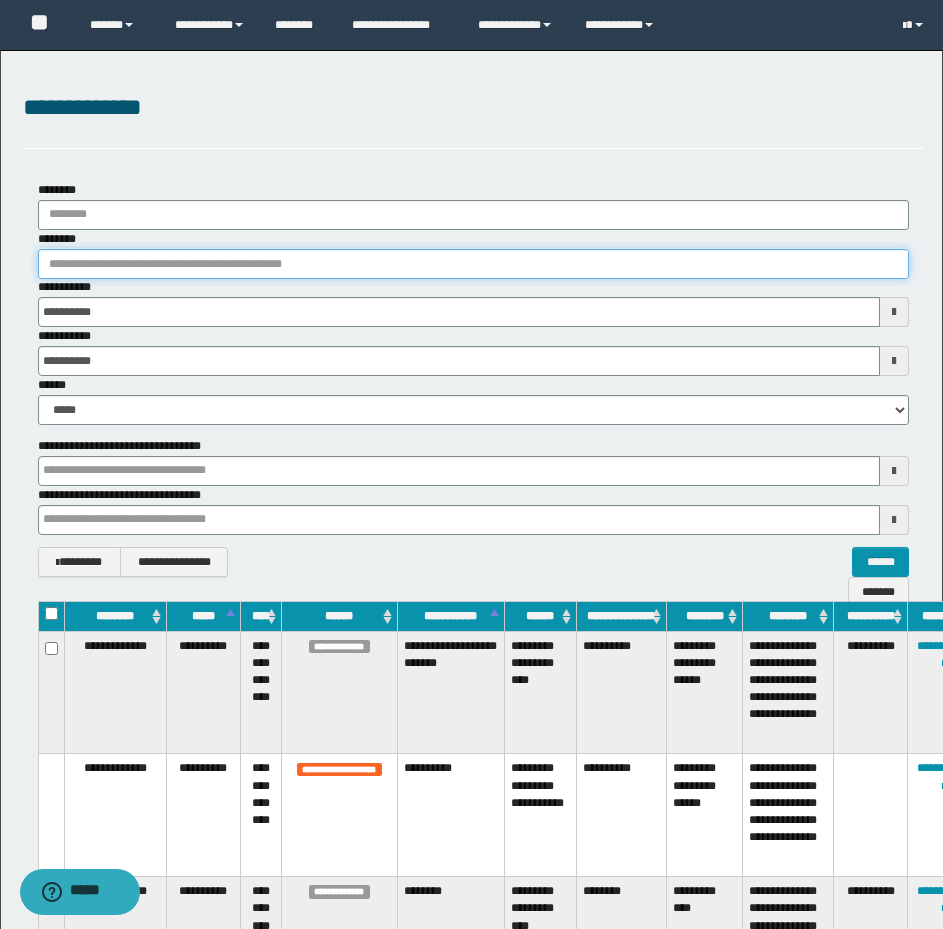 click on "********" at bounding box center [473, 264] 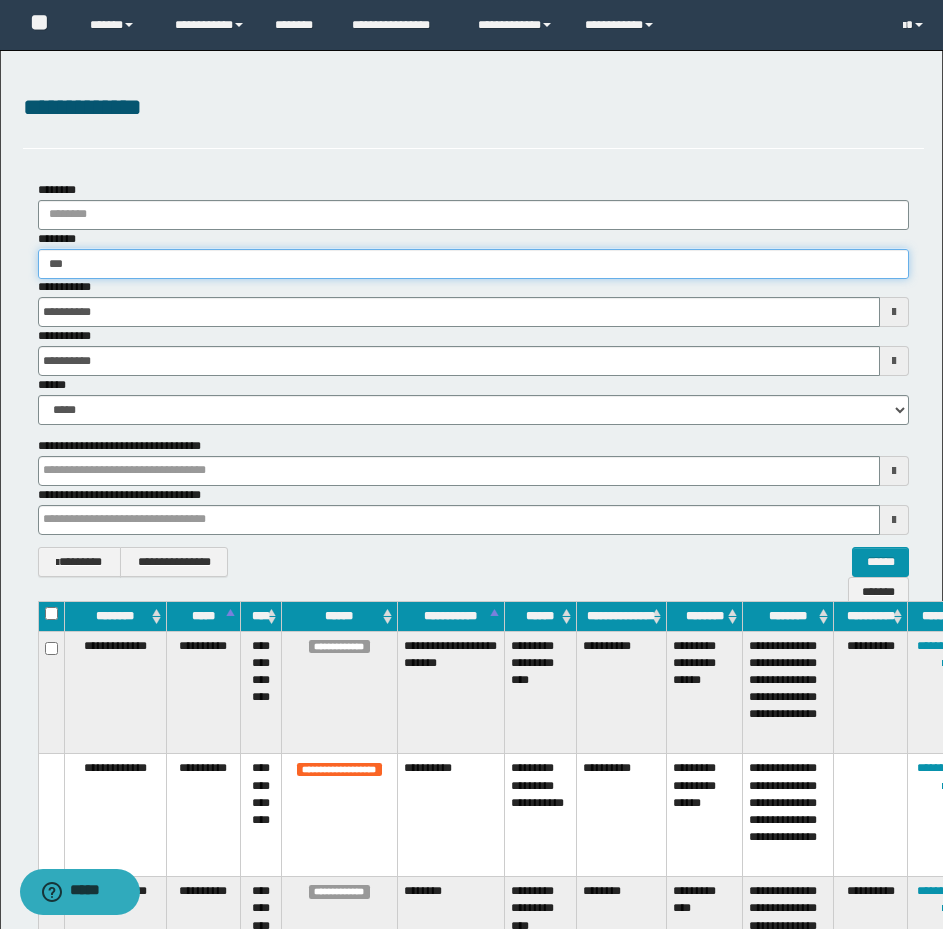 type on "****" 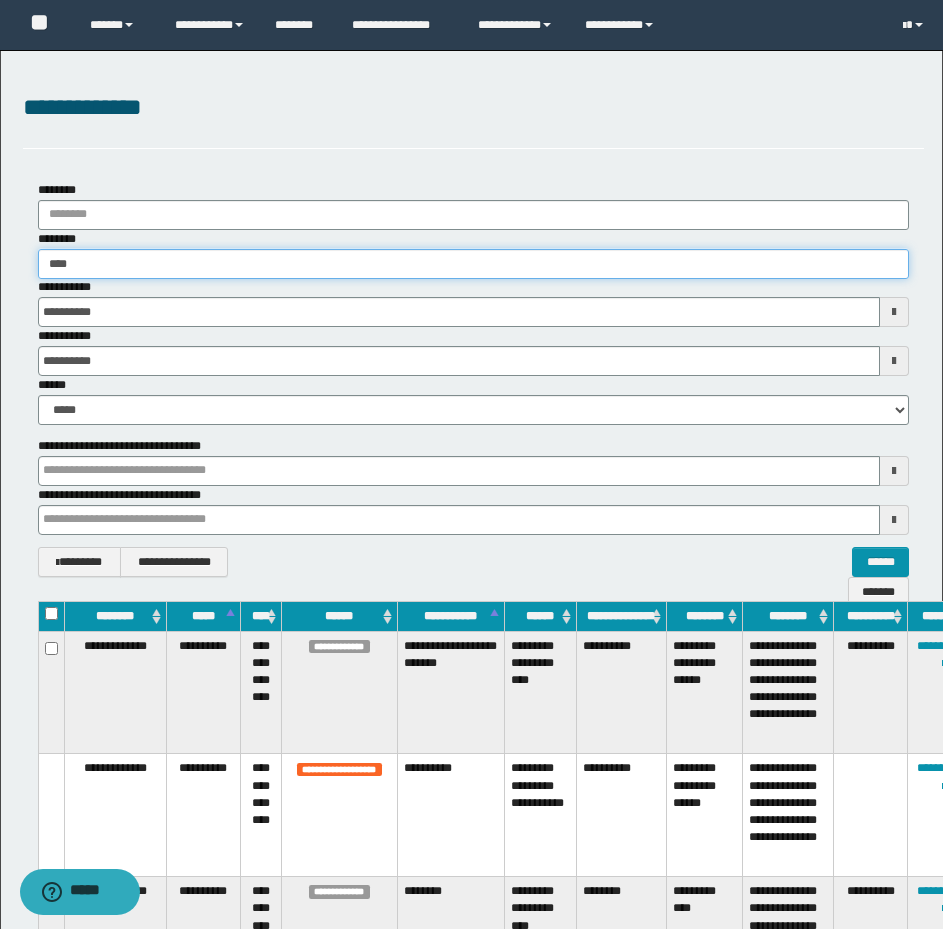 type on "****" 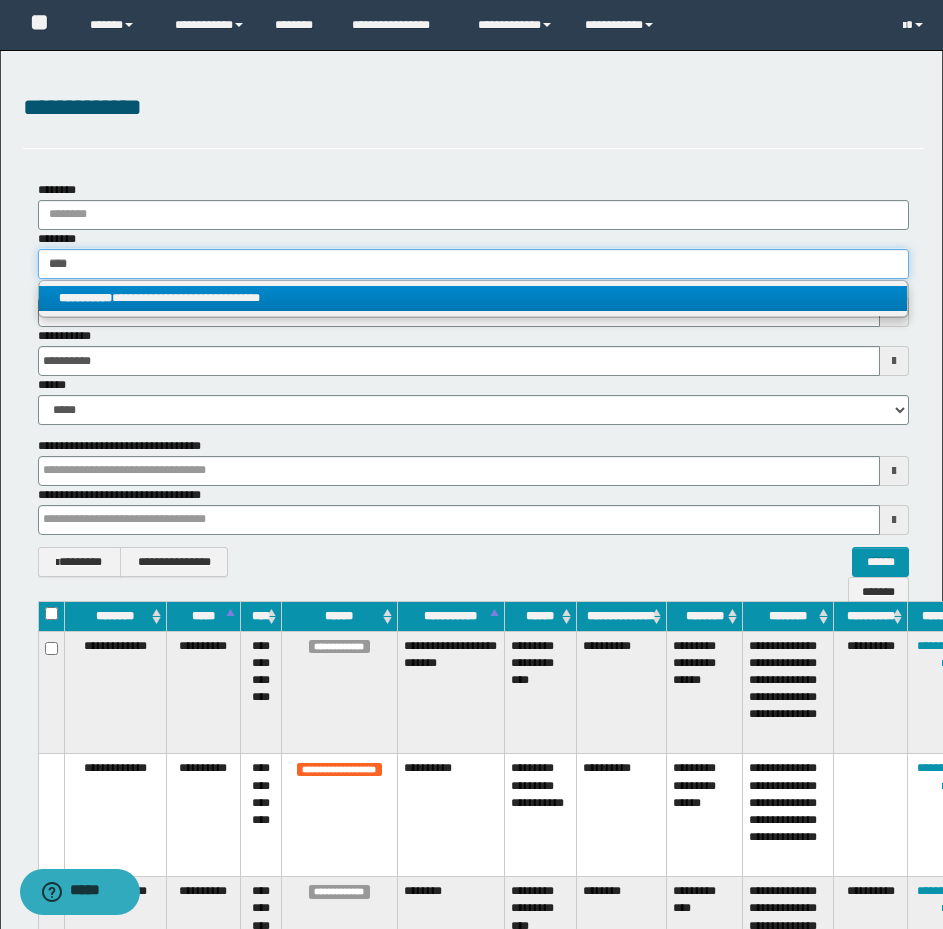type on "****" 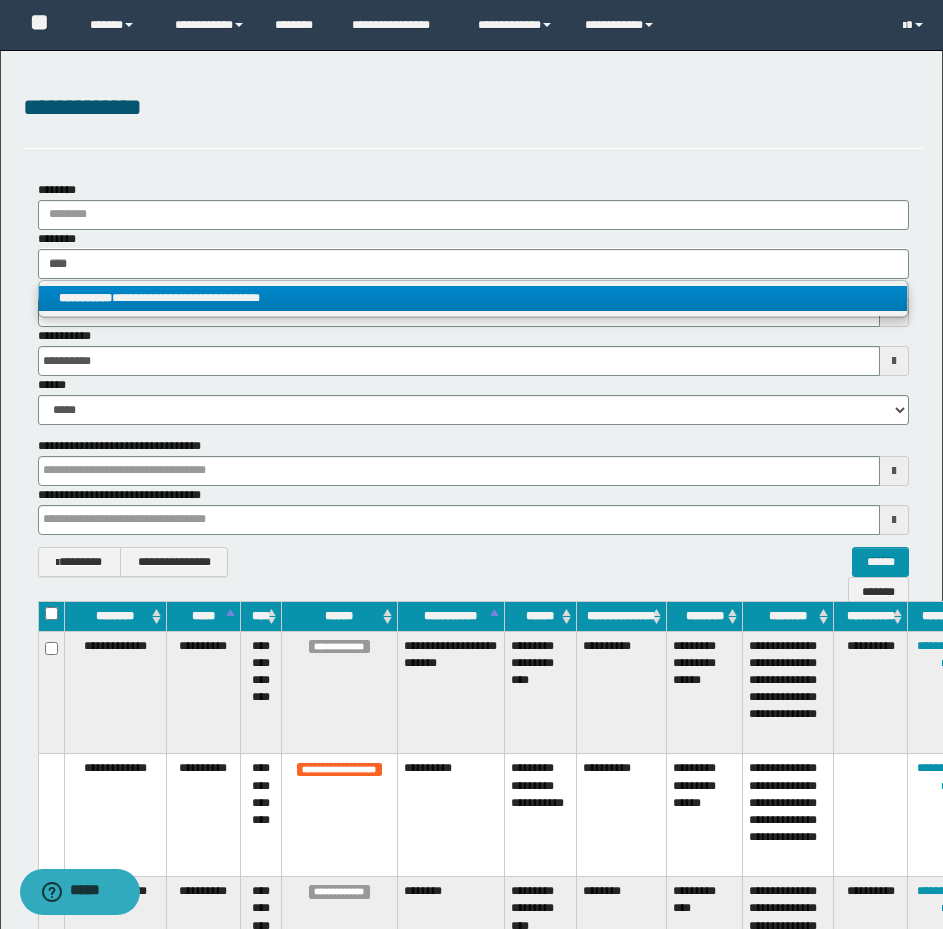 click on "**********" at bounding box center [473, 298] 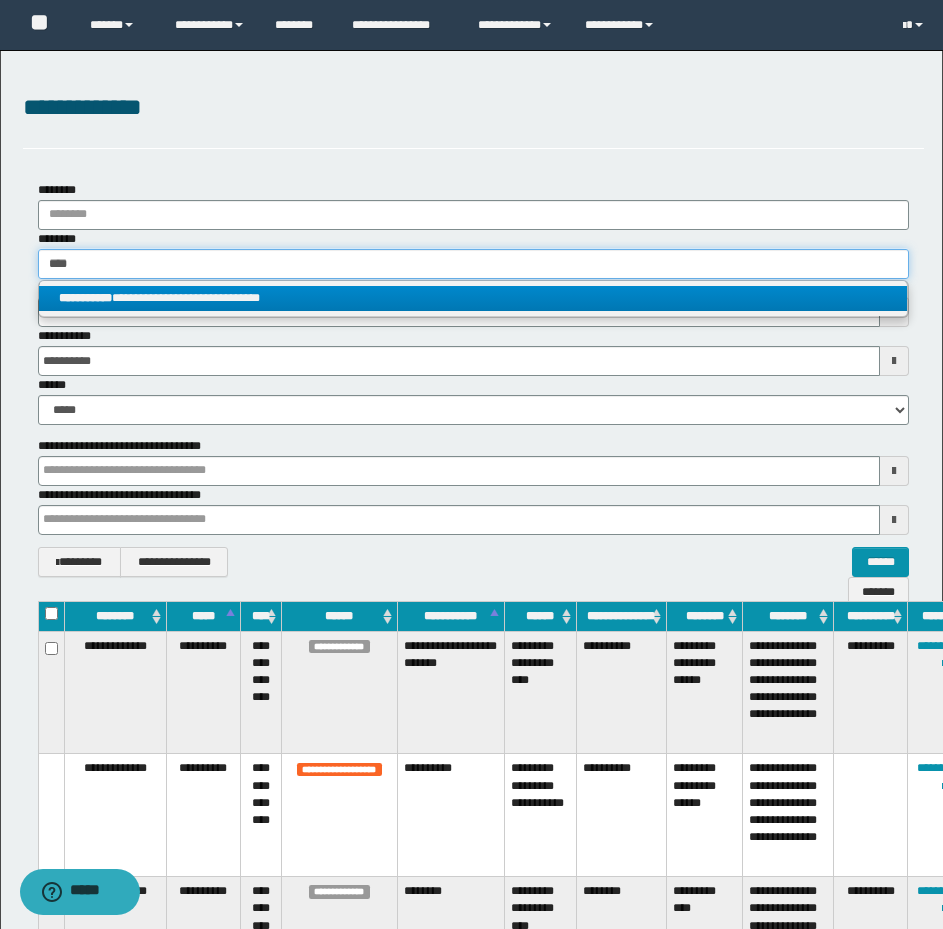 type 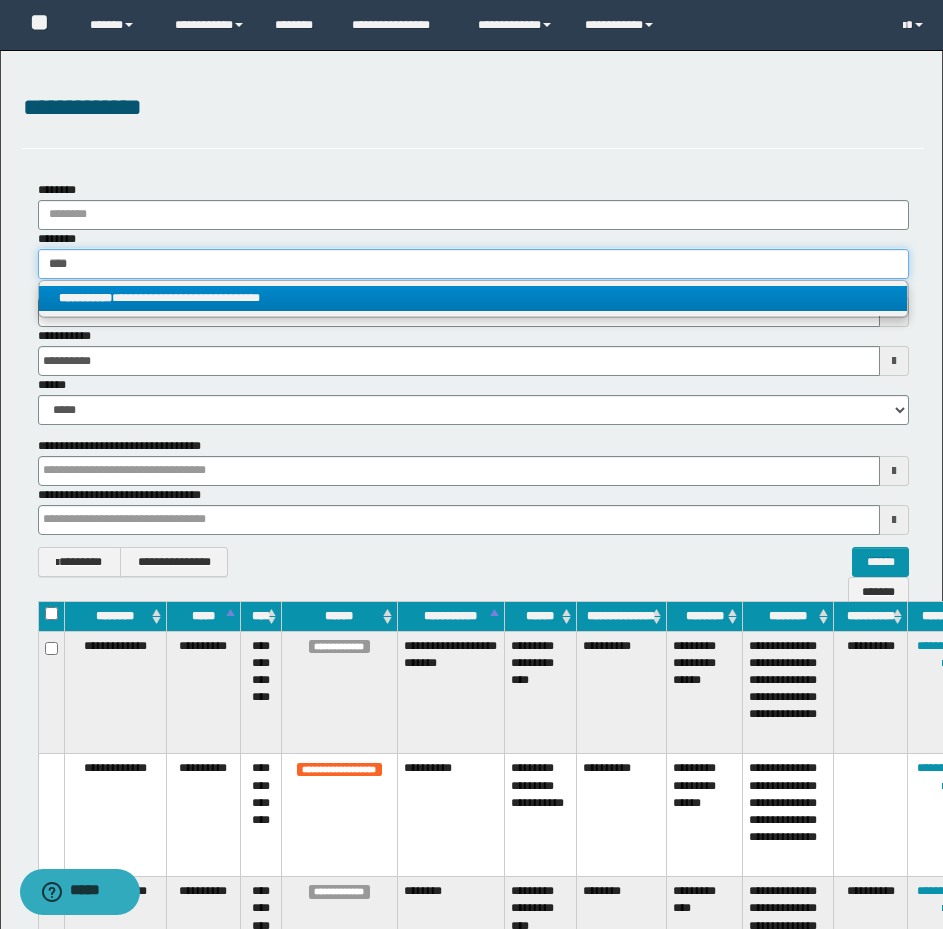 type on "**********" 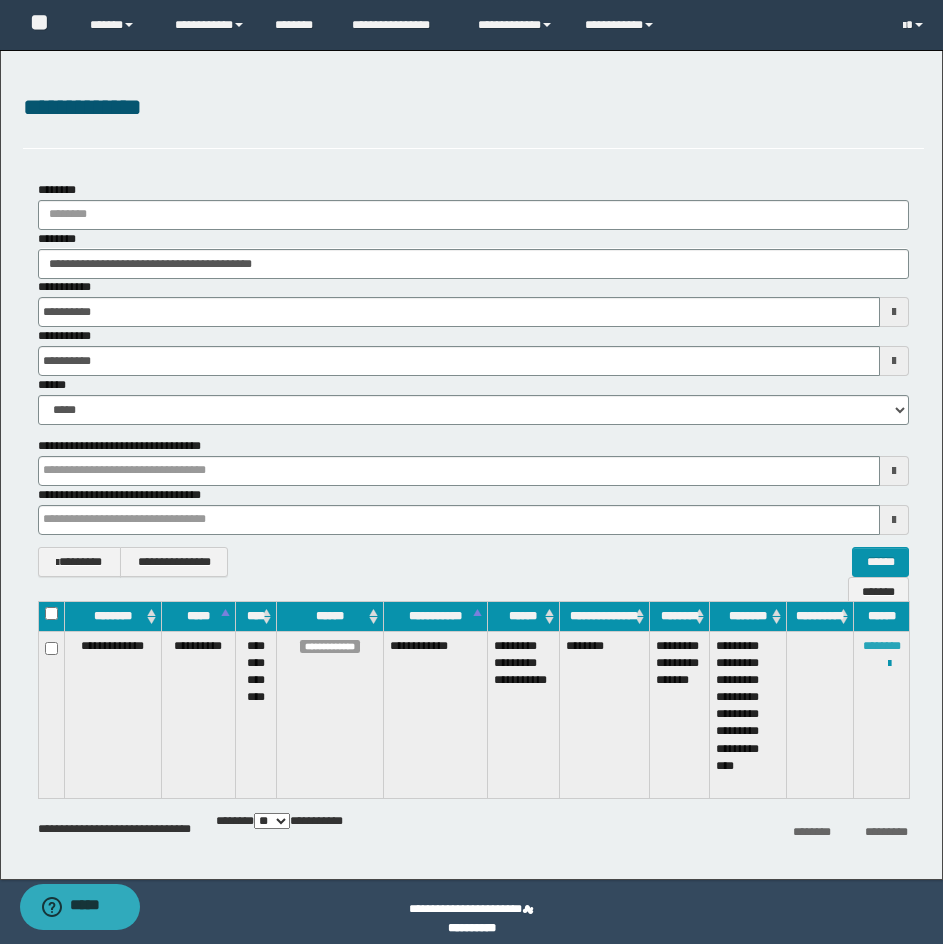 click on "********" at bounding box center [882, 646] 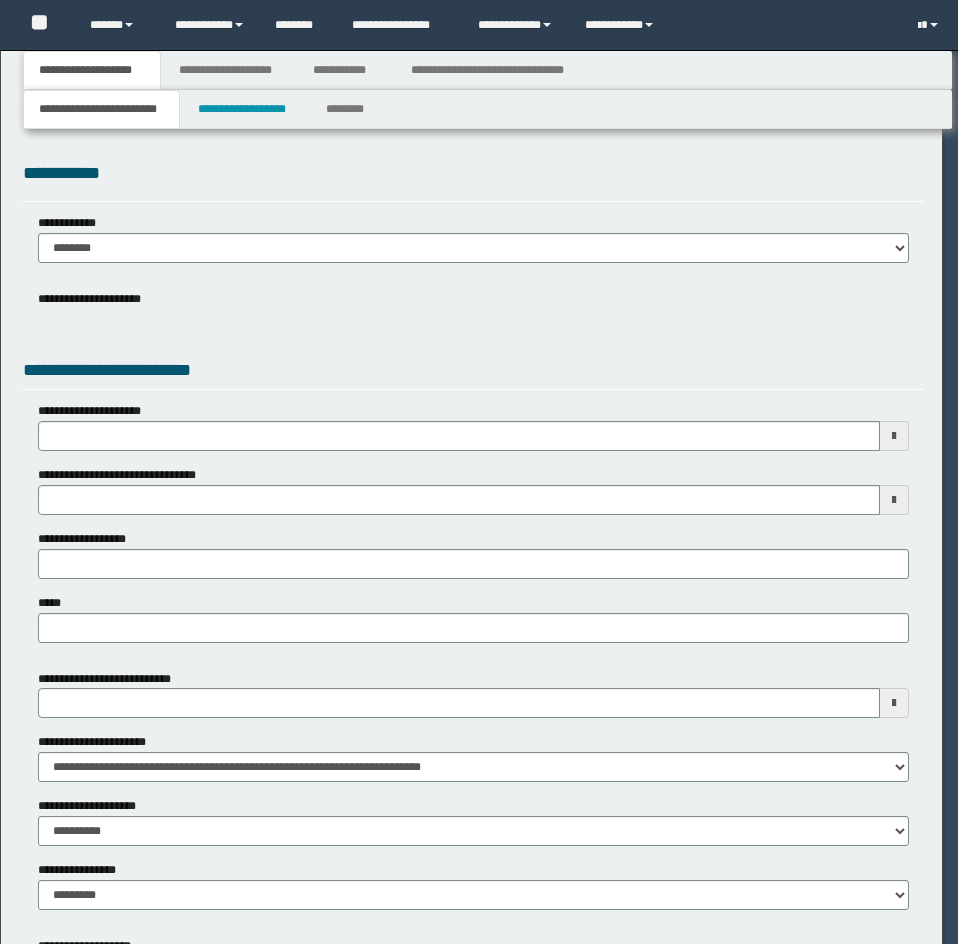 scroll, scrollTop: 0, scrollLeft: 0, axis: both 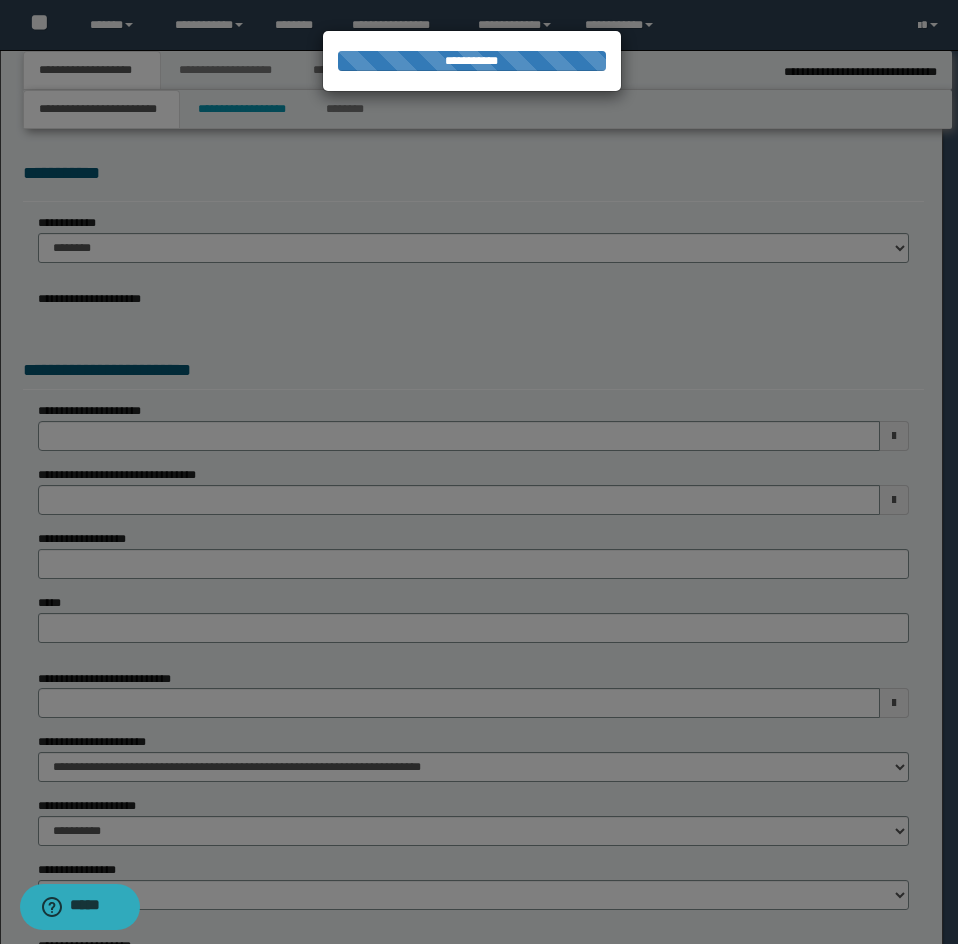 select on "*" 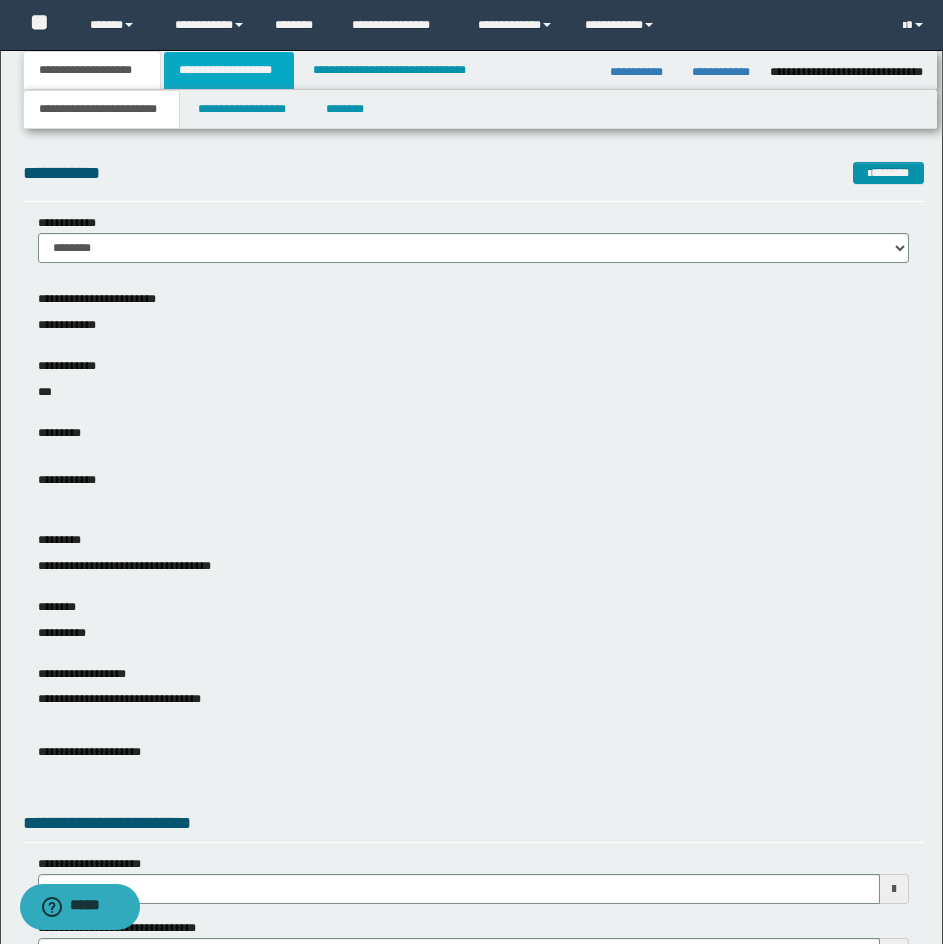 click on "**********" at bounding box center [229, 70] 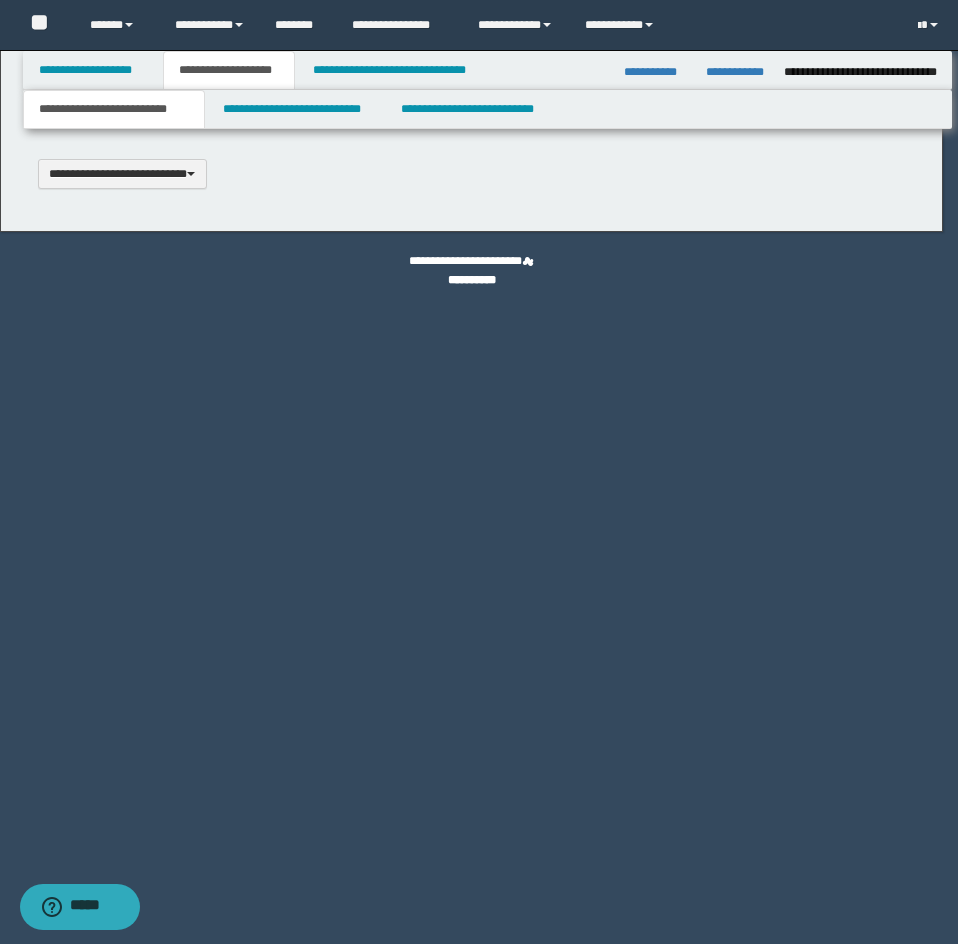type 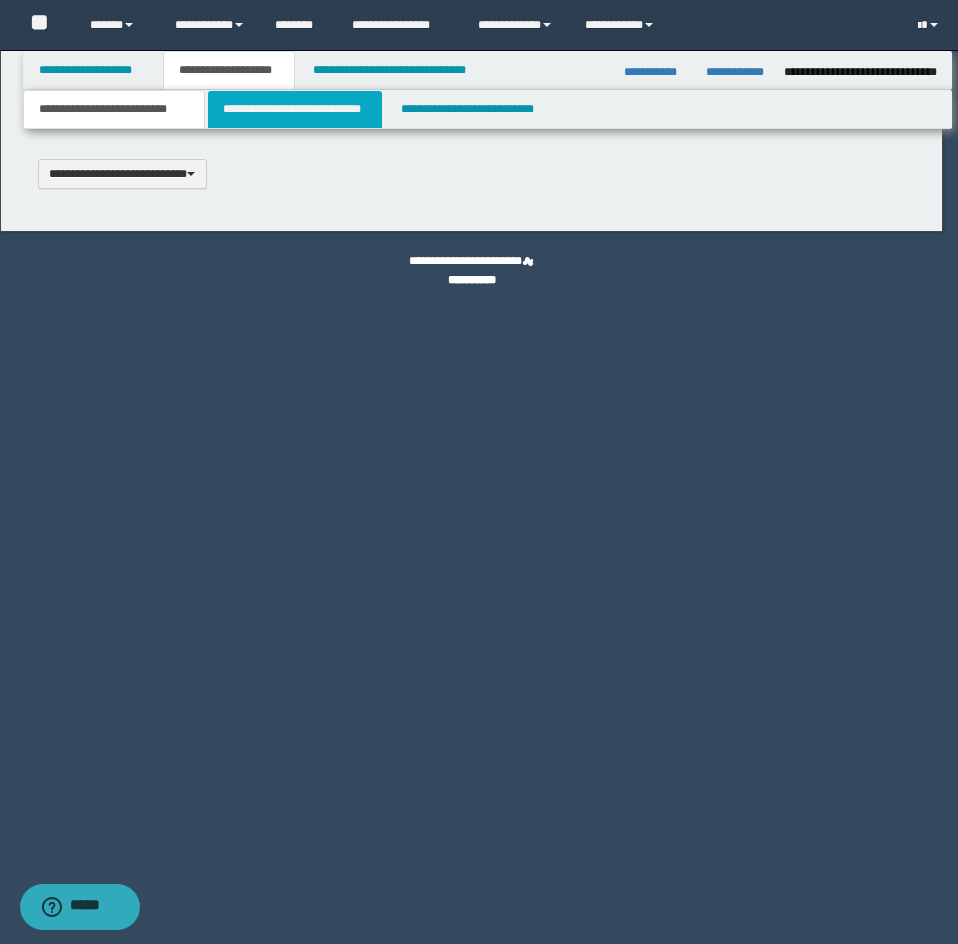 scroll, scrollTop: 0, scrollLeft: 0, axis: both 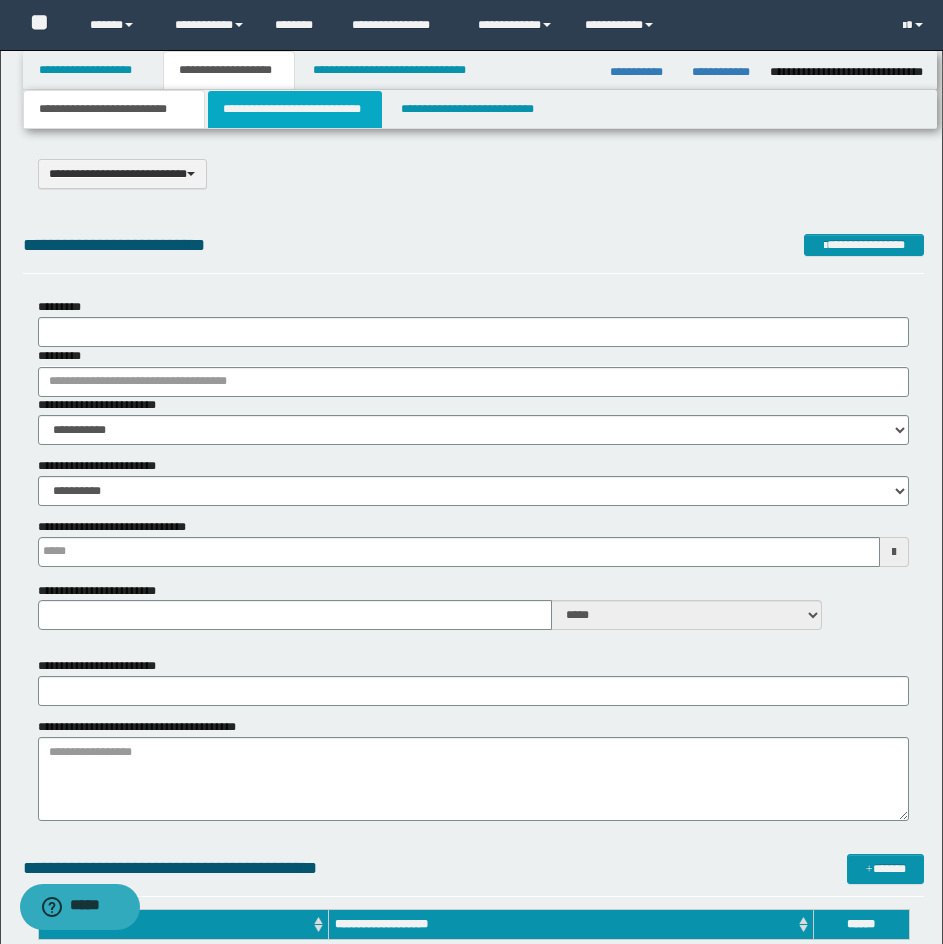 click on "**********" at bounding box center [295, 109] 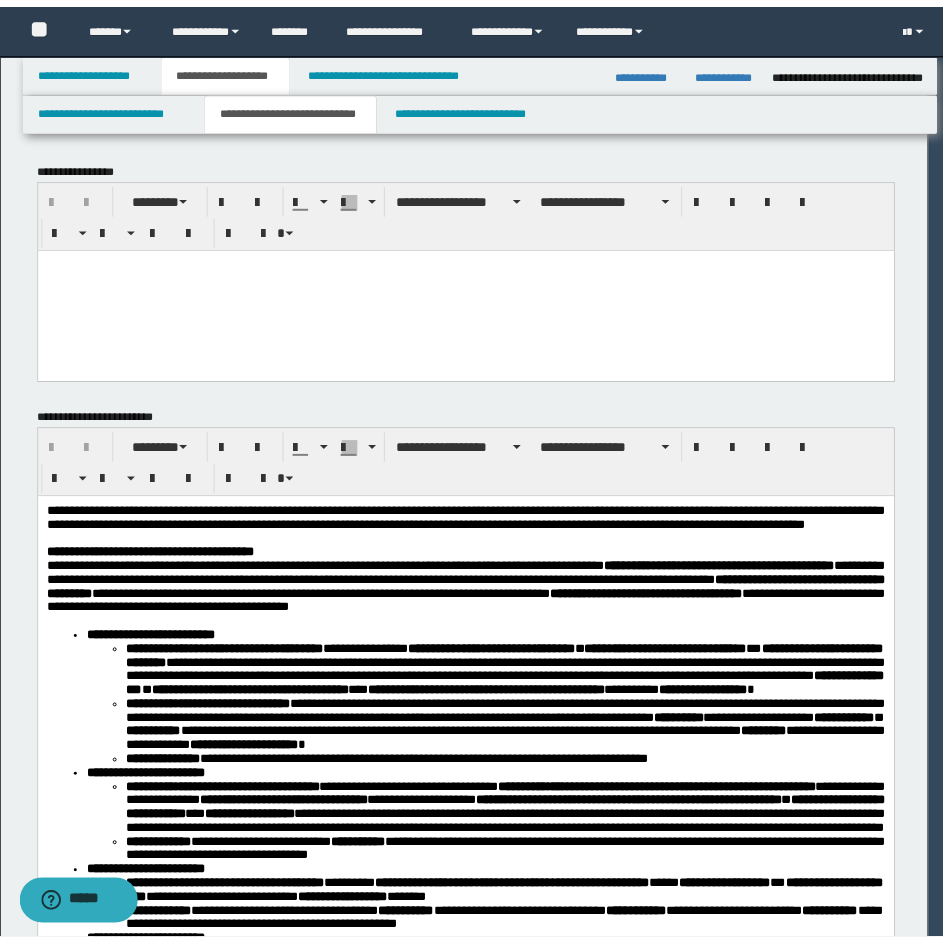 scroll, scrollTop: 0, scrollLeft: 0, axis: both 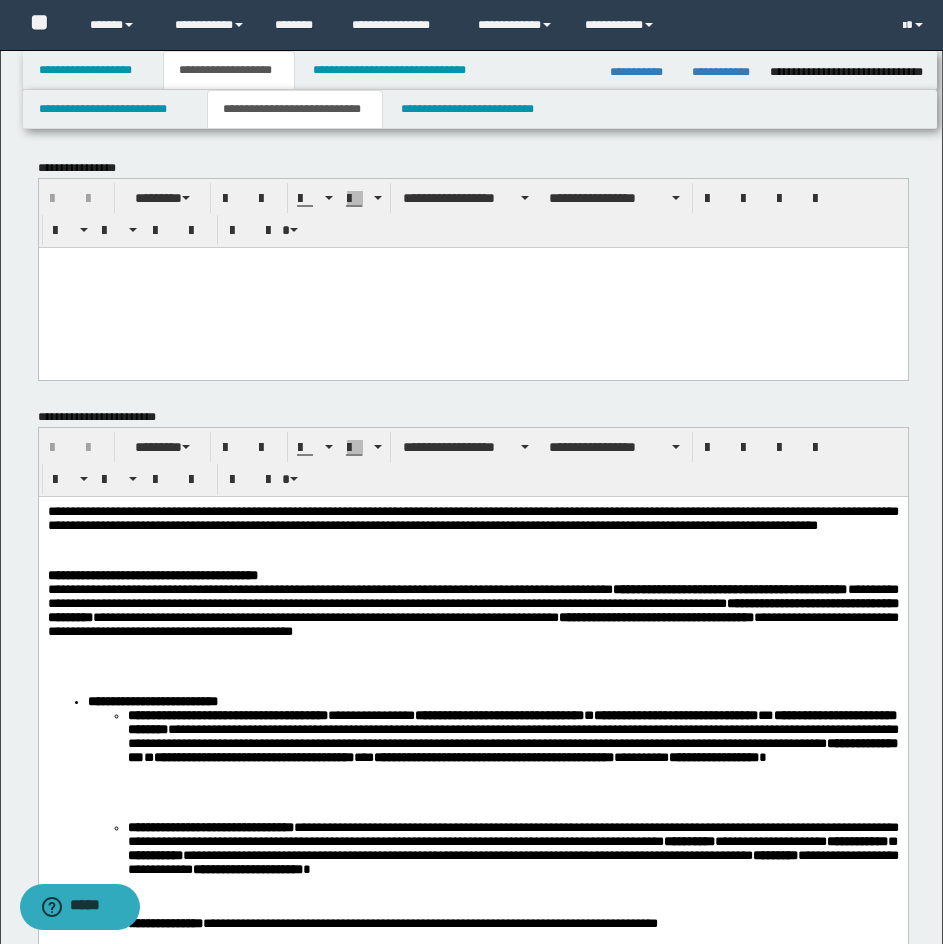 click at bounding box center (472, 287) 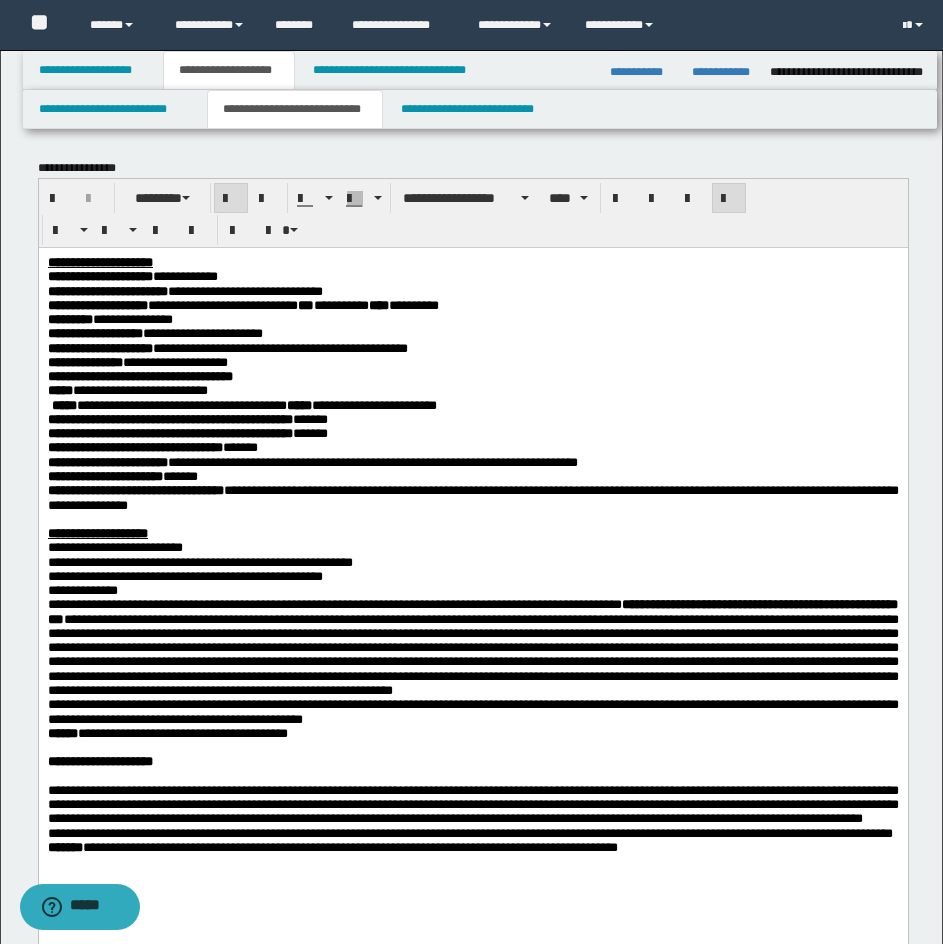 click on "**********" at bounding box center (472, 262) 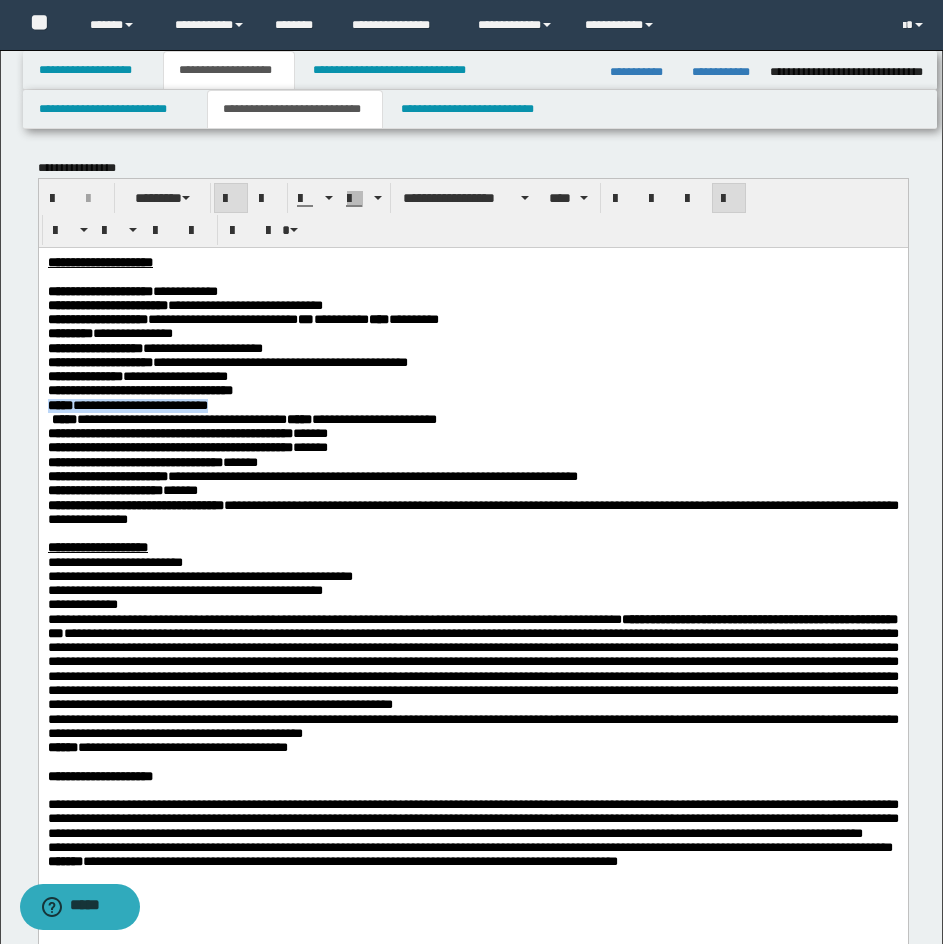 drag, startPoint x: 48, startPoint y: 418, endPoint x: 407, endPoint y: 429, distance: 359.1685 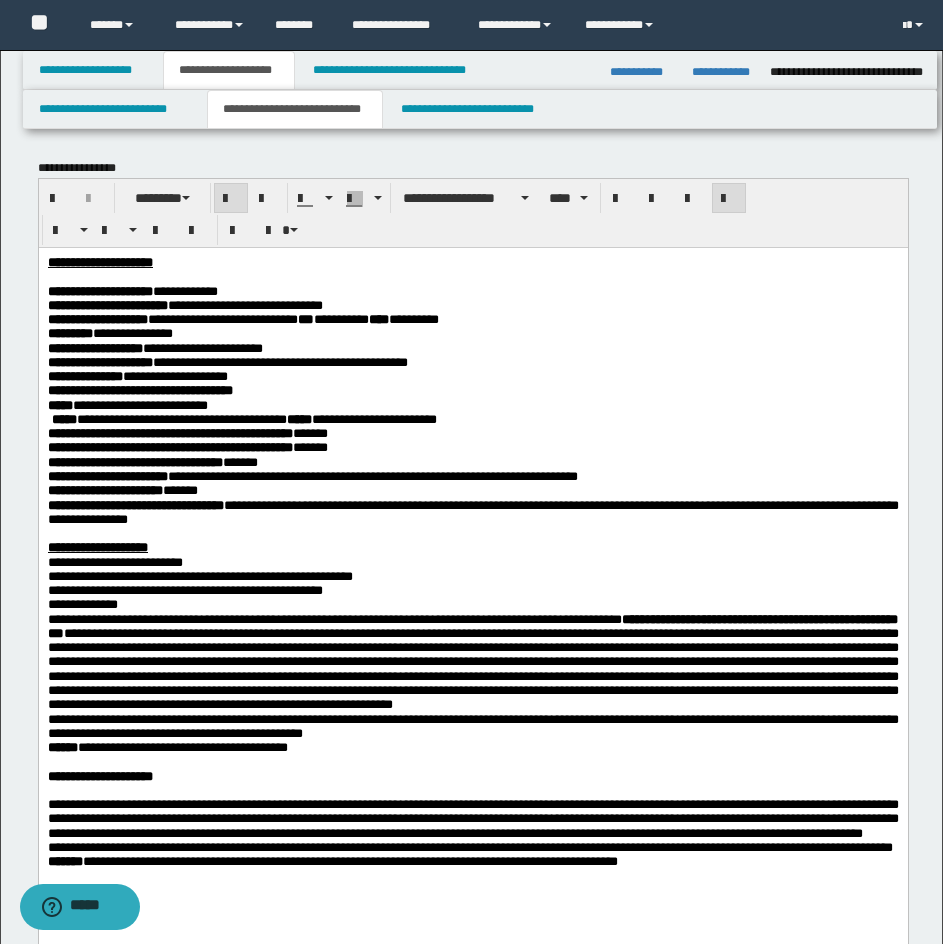 click on "**********" at bounding box center (241, 418) 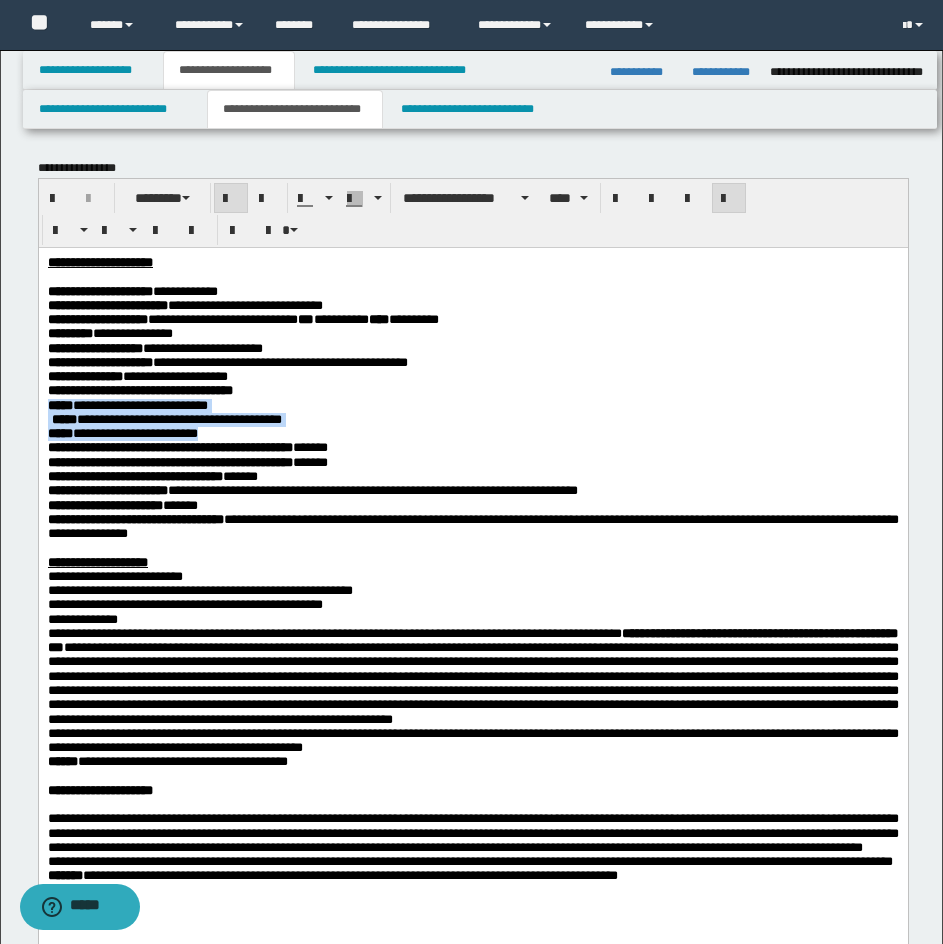 drag, startPoint x: 45, startPoint y: 423, endPoint x: 300, endPoint y: 455, distance: 257 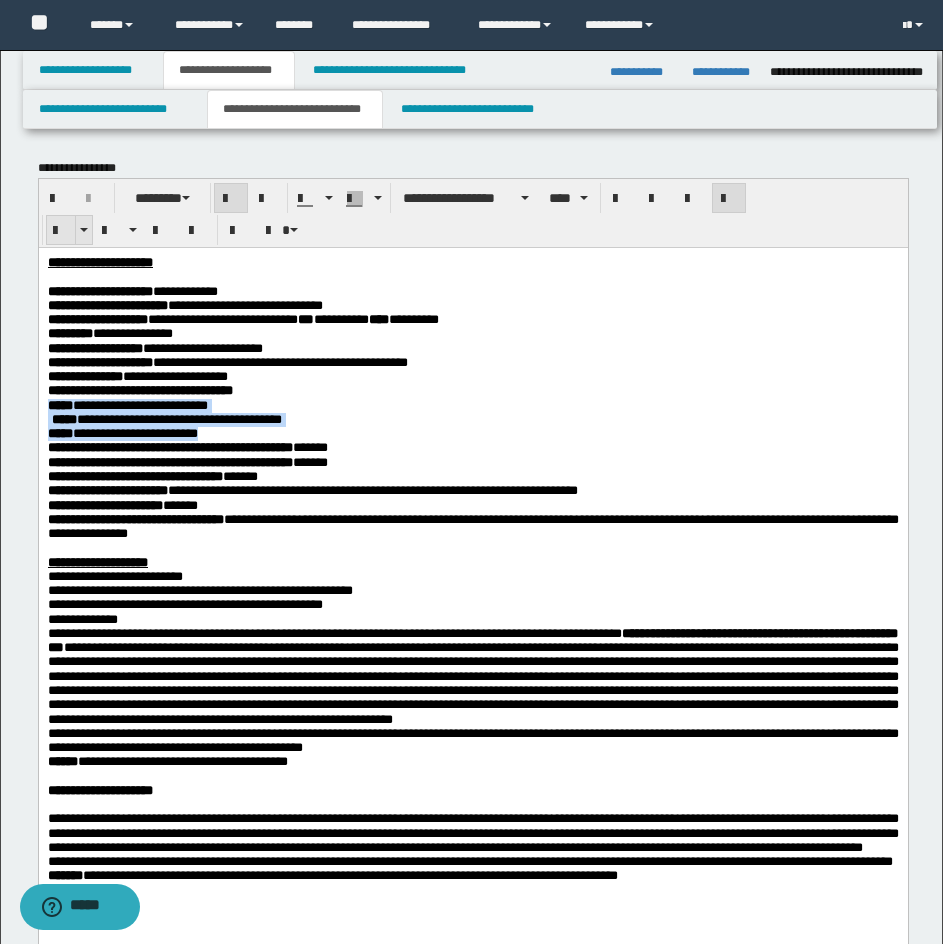 click at bounding box center [61, 231] 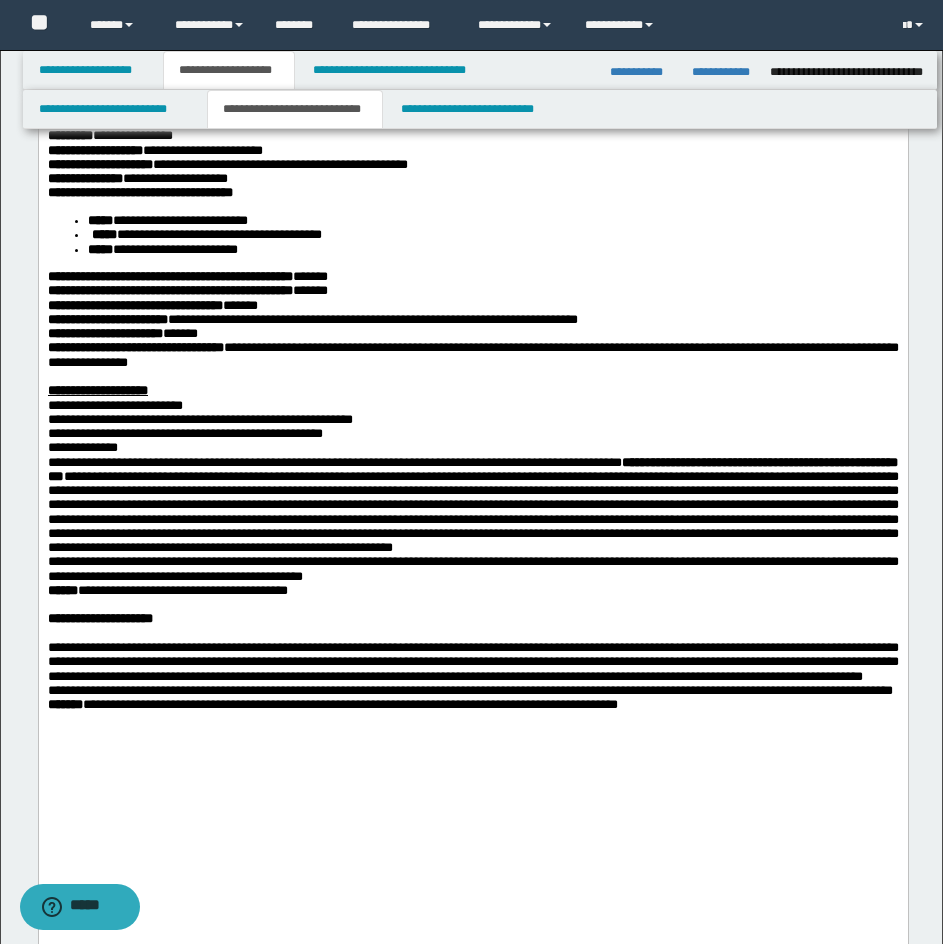 scroll, scrollTop: 200, scrollLeft: 0, axis: vertical 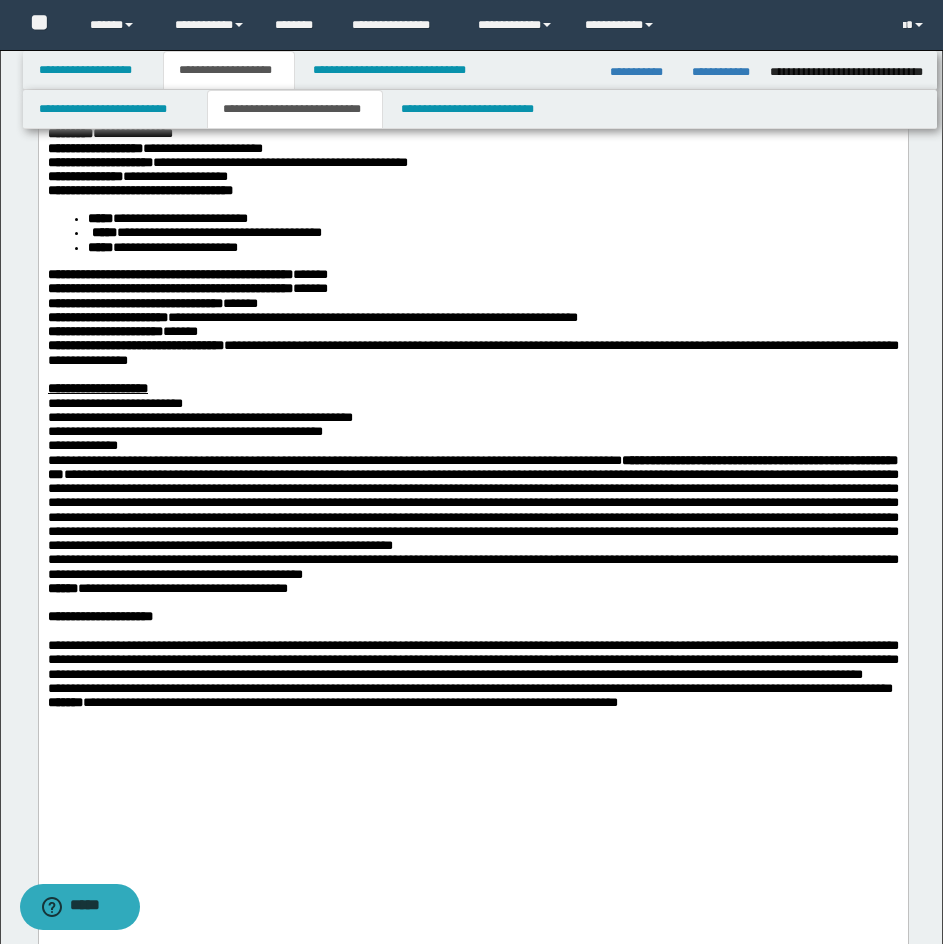 click on "**********" at bounding box center (472, 388) 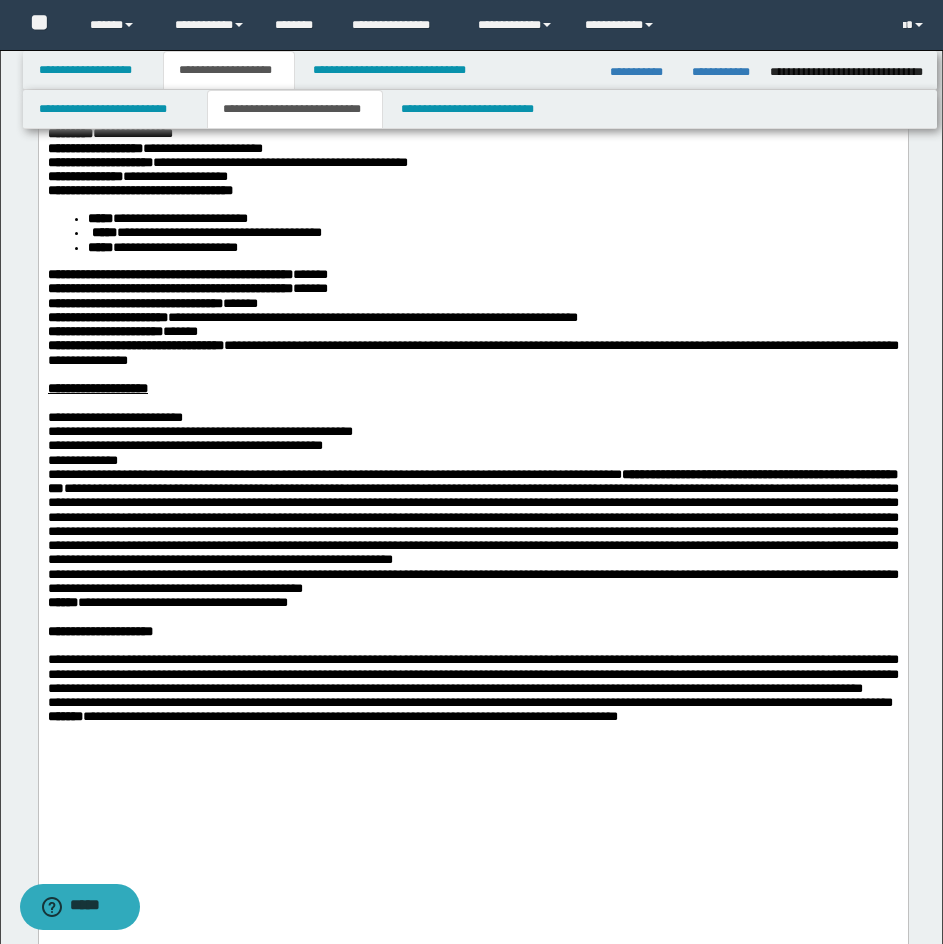 click on "**********" at bounding box center (472, 445) 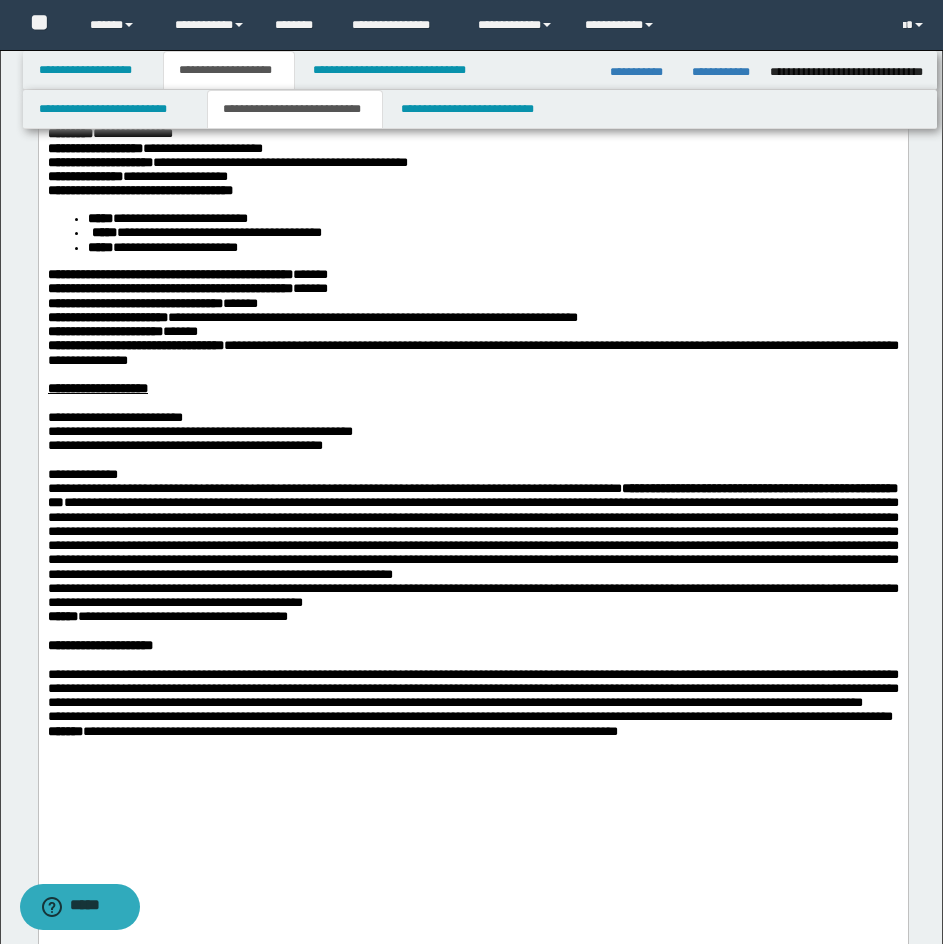 click on "**********" at bounding box center [472, 474] 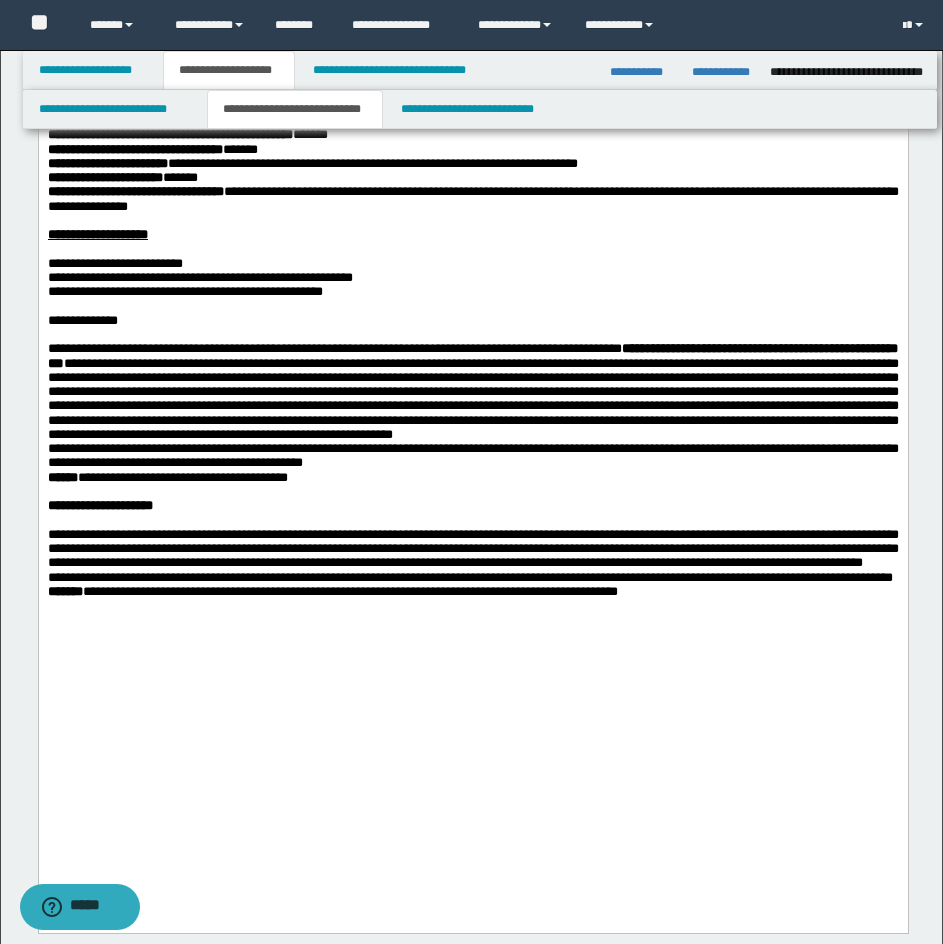 scroll, scrollTop: 600, scrollLeft: 0, axis: vertical 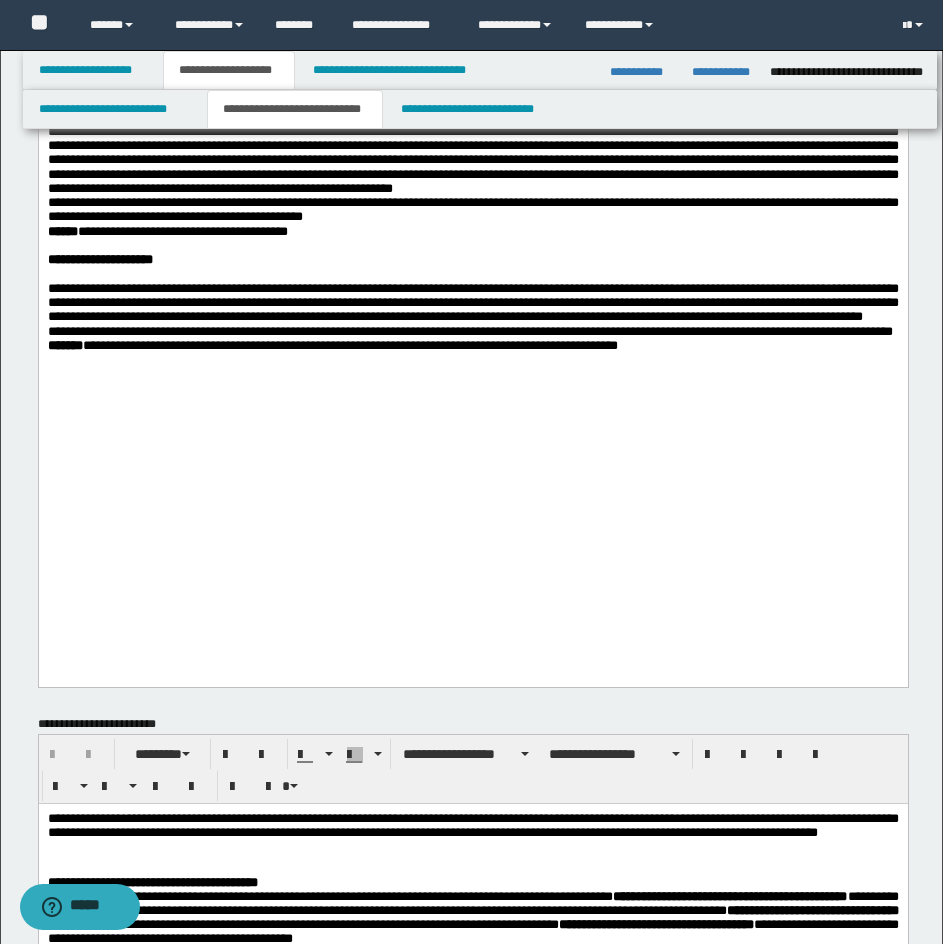 click on "**********" at bounding box center [472, 36] 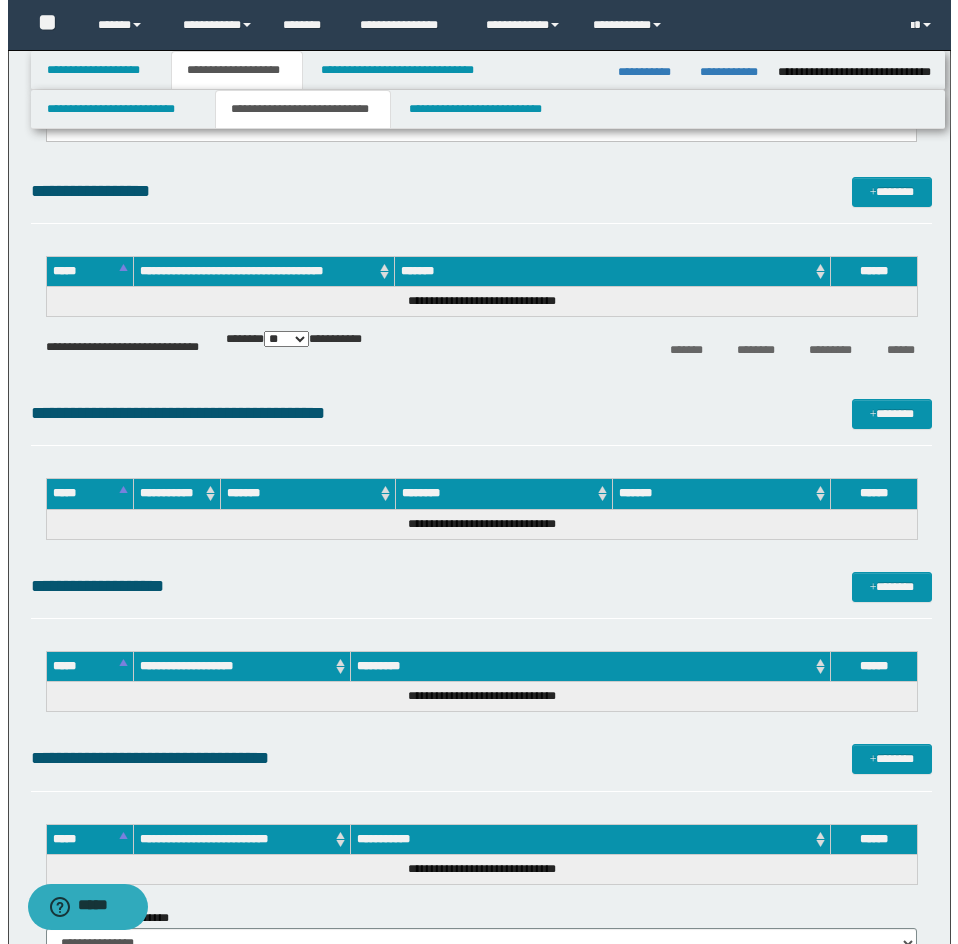 scroll, scrollTop: 4500, scrollLeft: 0, axis: vertical 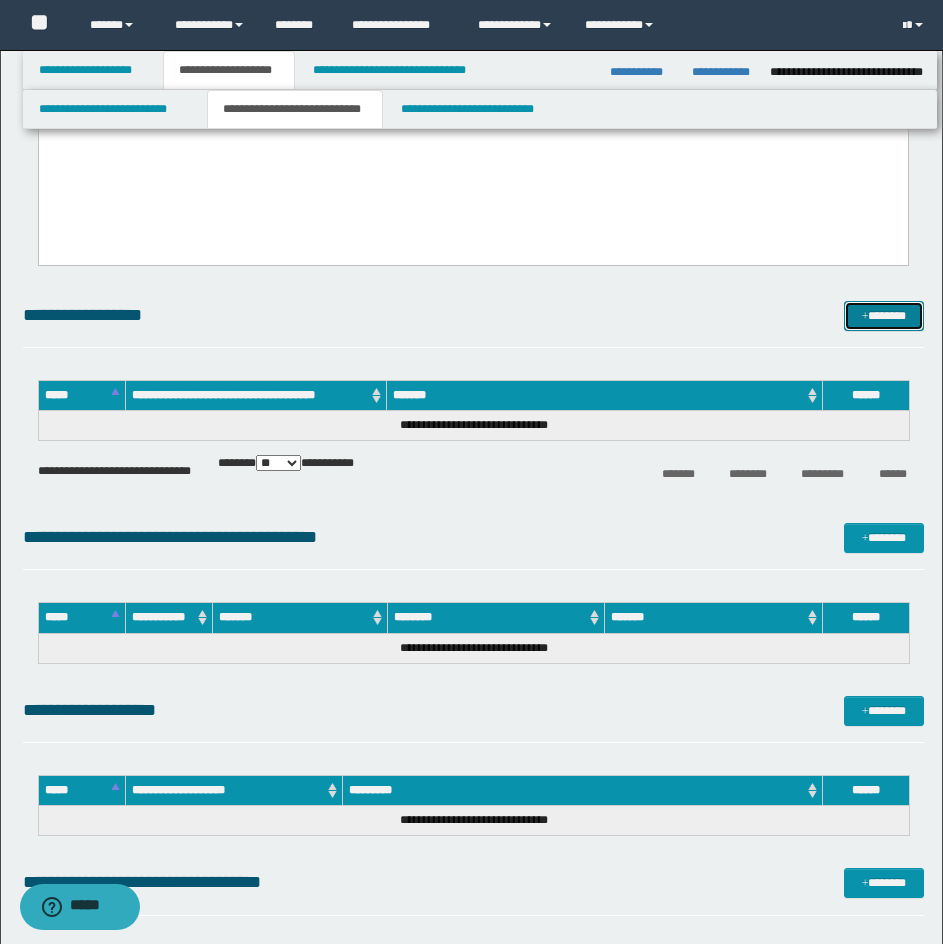 click on "*******" at bounding box center [884, 316] 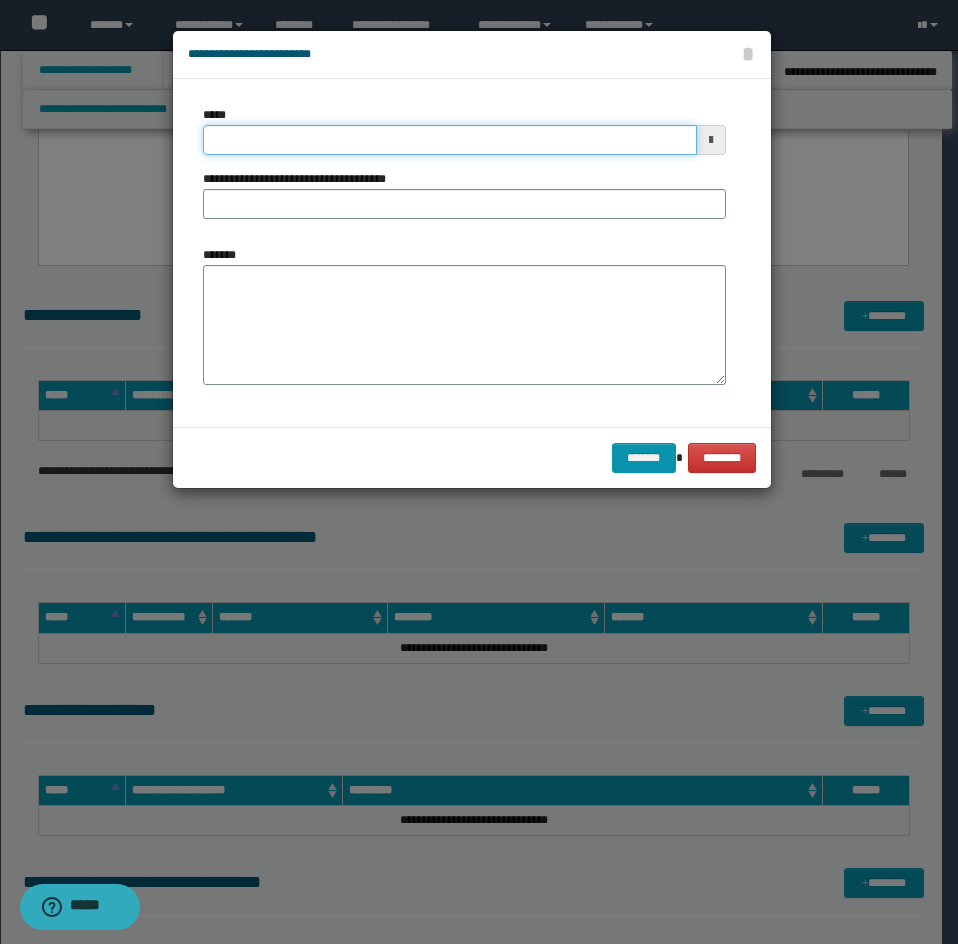 click on "*****" at bounding box center [450, 140] 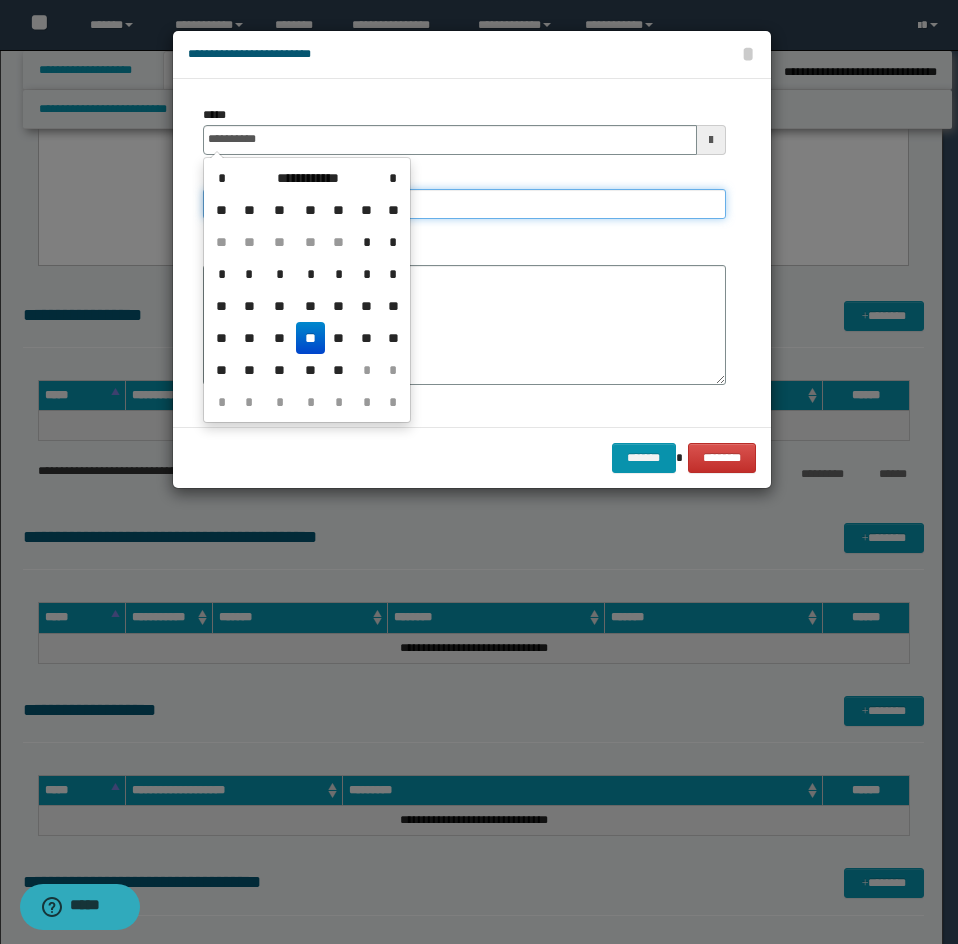 type on "**********" 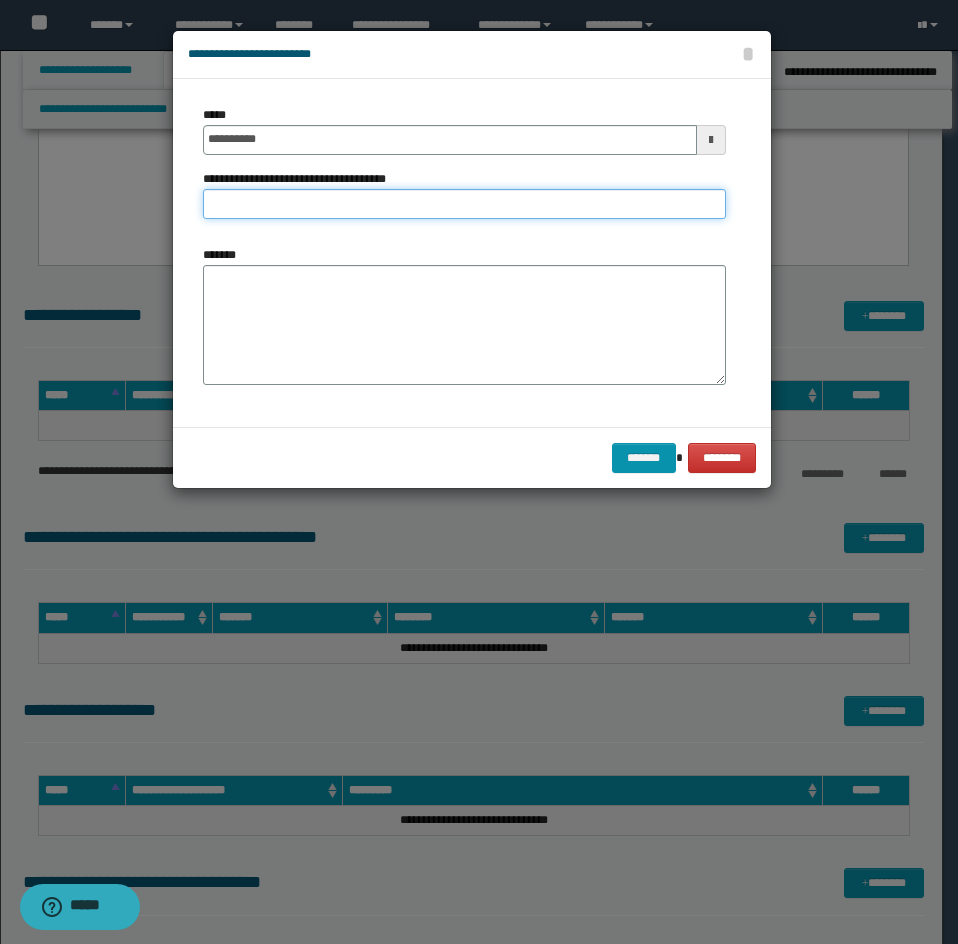type on "**********" 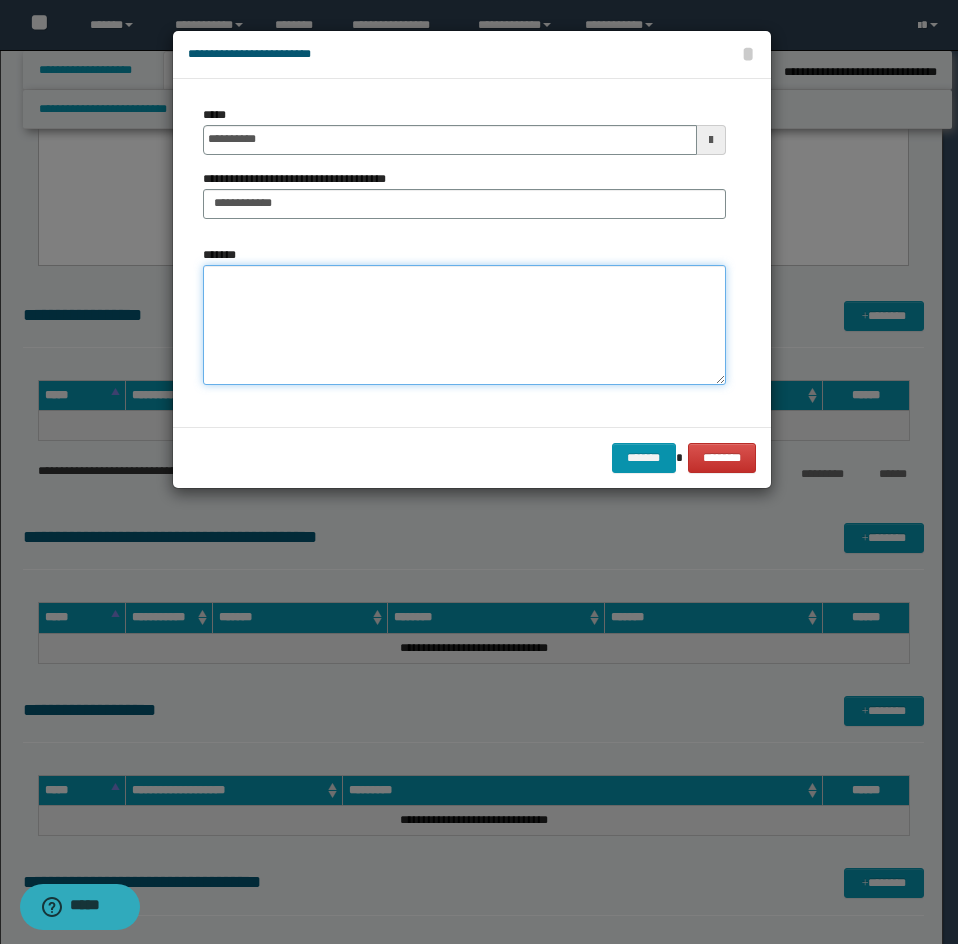 click on "*******" at bounding box center (464, 325) 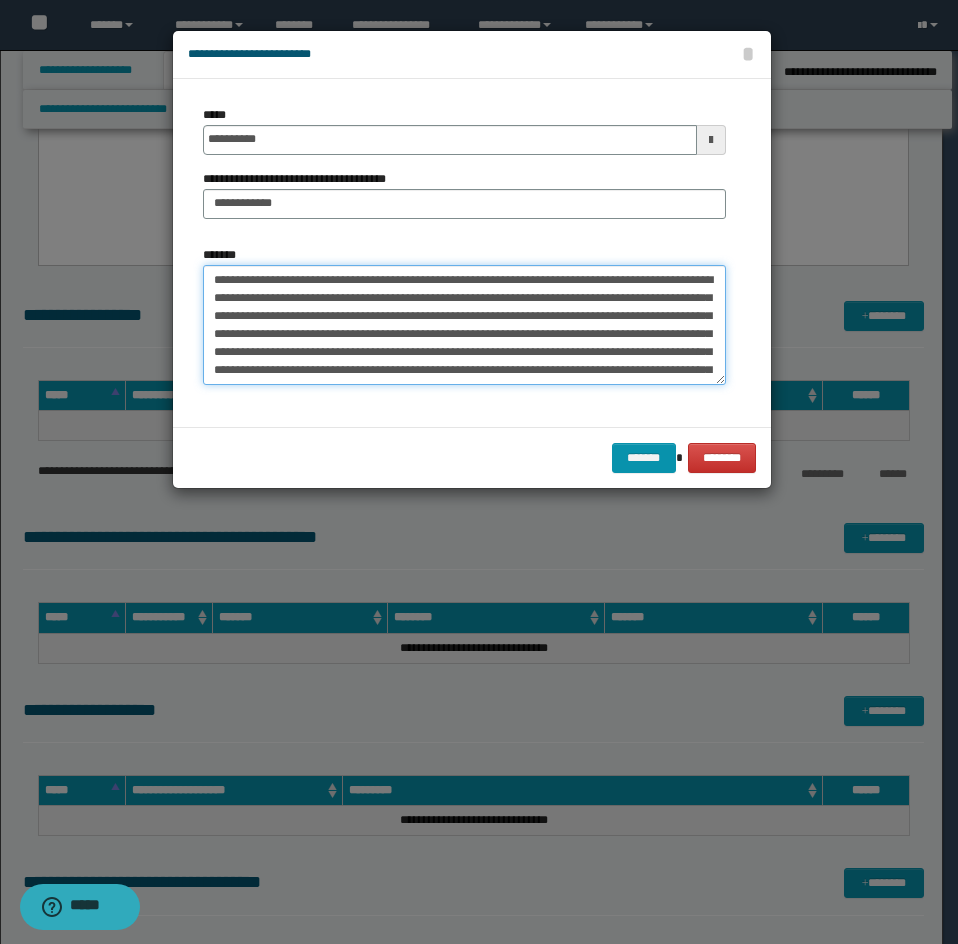 scroll, scrollTop: 174, scrollLeft: 0, axis: vertical 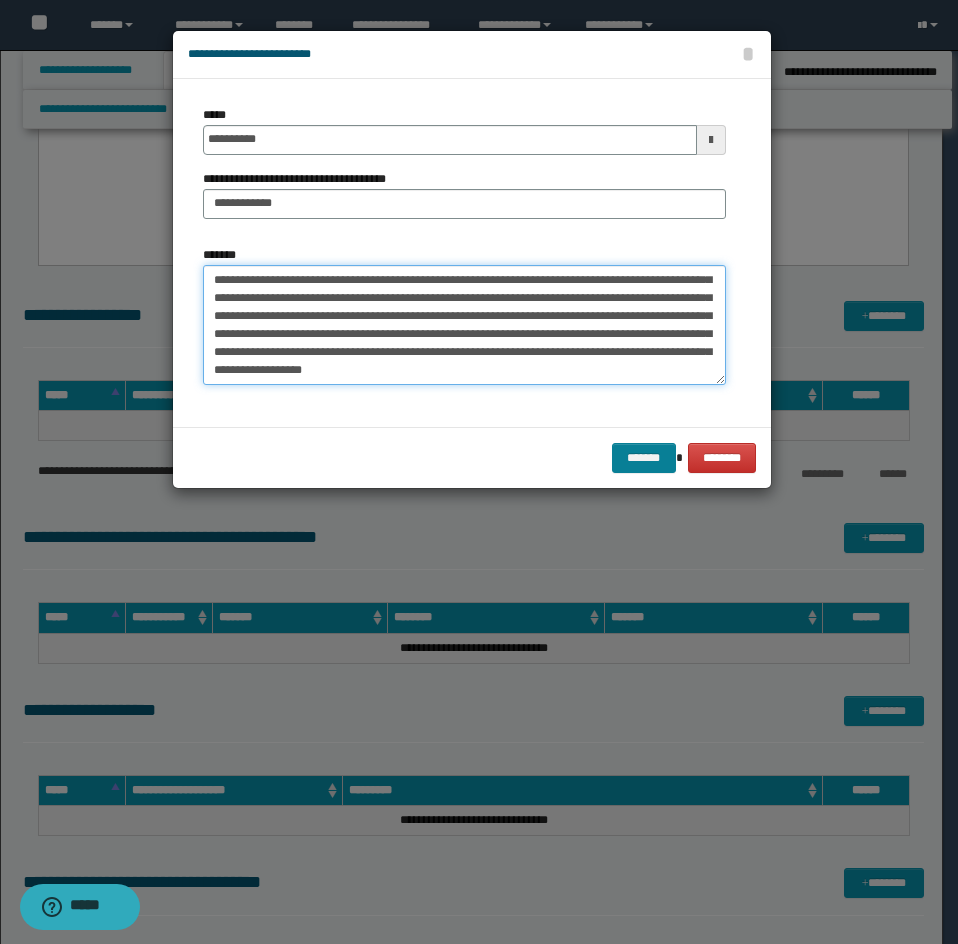 type on "**********" 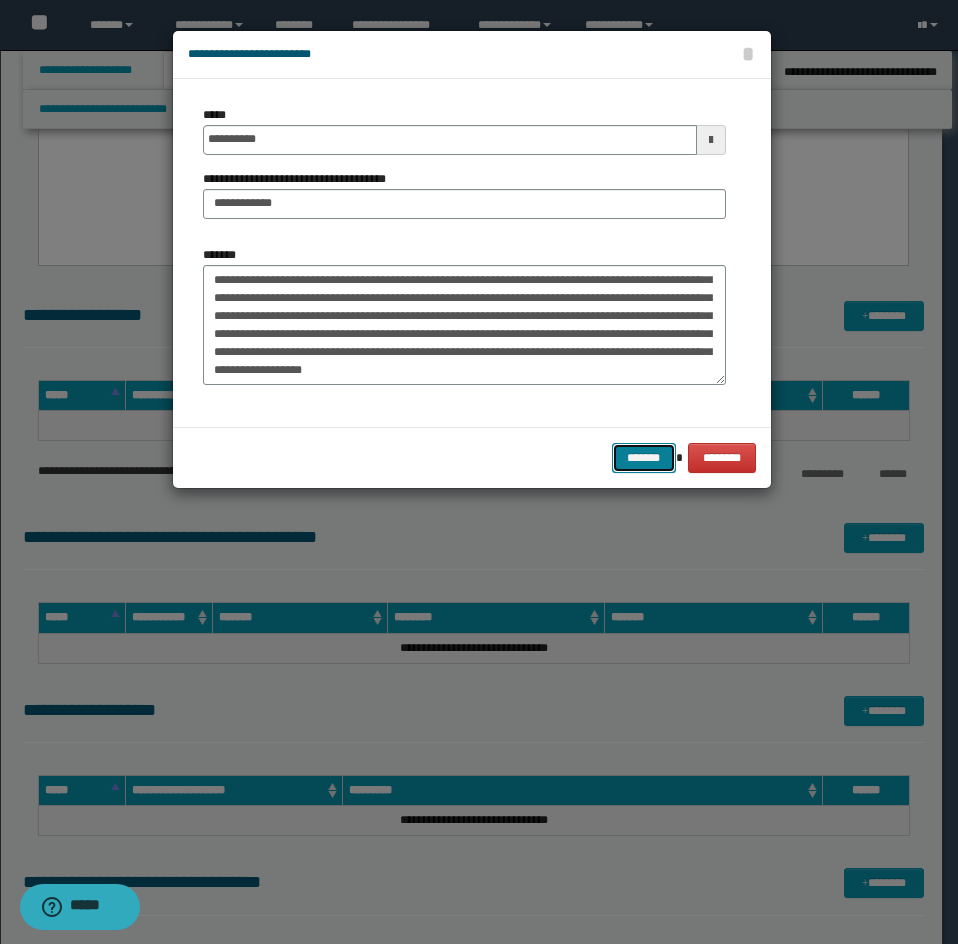 click on "*******" at bounding box center [644, 458] 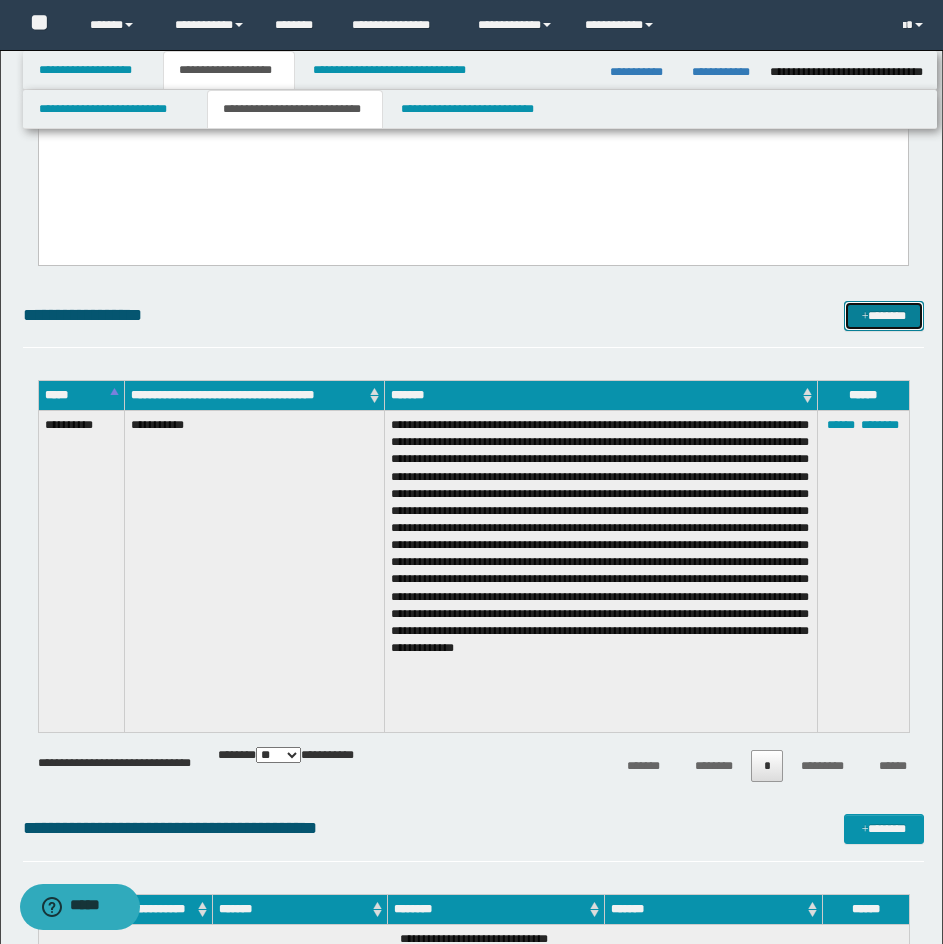 click on "*******" at bounding box center (884, 316) 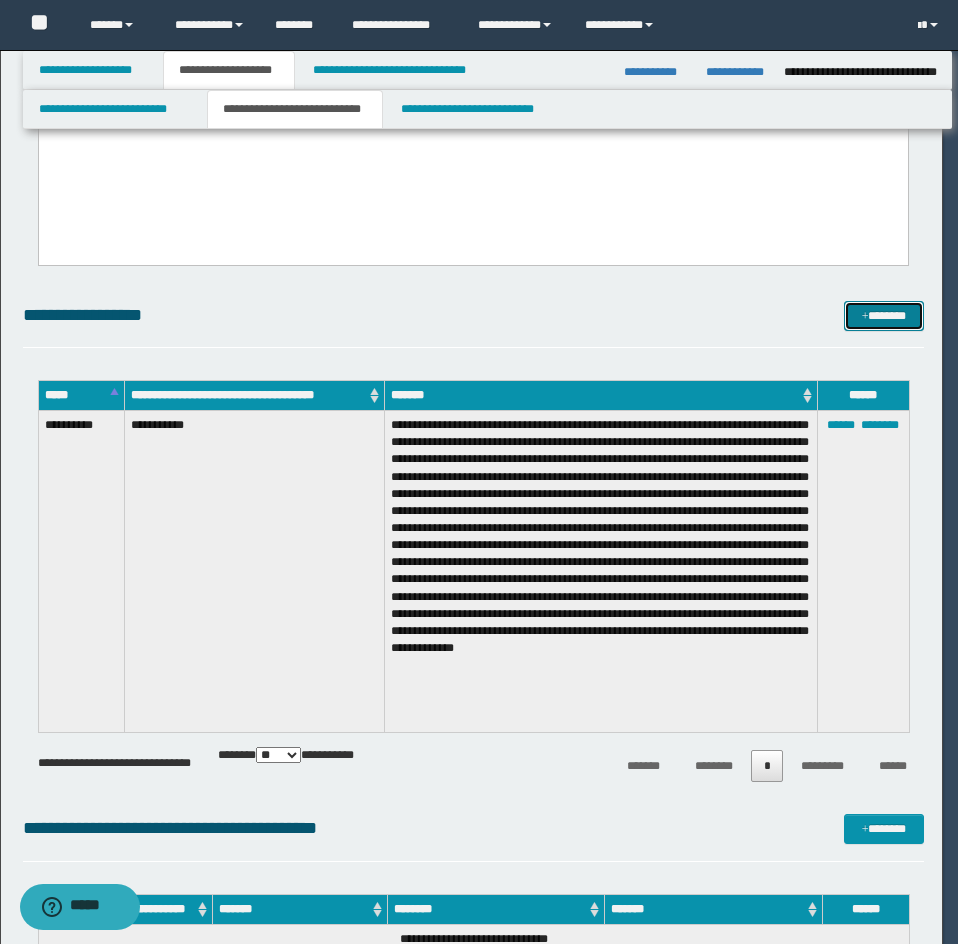scroll, scrollTop: 0, scrollLeft: 0, axis: both 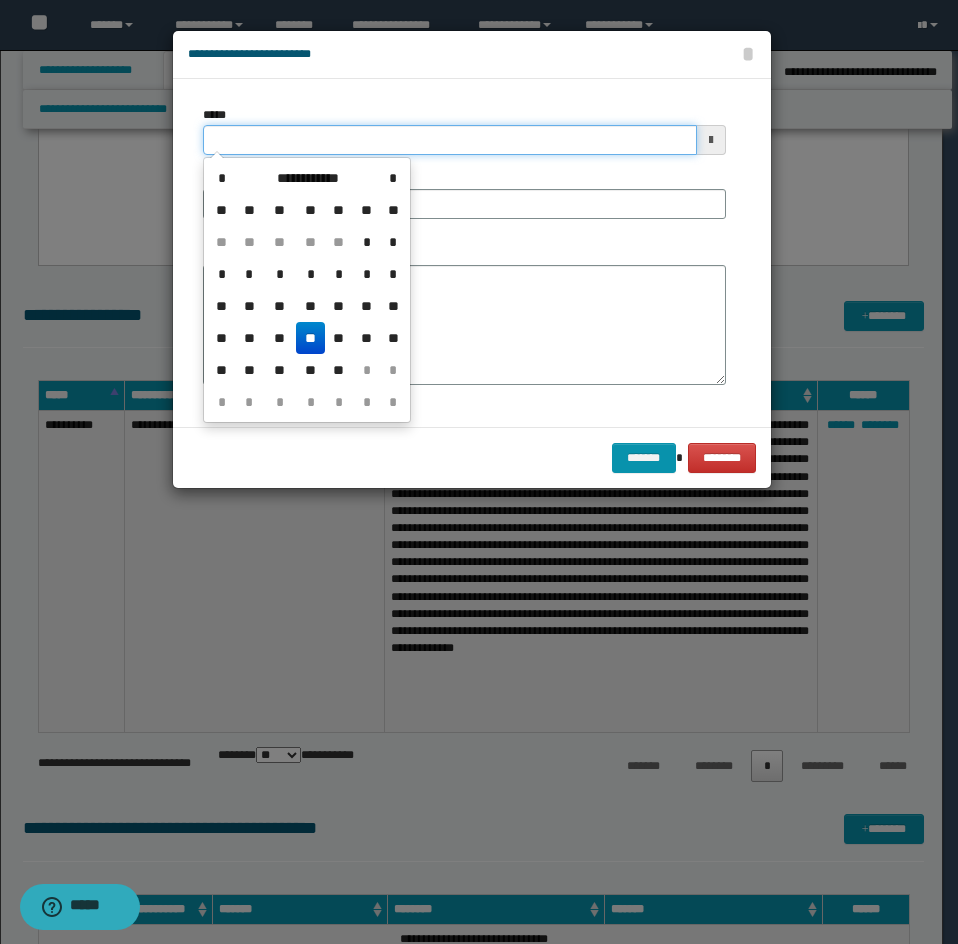 click on "*****" at bounding box center [450, 140] 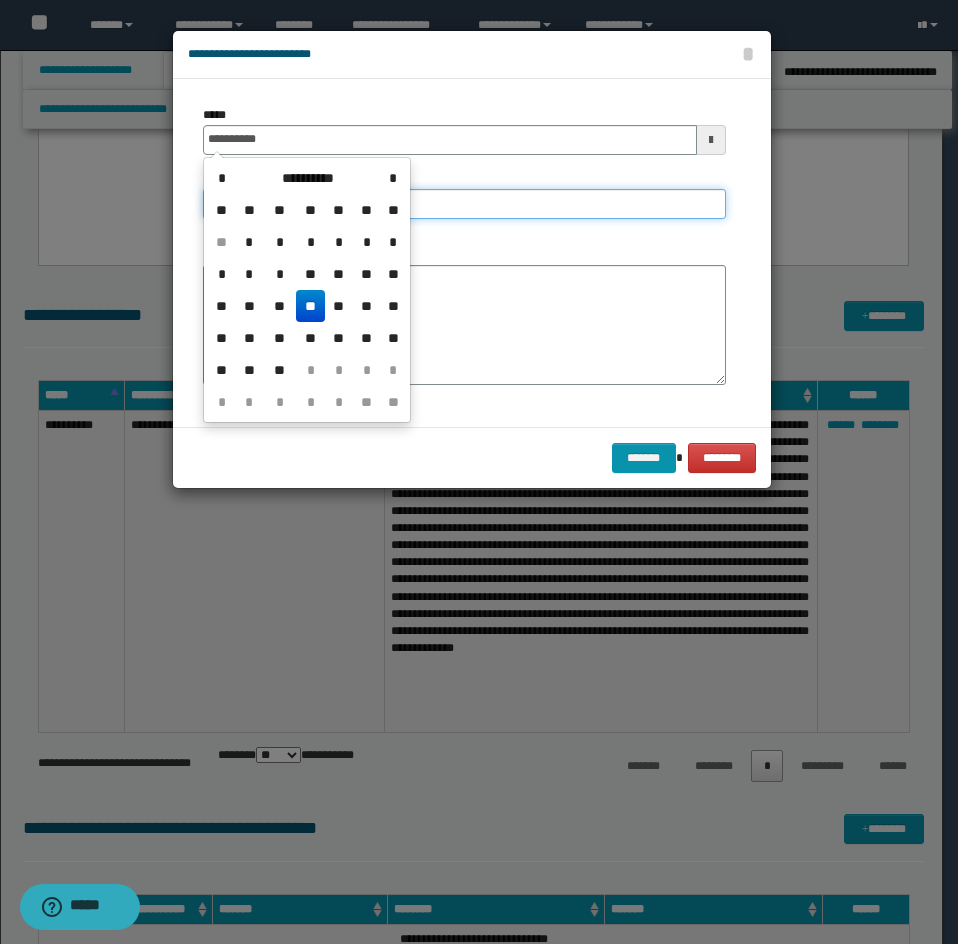 type on "**********" 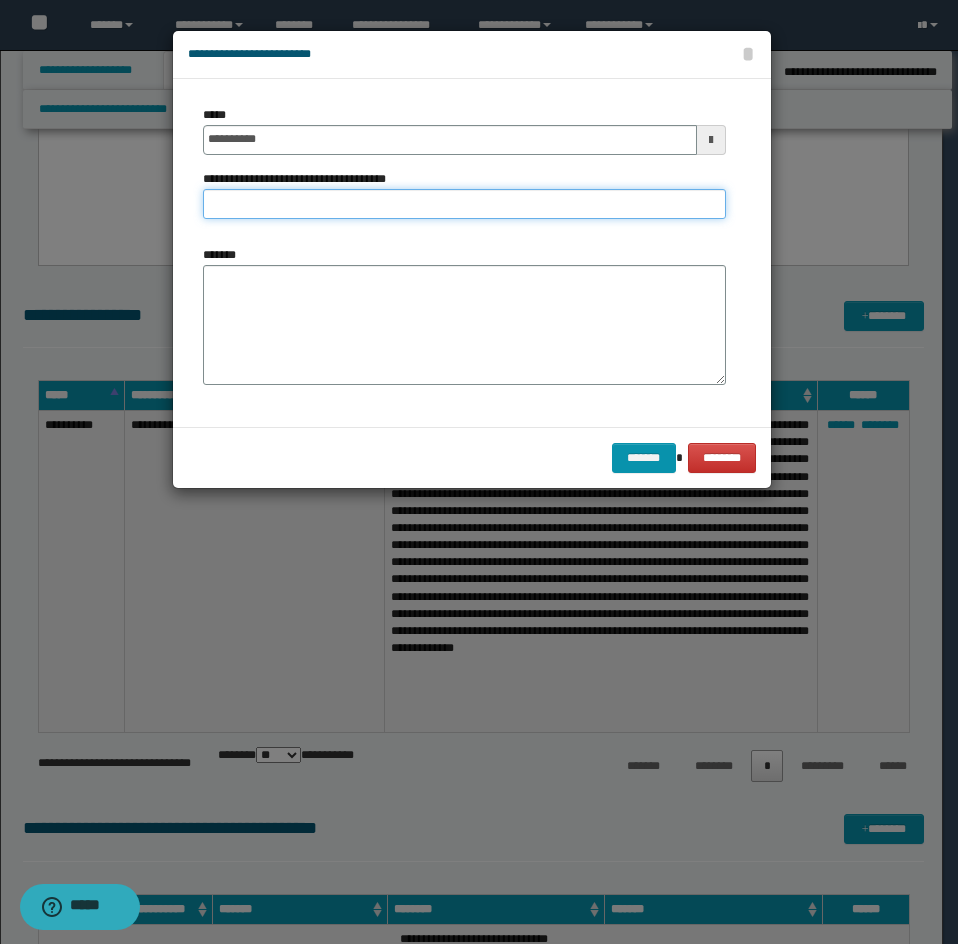 click on "**********" at bounding box center [464, 204] 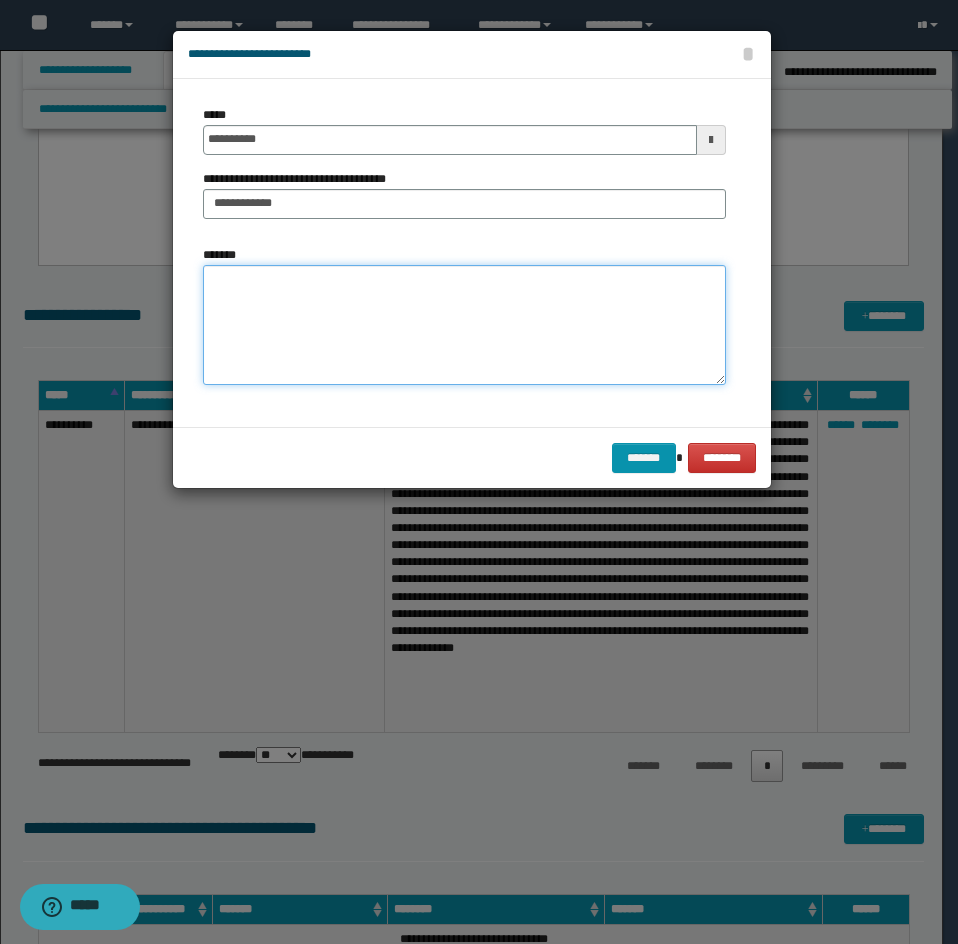 click on "*******" at bounding box center (464, 325) 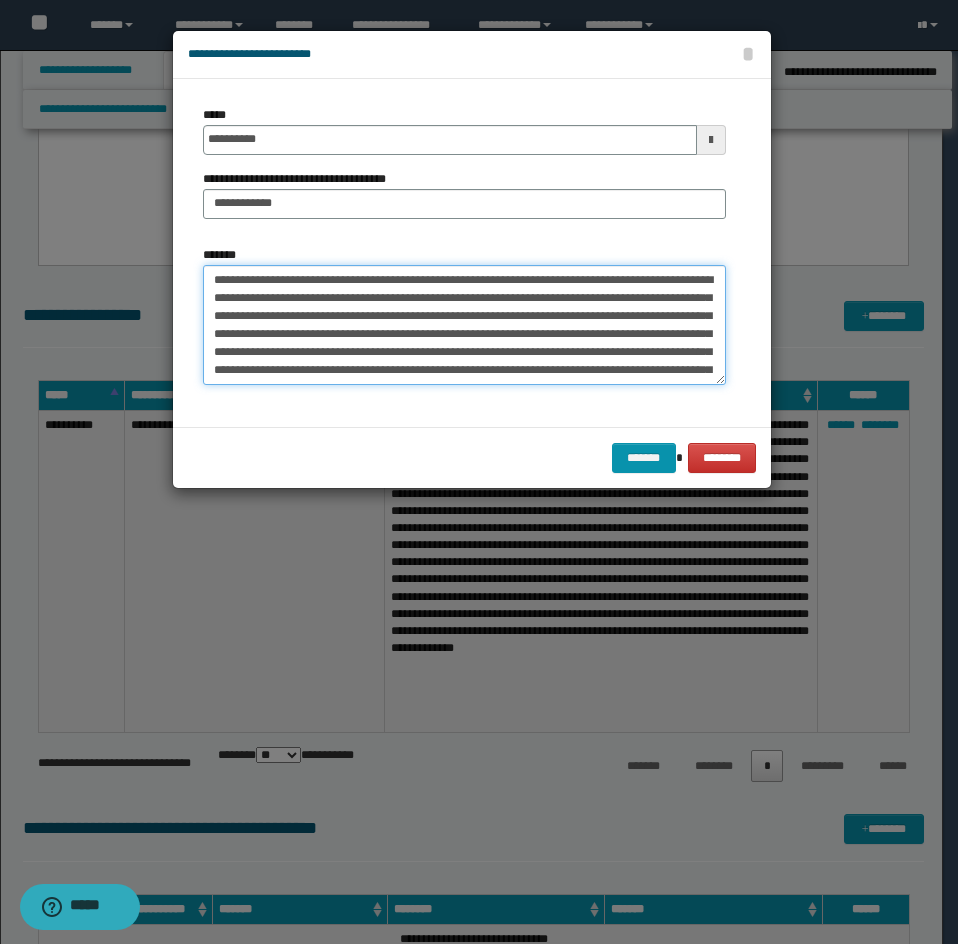 scroll, scrollTop: 354, scrollLeft: 0, axis: vertical 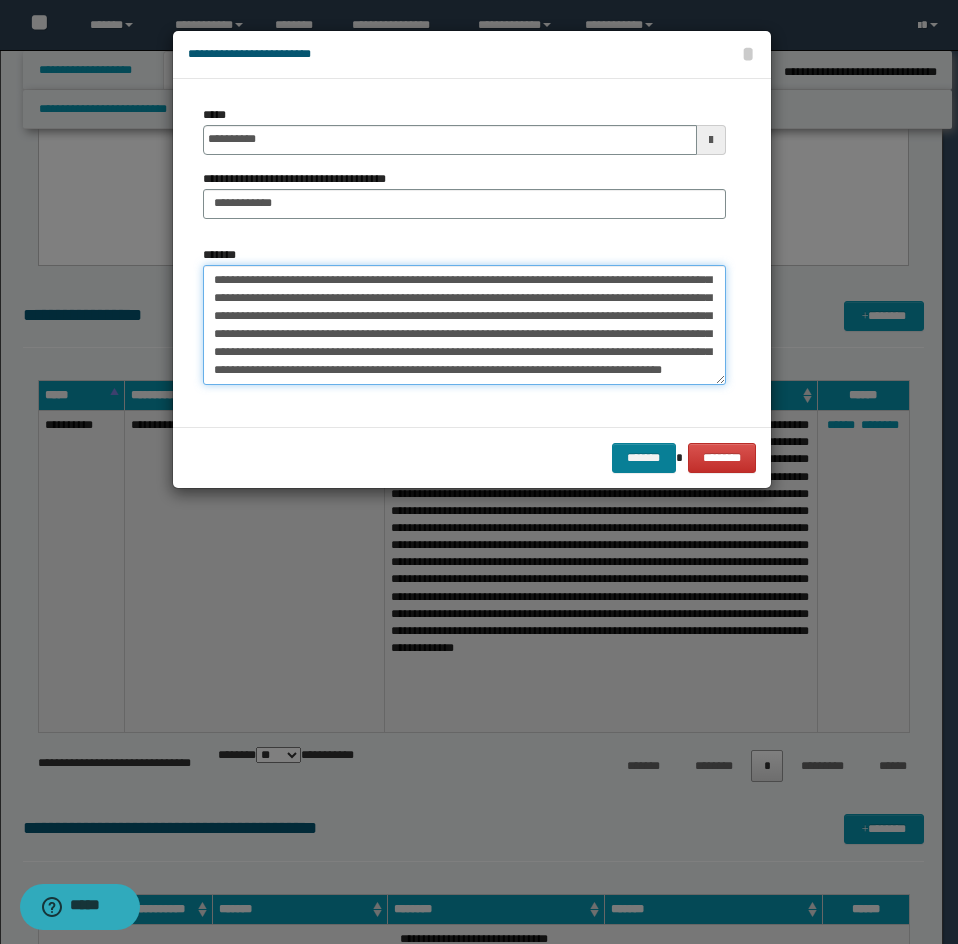 type on "**********" 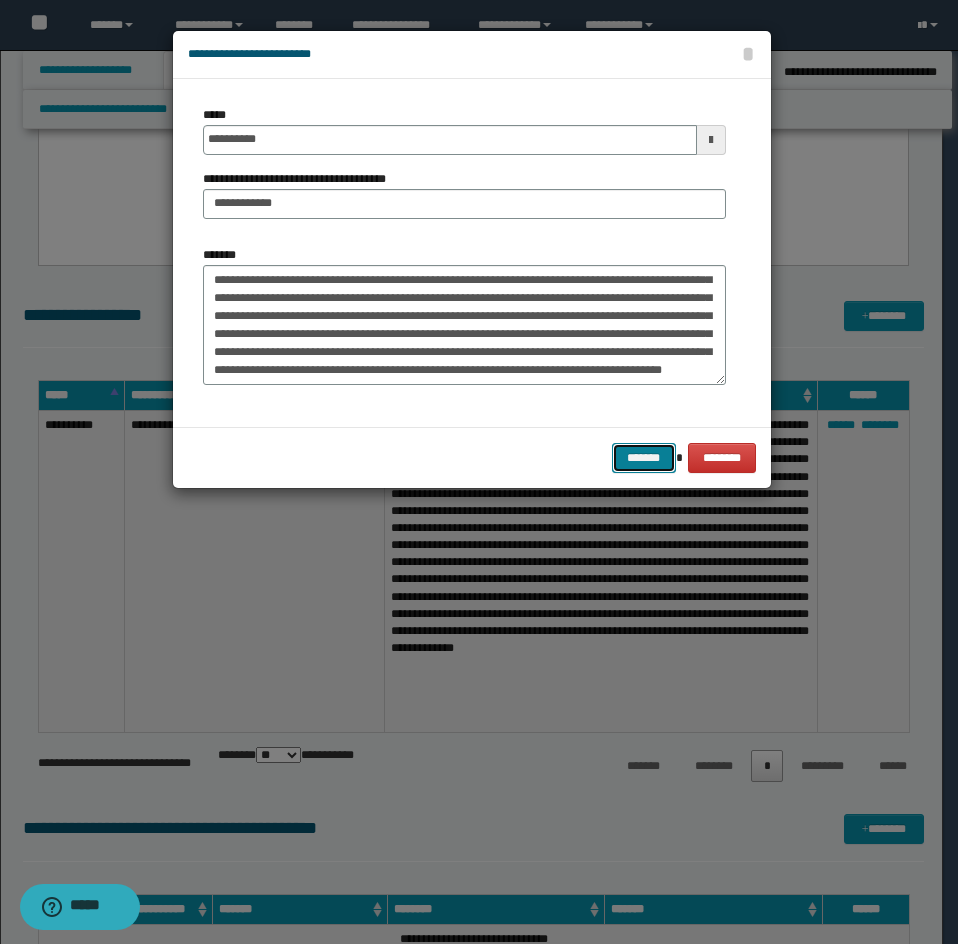click on "*******" at bounding box center (644, 458) 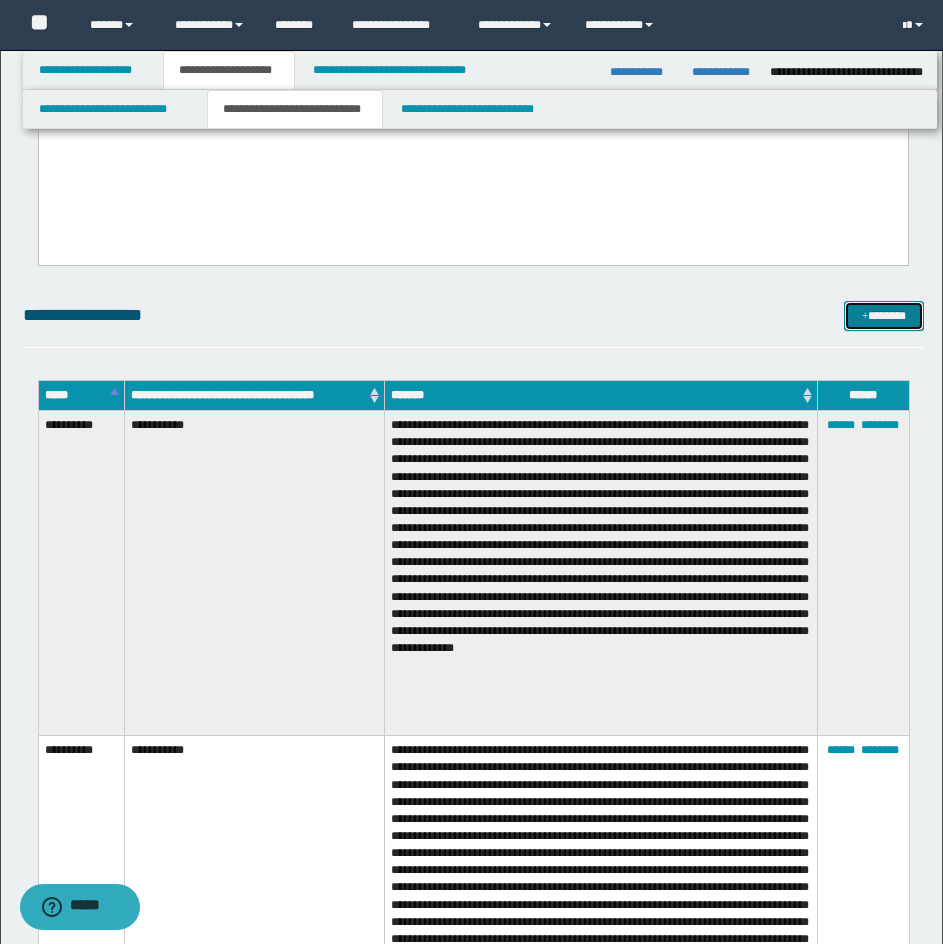 click on "*******" at bounding box center [884, 316] 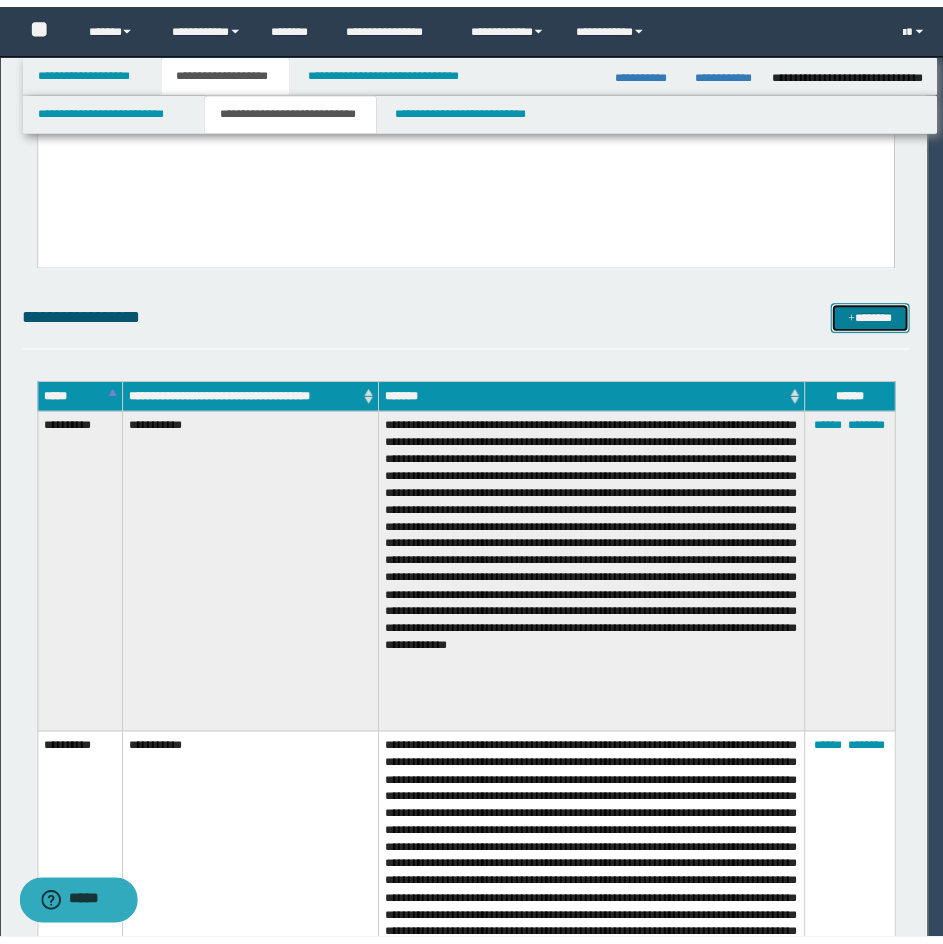 scroll, scrollTop: 0, scrollLeft: 0, axis: both 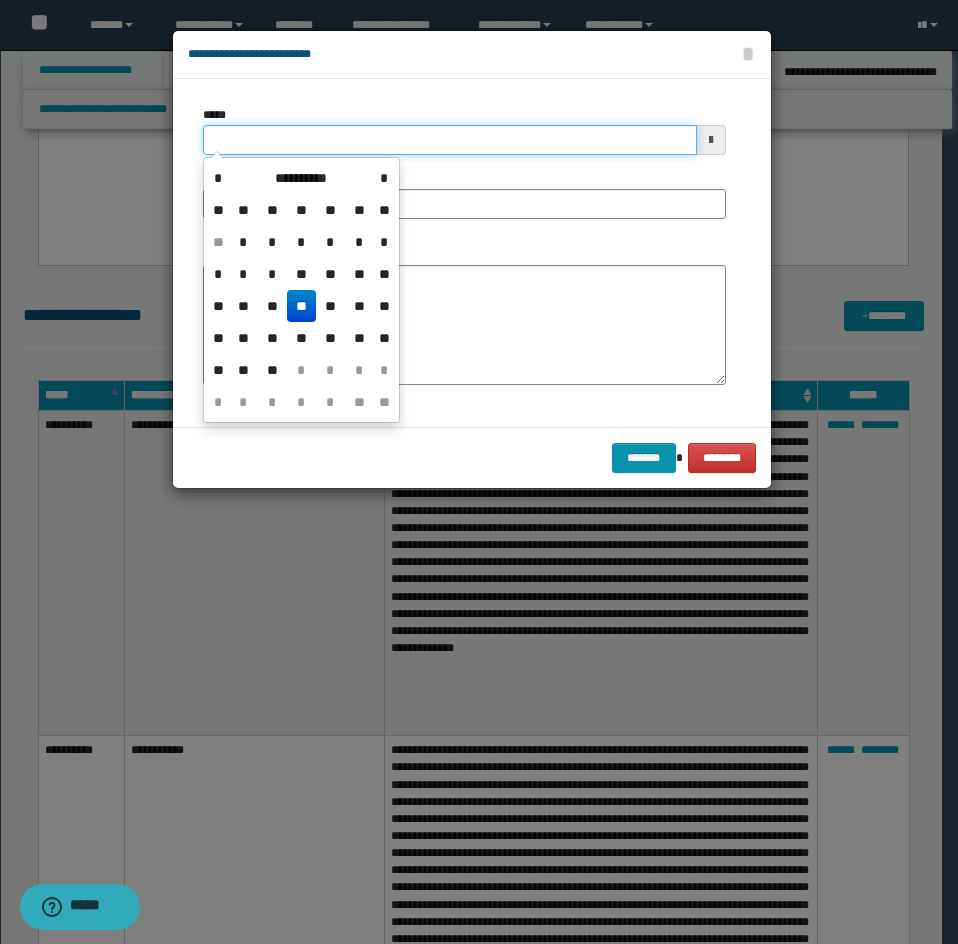 click on "*****" at bounding box center (450, 140) 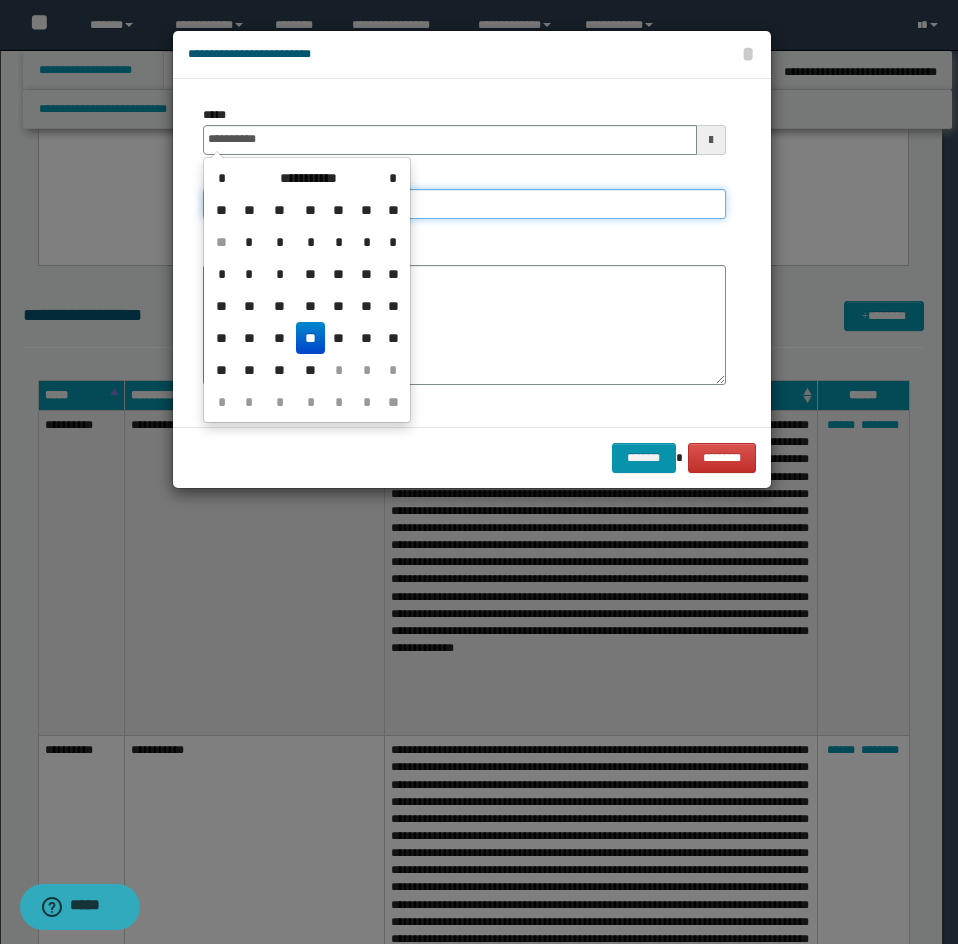 type on "**********" 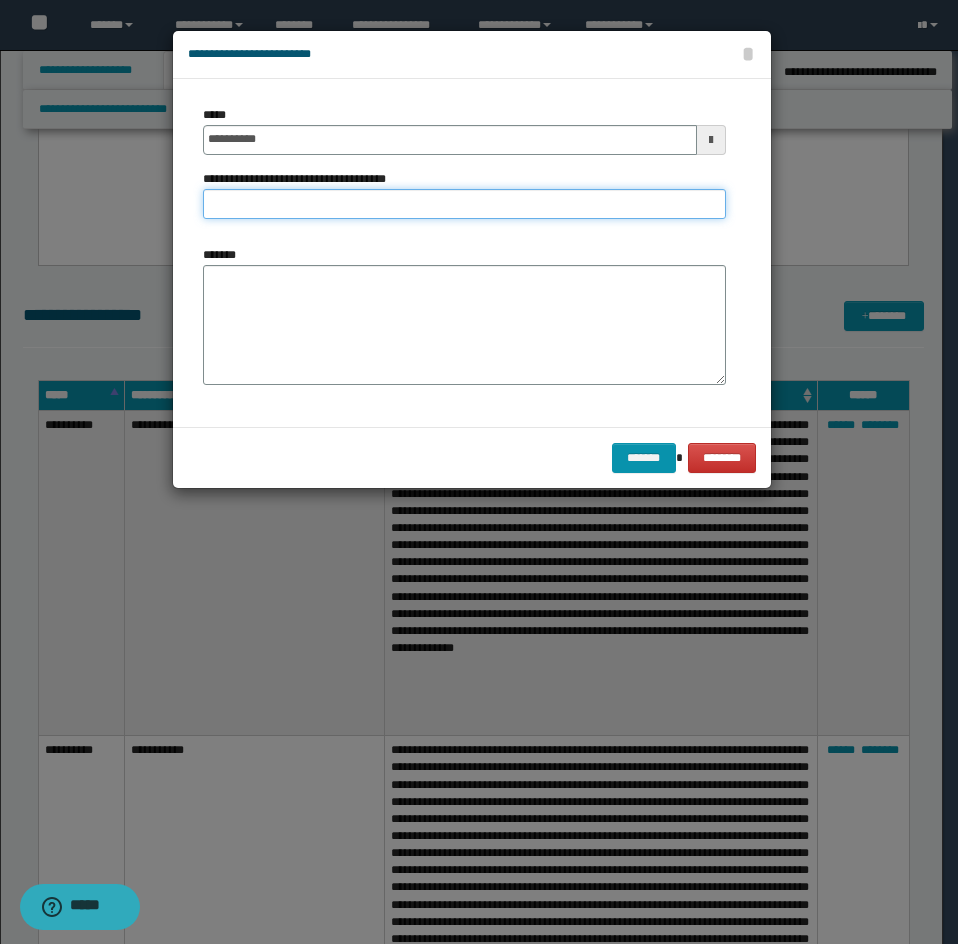 click on "**********" at bounding box center (464, 204) 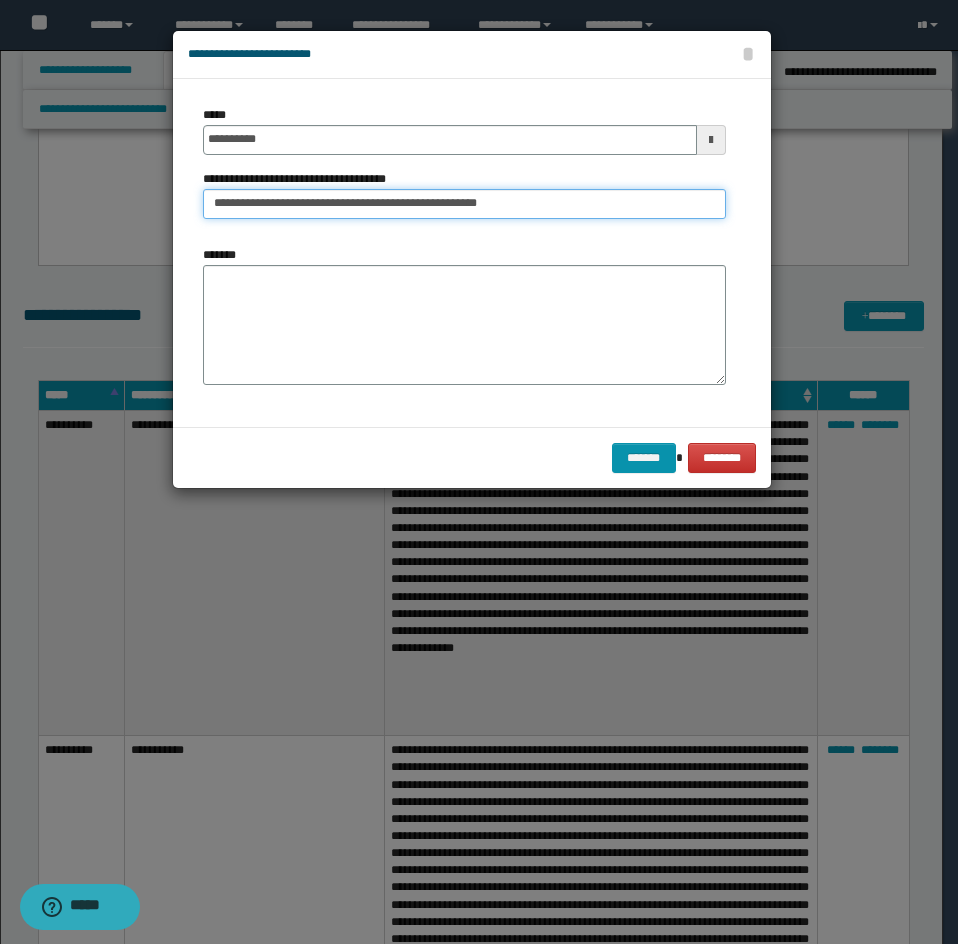 type on "**********" 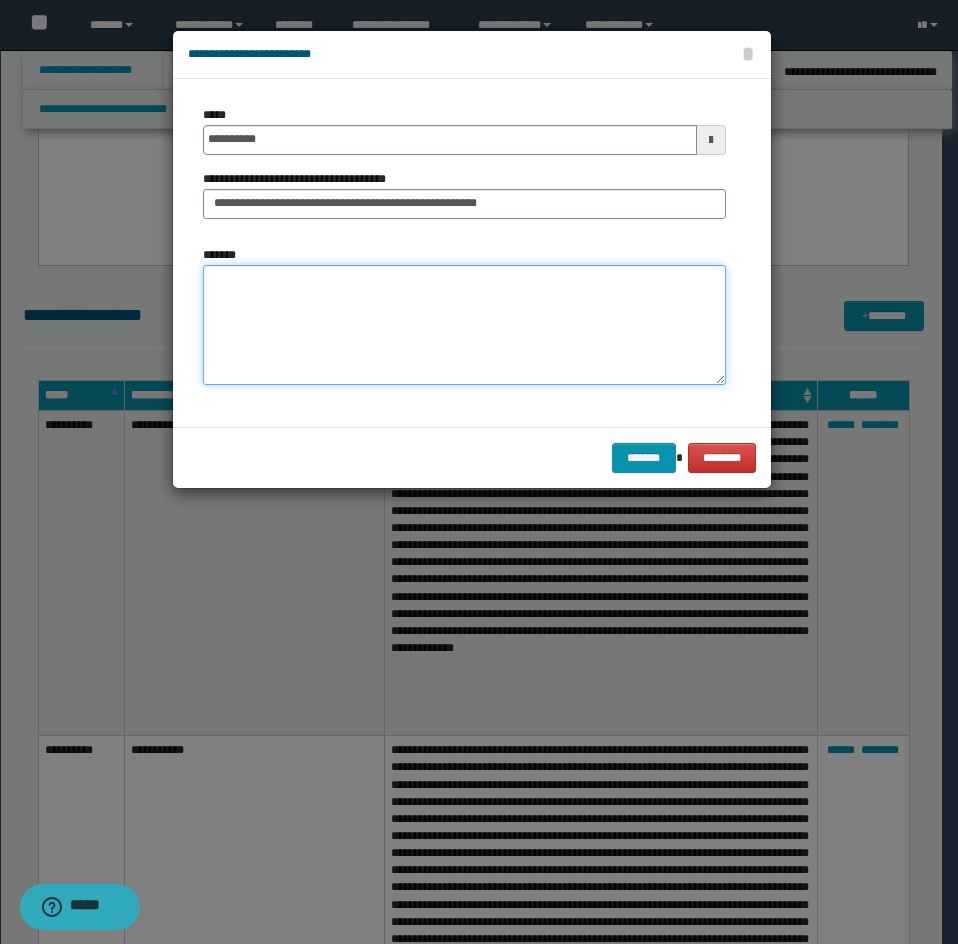 click on "*******" at bounding box center (464, 325) 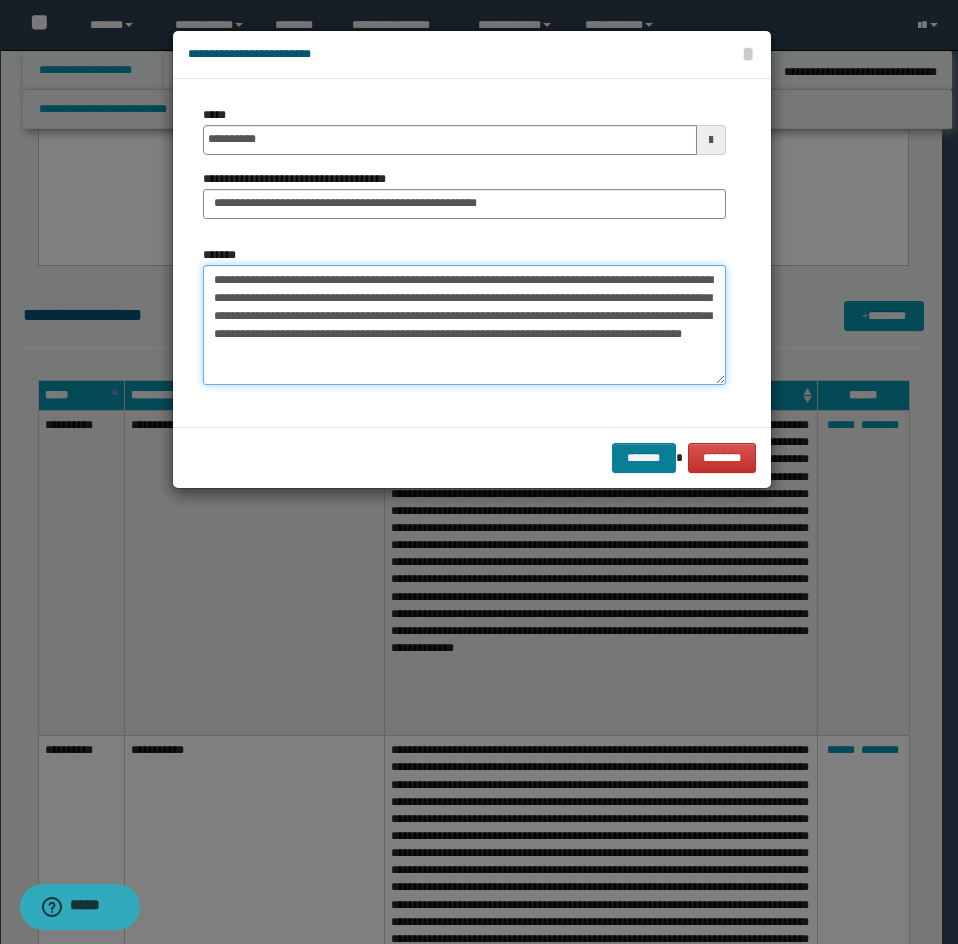 type on "**********" 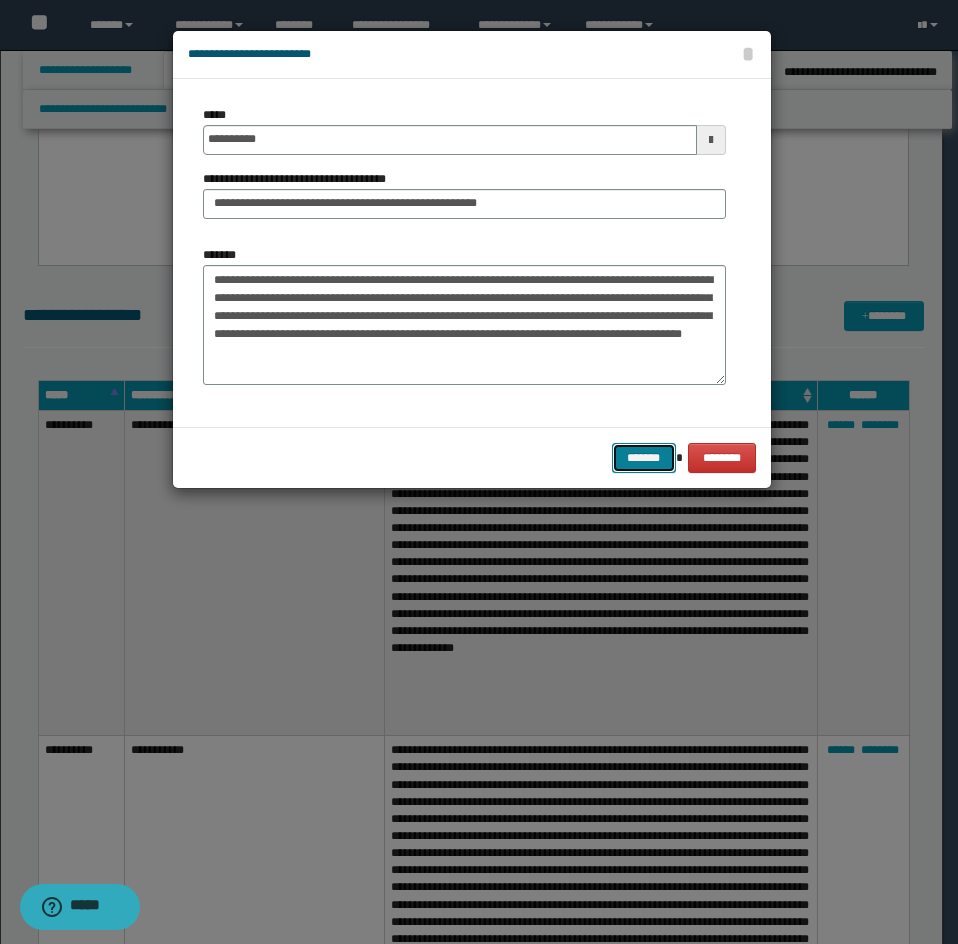 click on "*******" at bounding box center [644, 458] 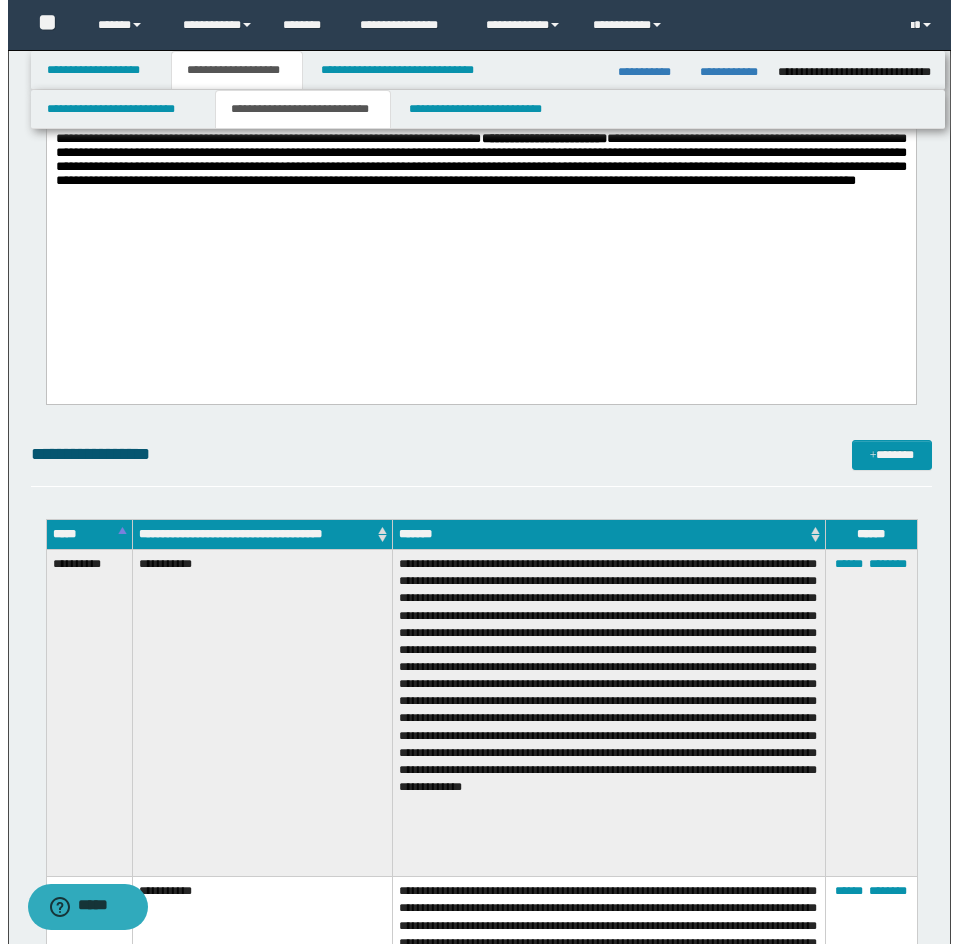 scroll, scrollTop: 4500, scrollLeft: 0, axis: vertical 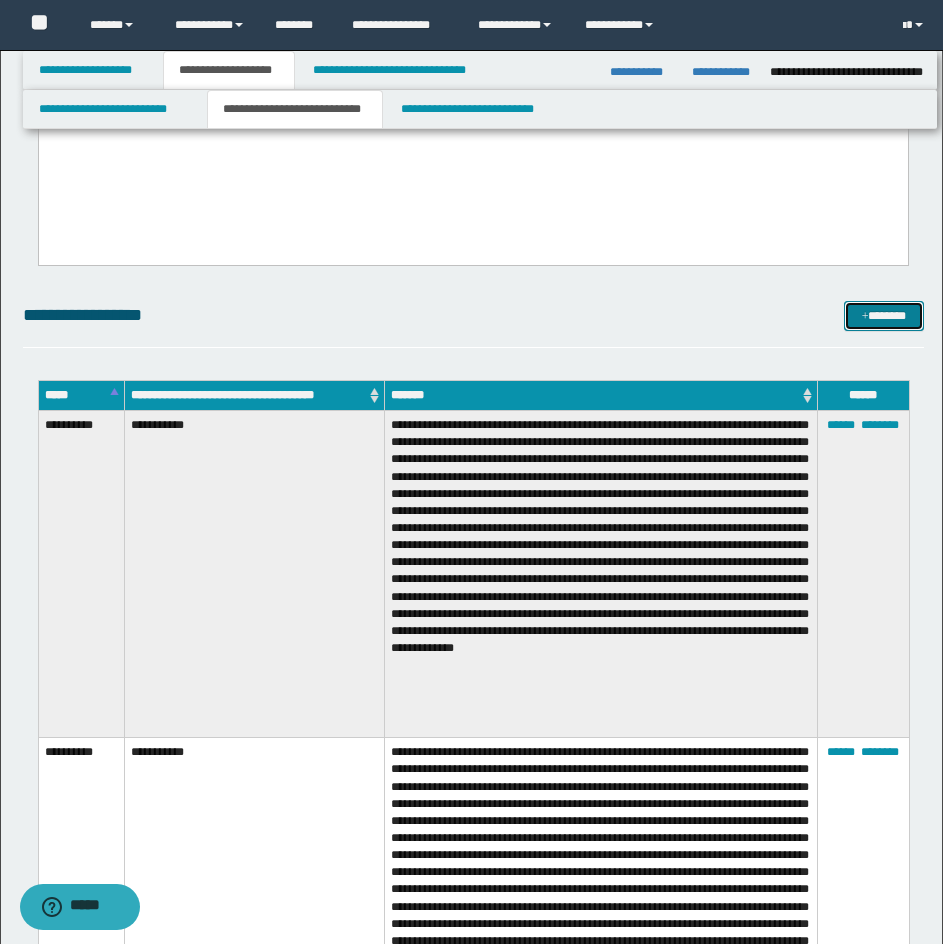 click on "*******" at bounding box center [884, 316] 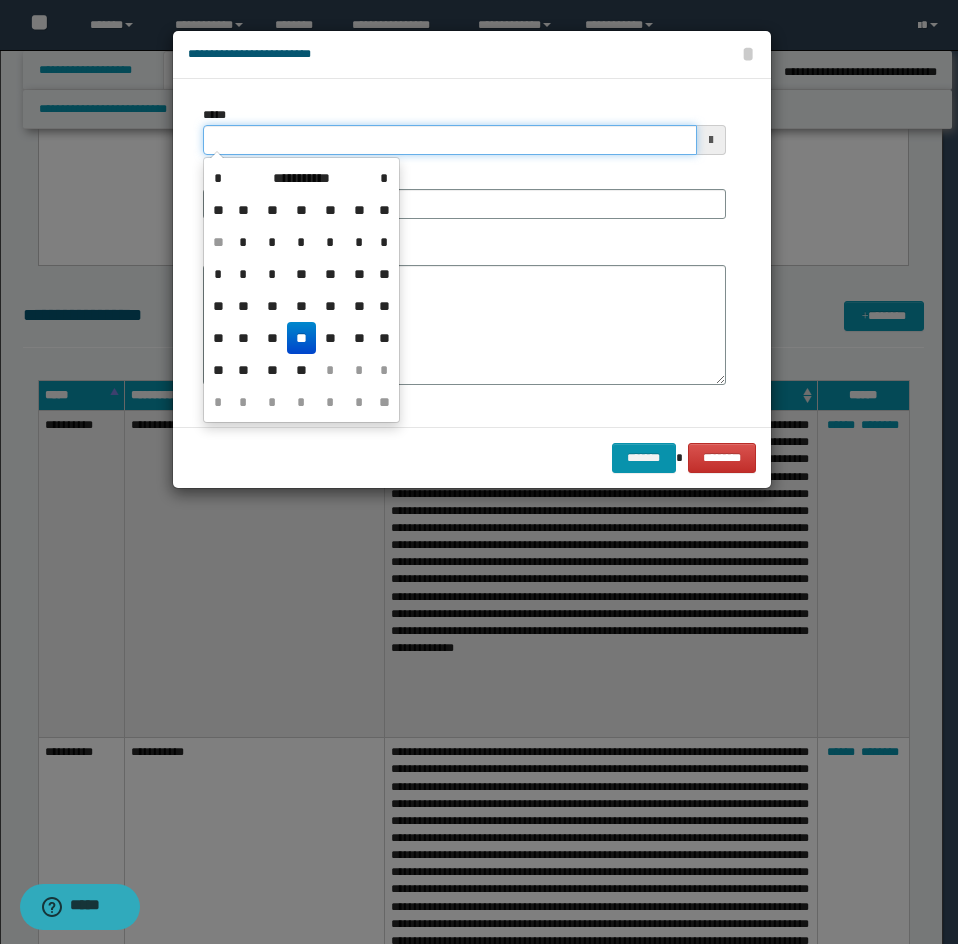 click on "*****" at bounding box center [450, 140] 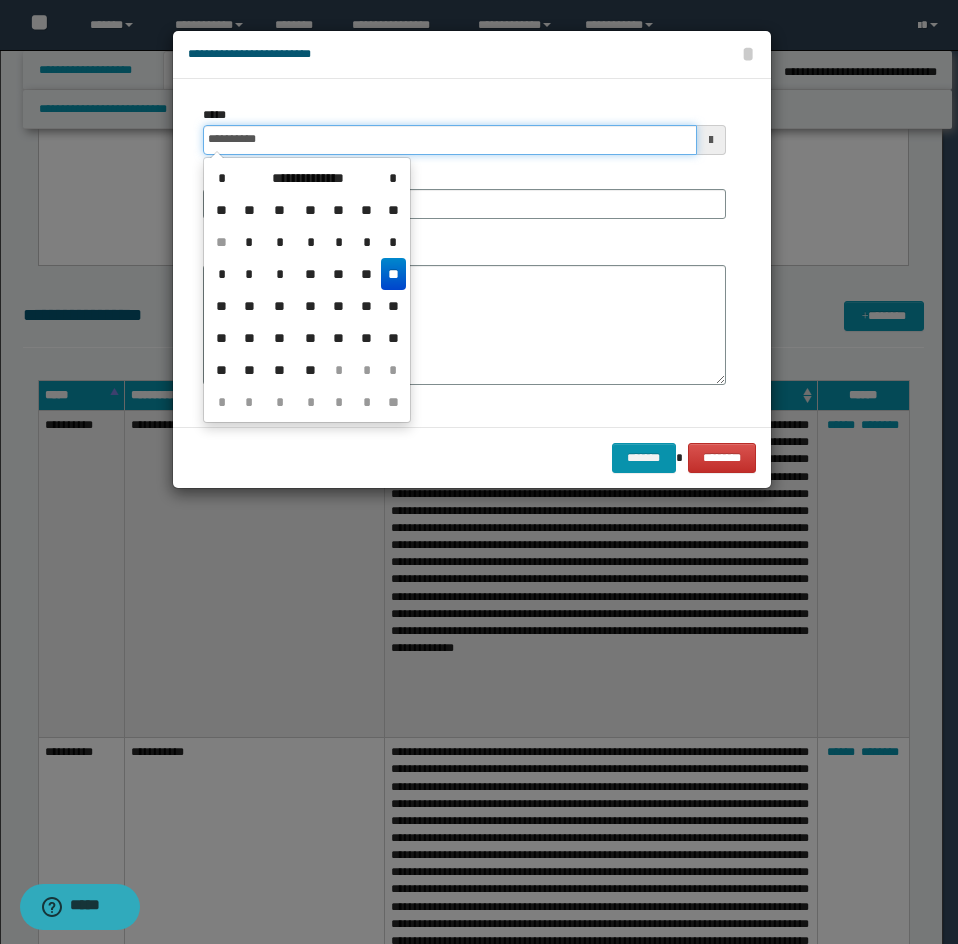 type on "**********" 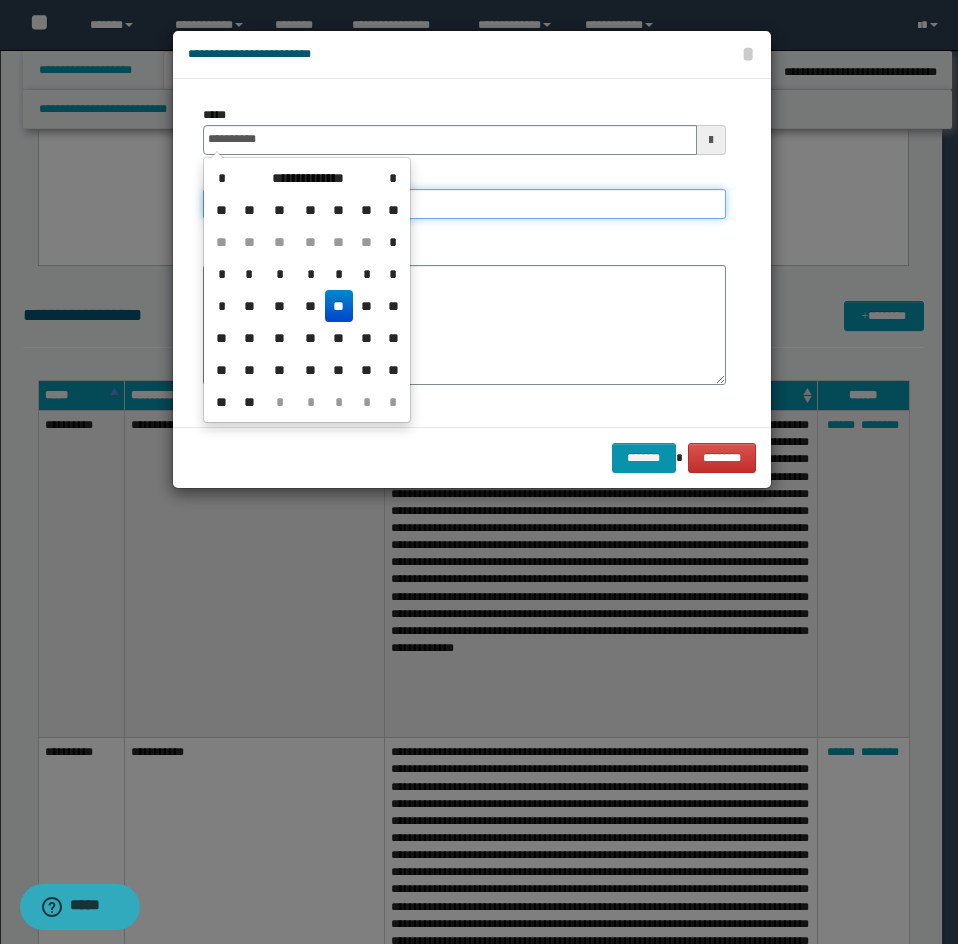 type on "**********" 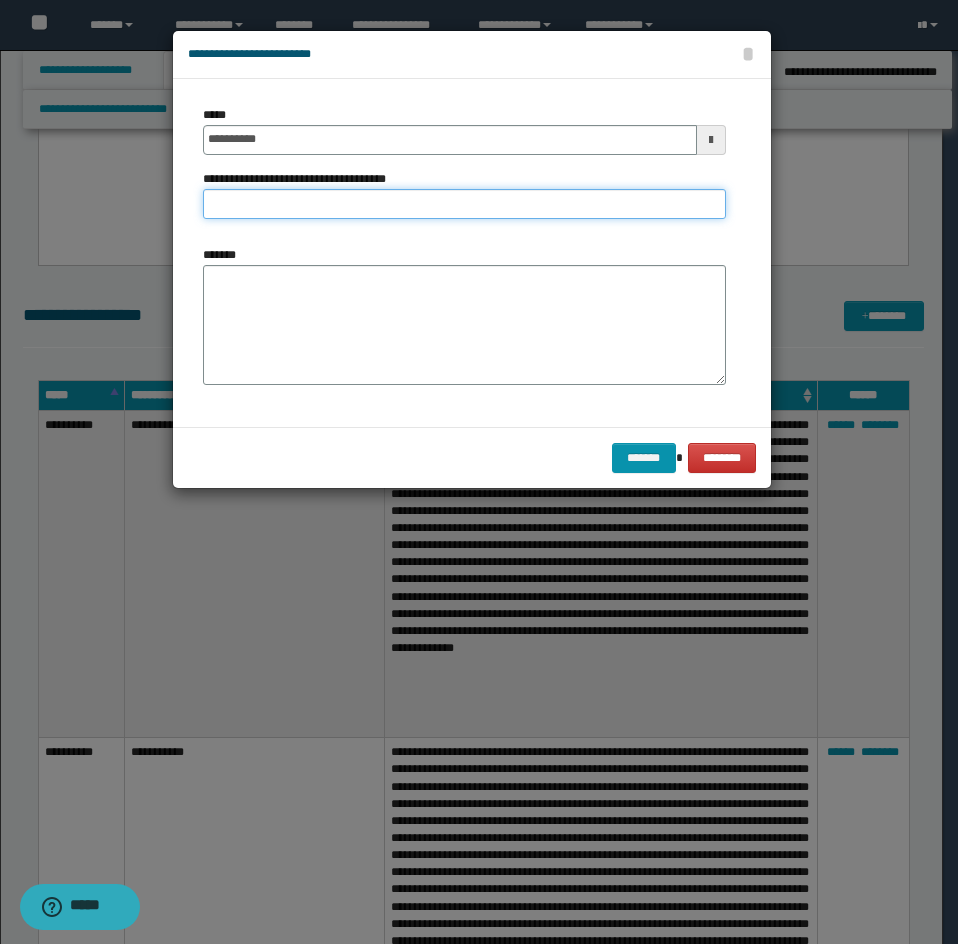 click on "**********" at bounding box center (464, 204) 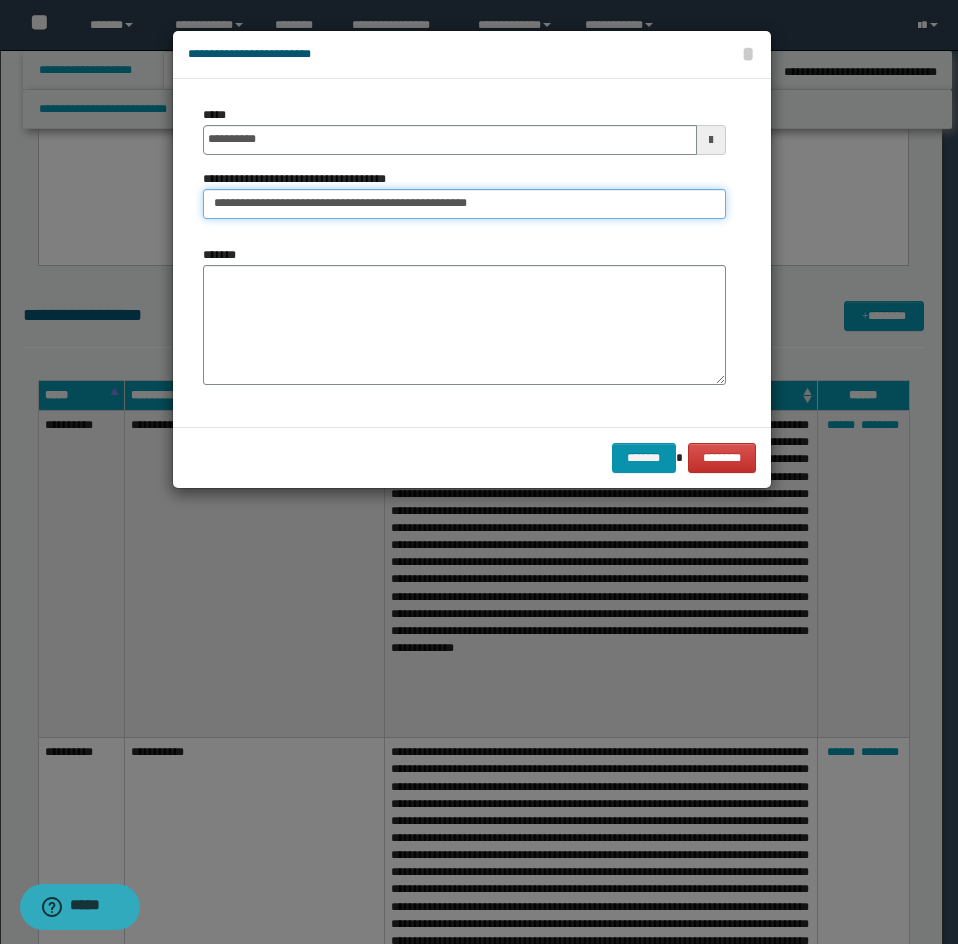 type on "**********" 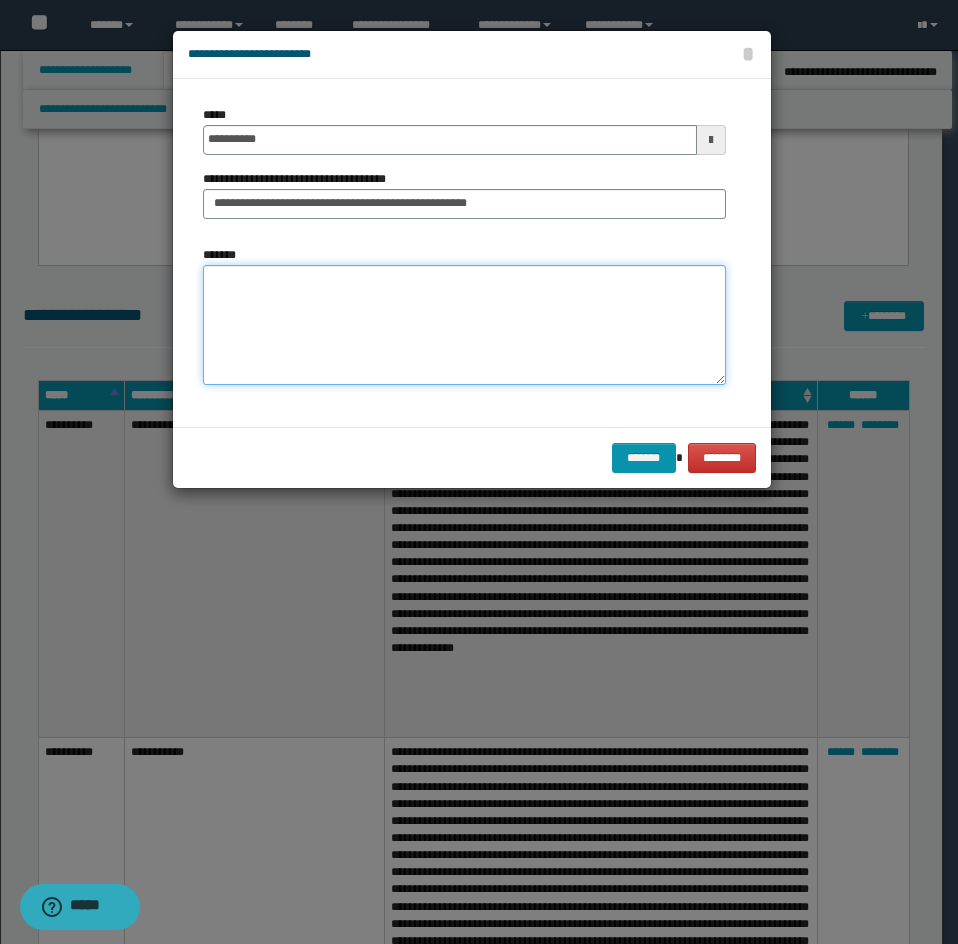 click on "*******" at bounding box center (464, 325) 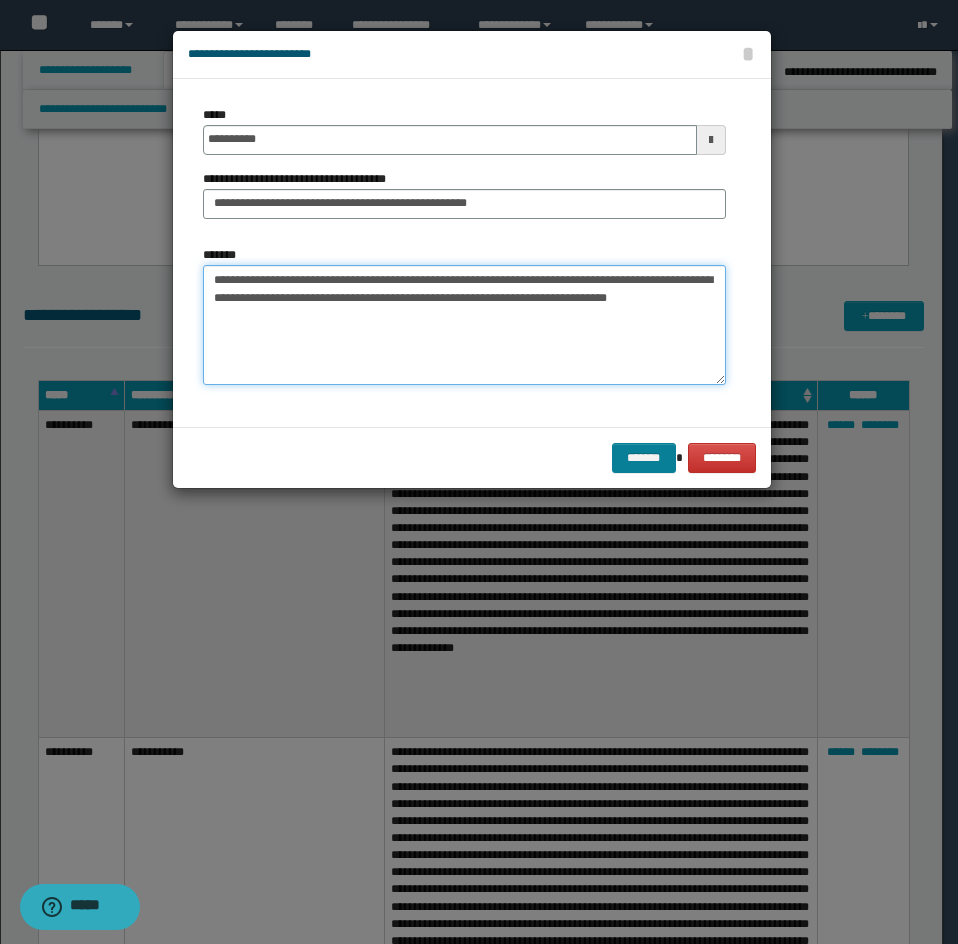 type on "**********" 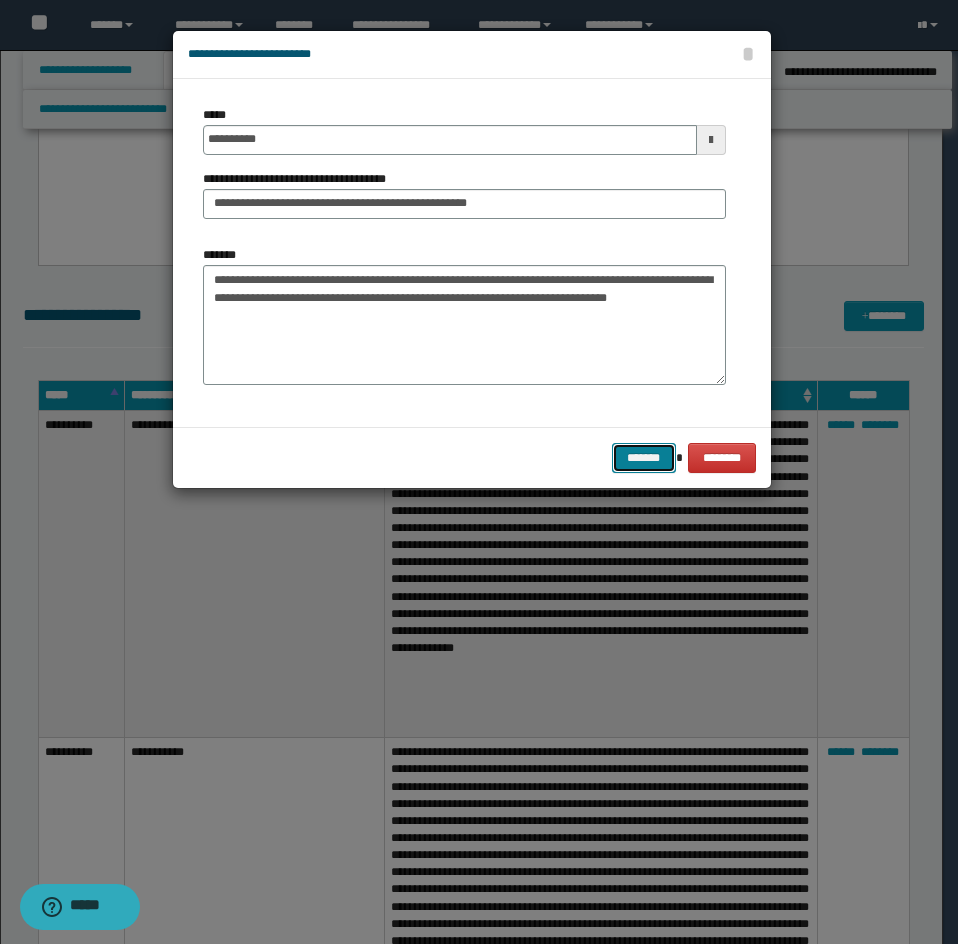 click on "*******" at bounding box center [644, 458] 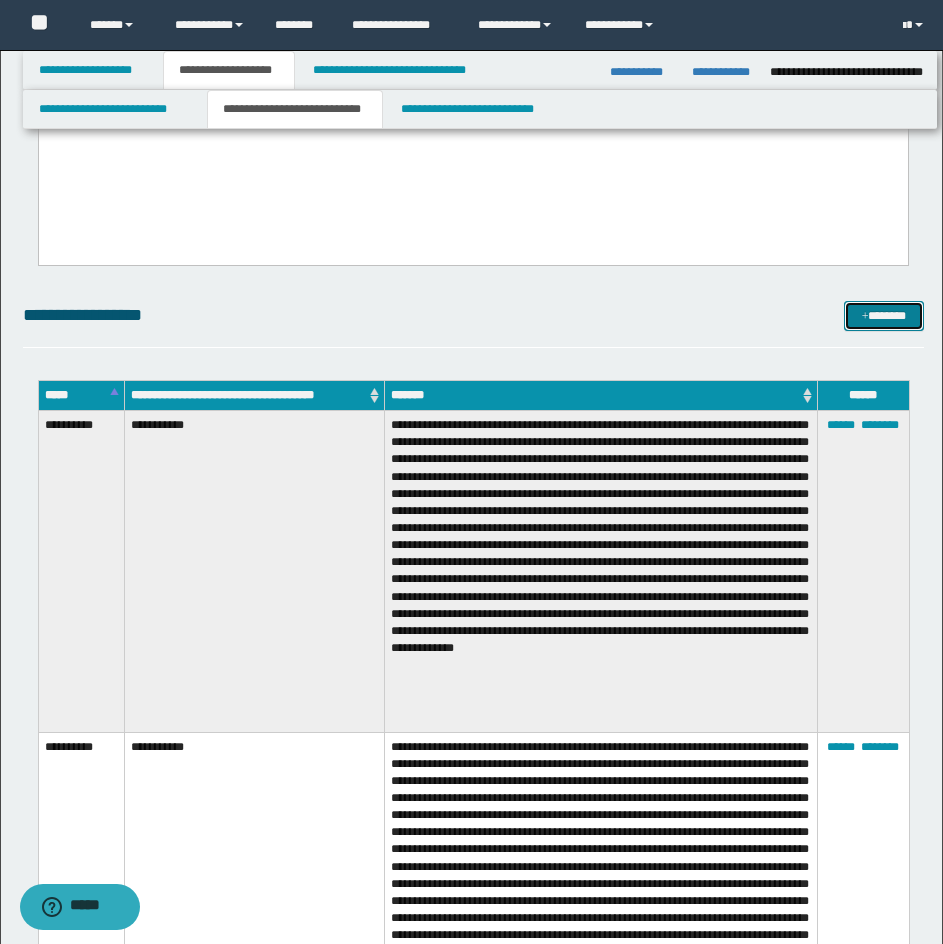 click on "*******" at bounding box center (884, 316) 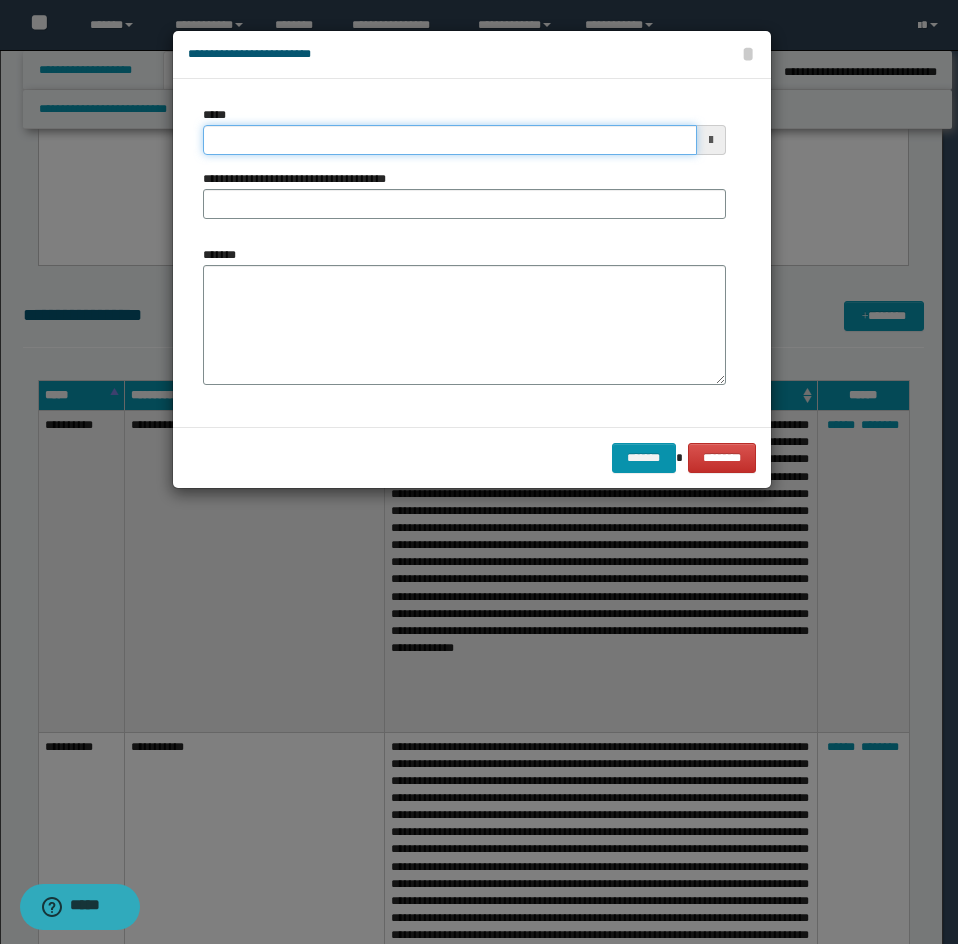 click on "*****" at bounding box center [450, 140] 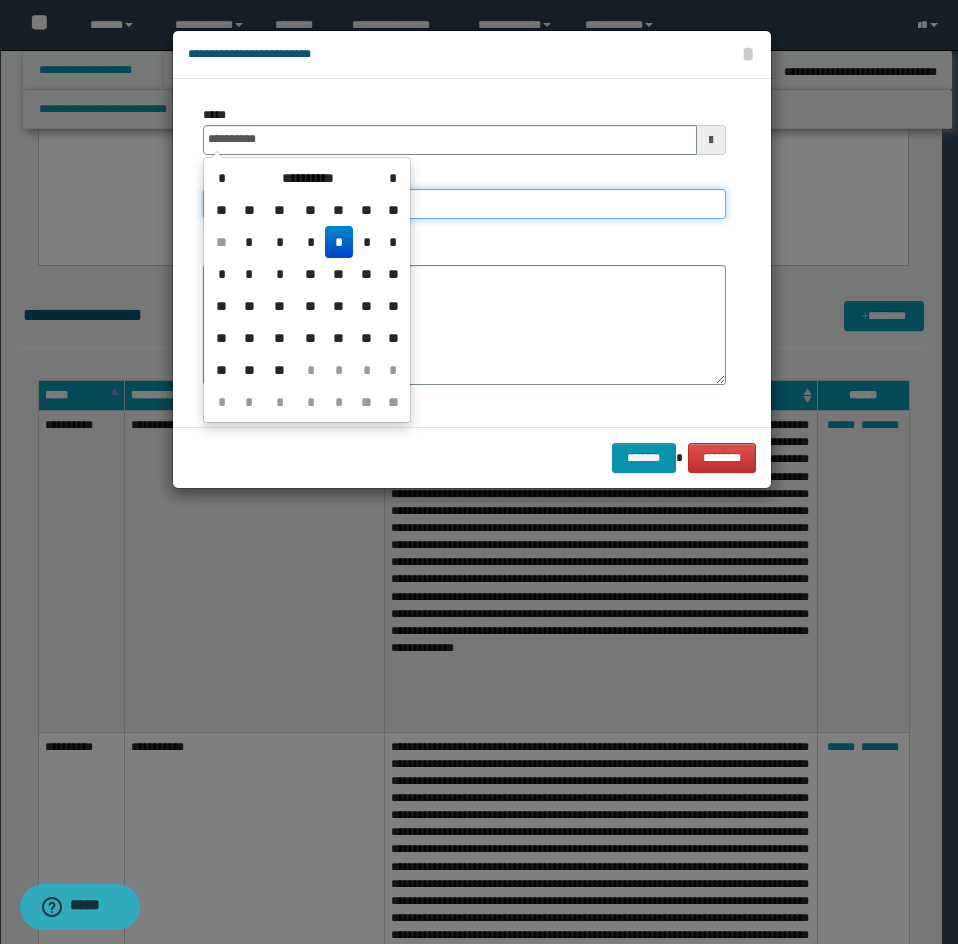 type on "**********" 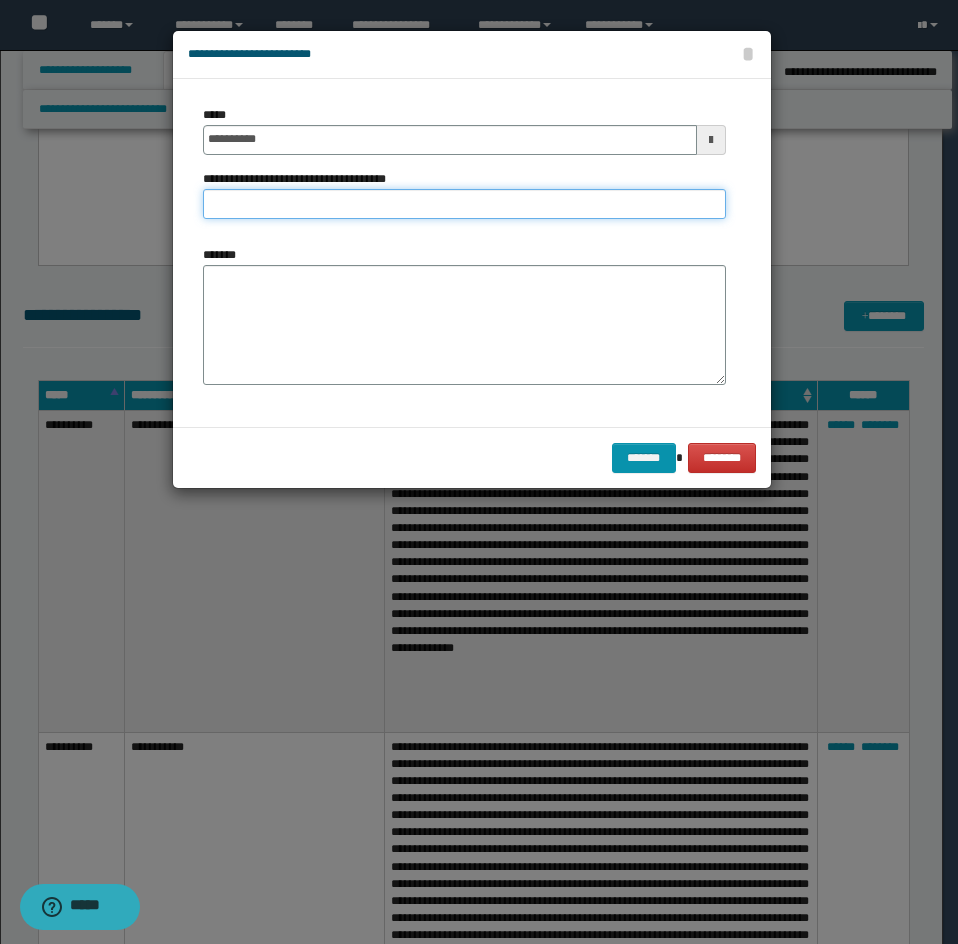 click on "**********" at bounding box center (464, 204) 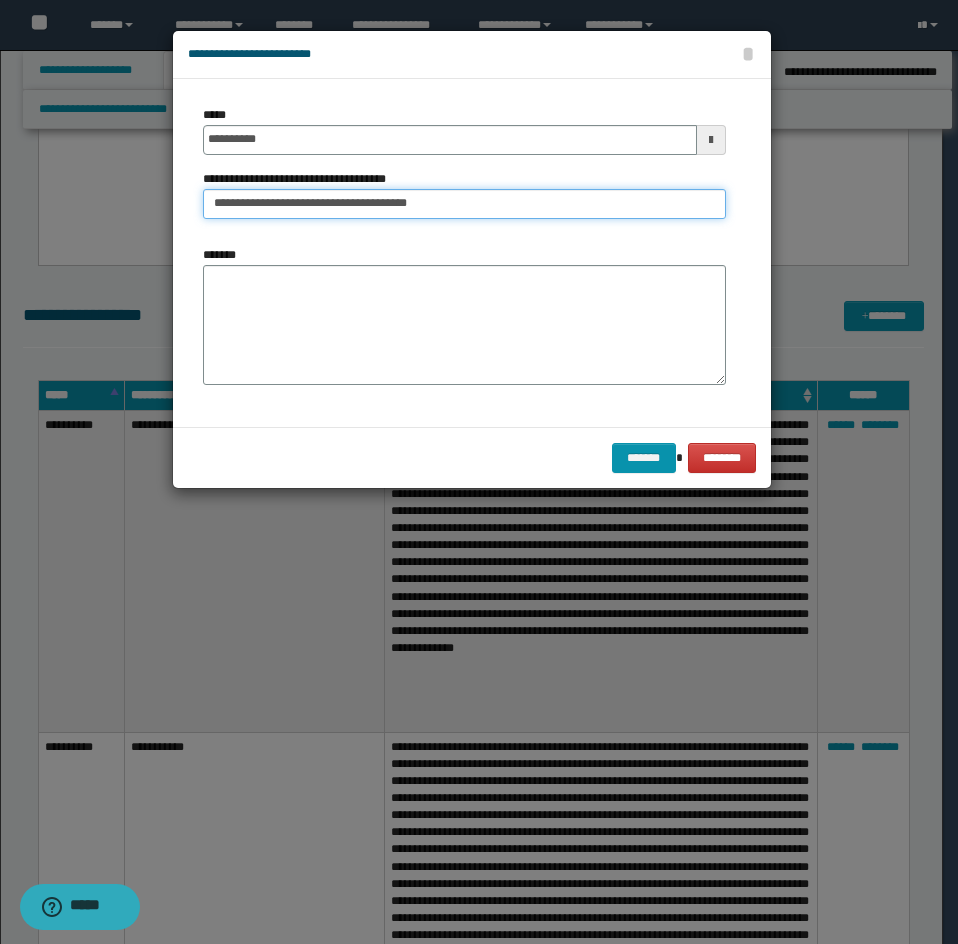 type on "**********" 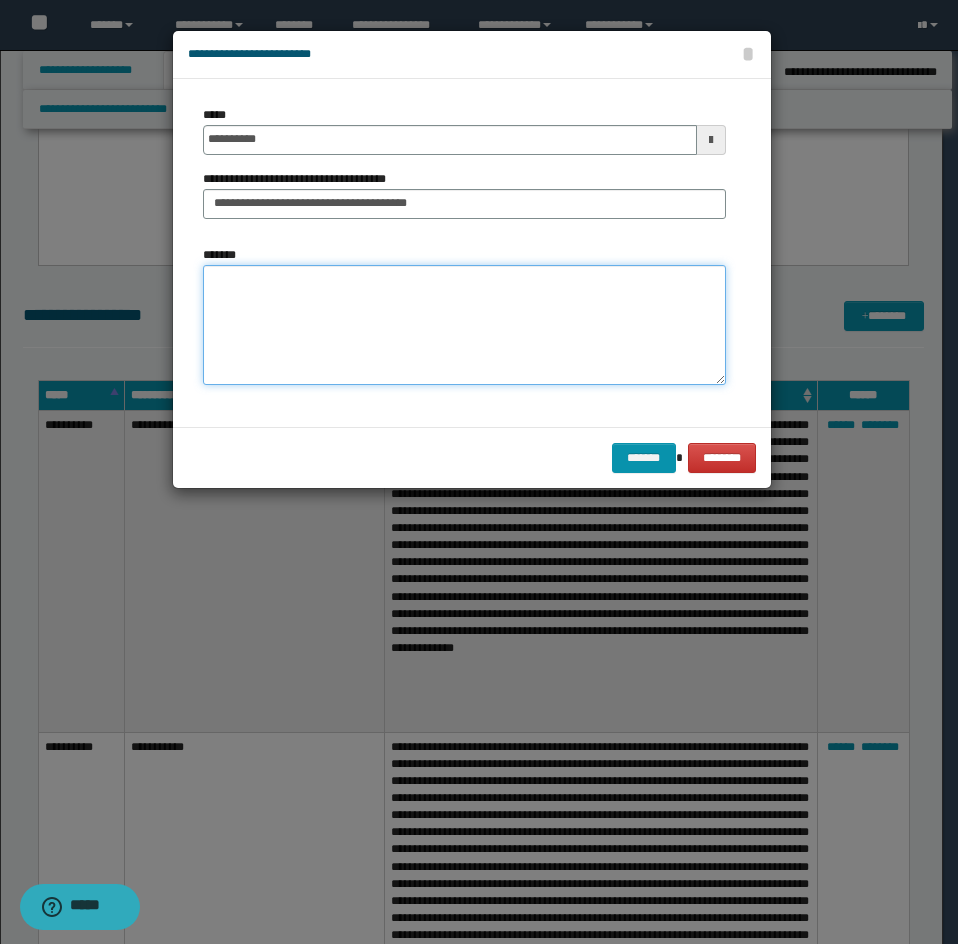 click on "*******" at bounding box center [464, 325] 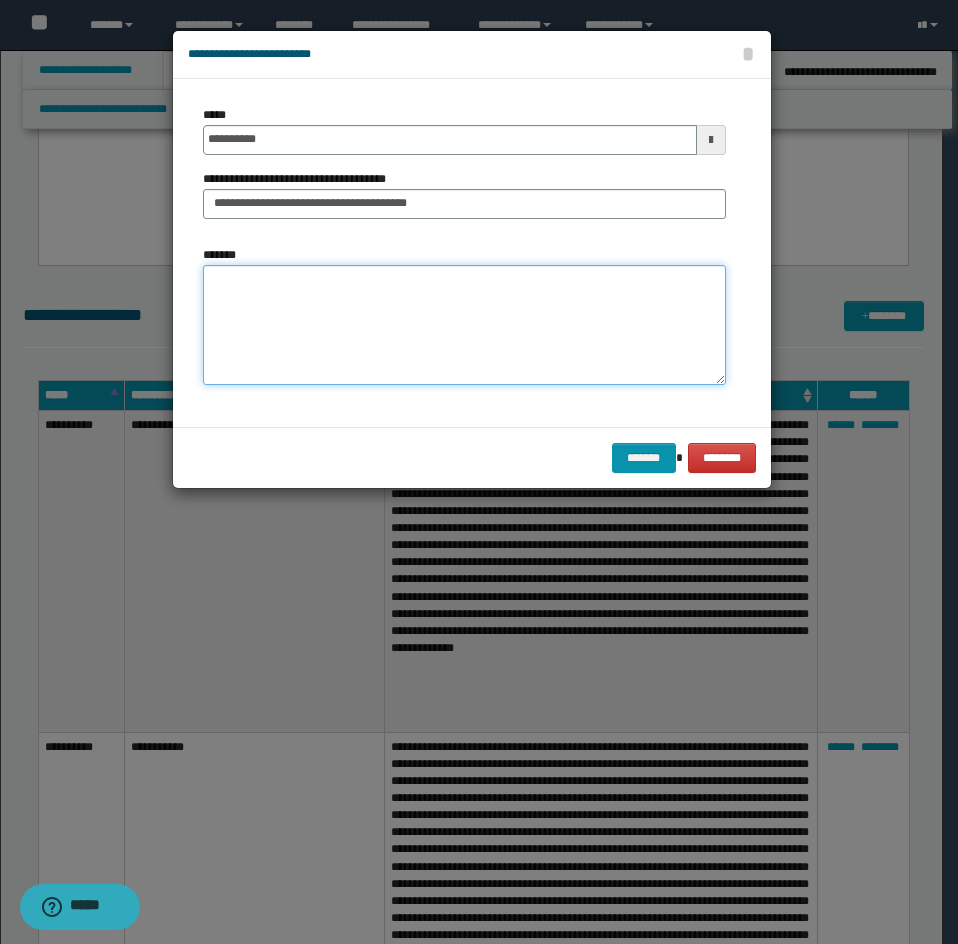 paste on "**********" 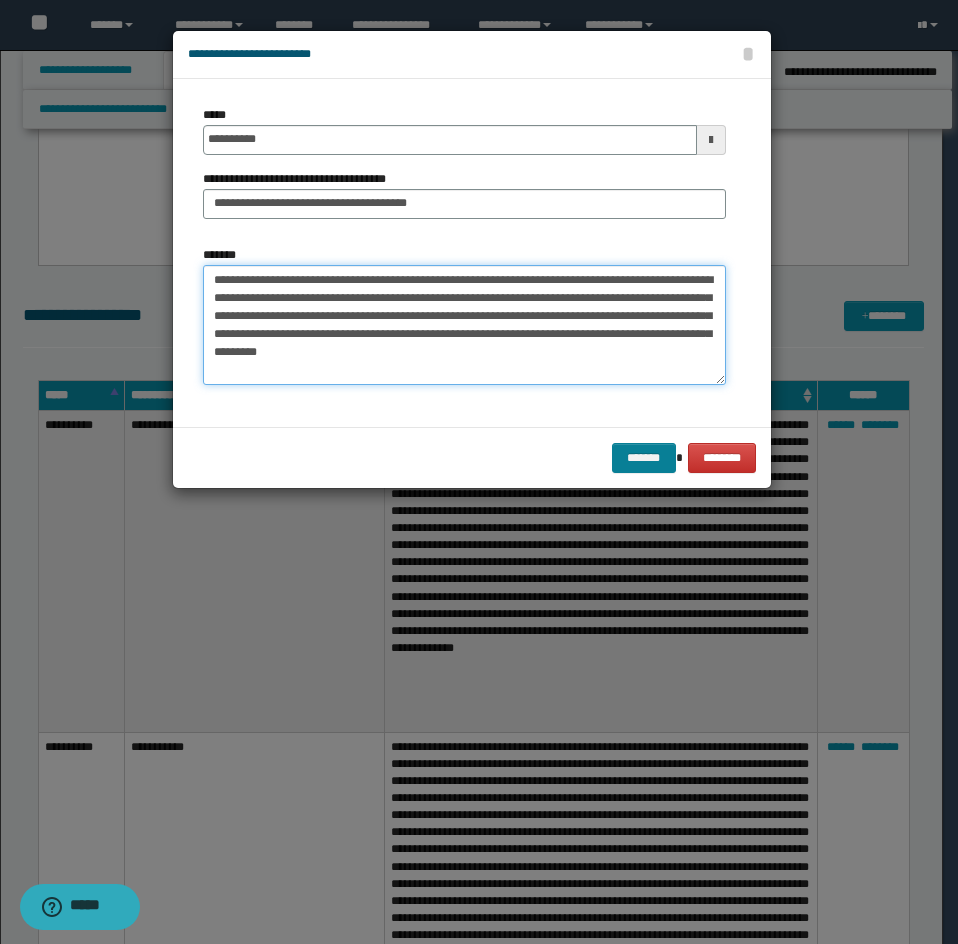 type on "**********" 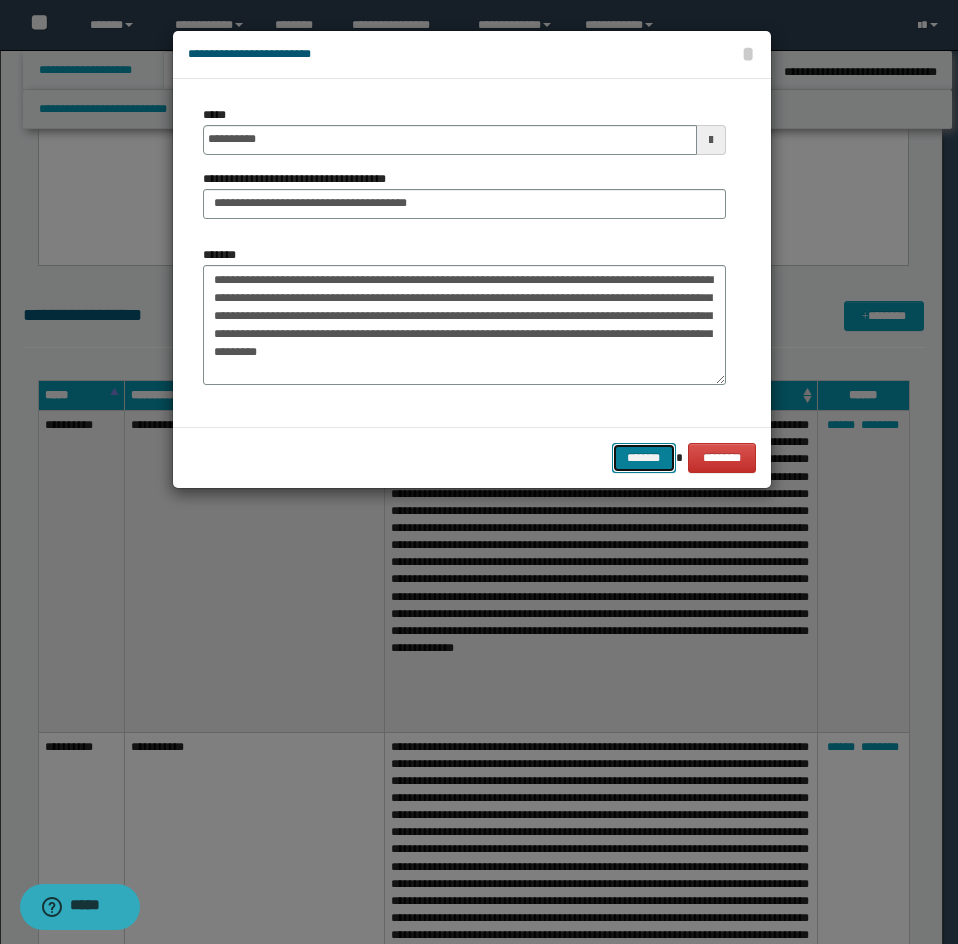 click on "*******" at bounding box center [644, 458] 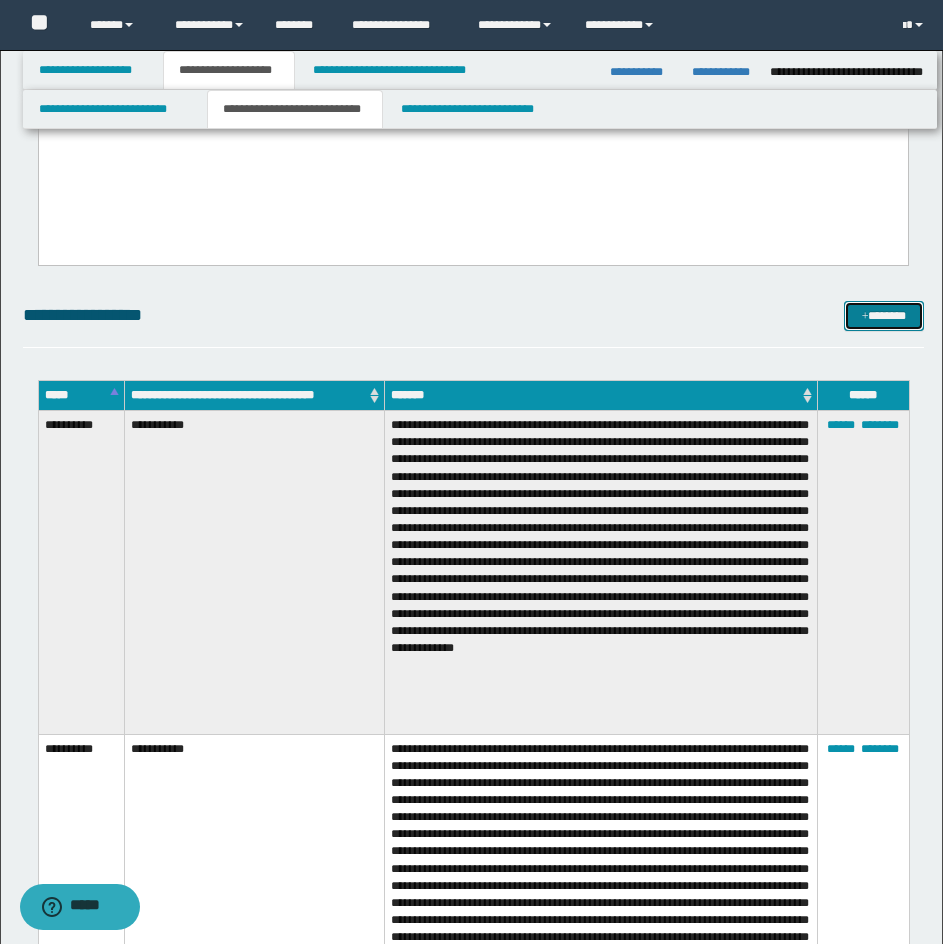 click at bounding box center [865, 317] 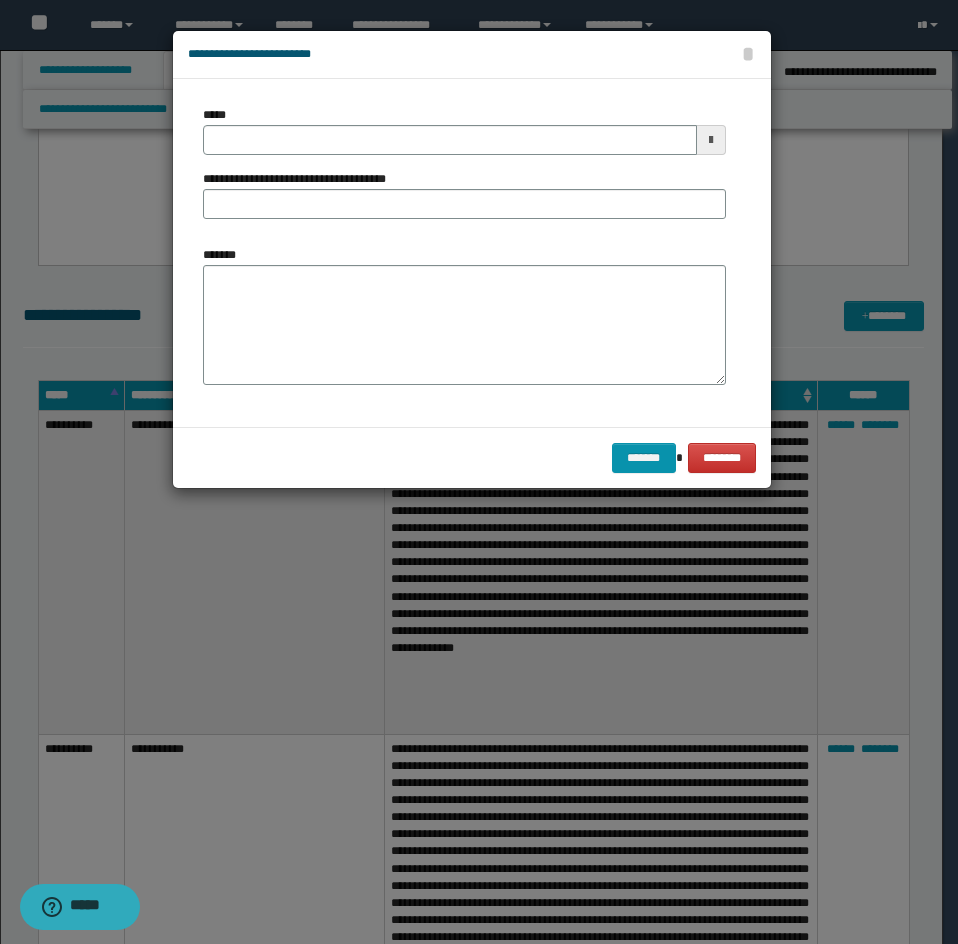 click on "*****" at bounding box center (464, 130) 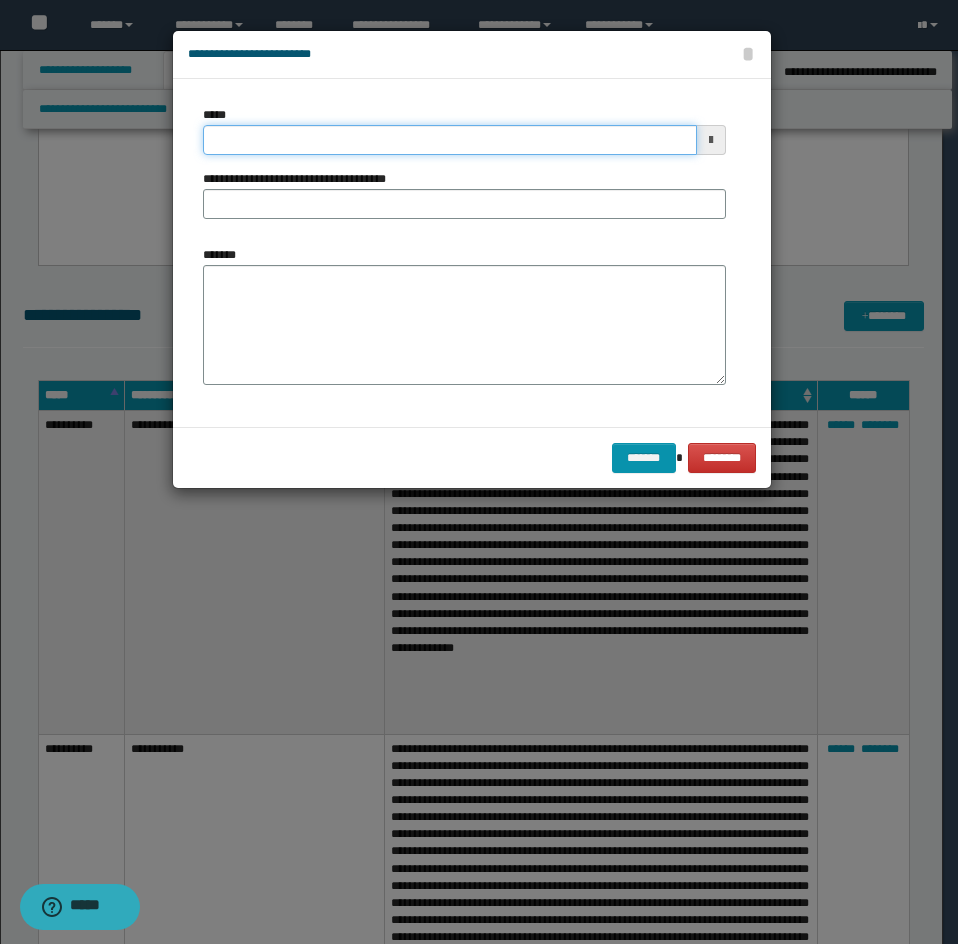 click on "*****" at bounding box center (450, 140) 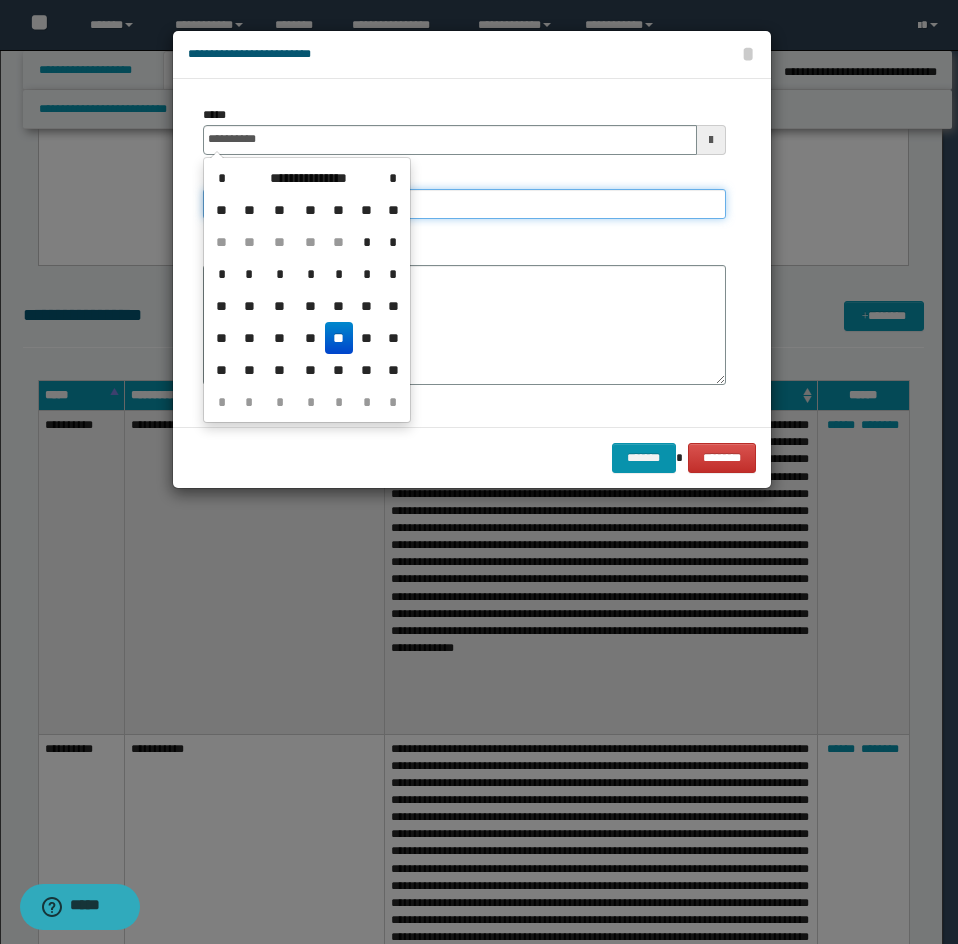 type on "**********" 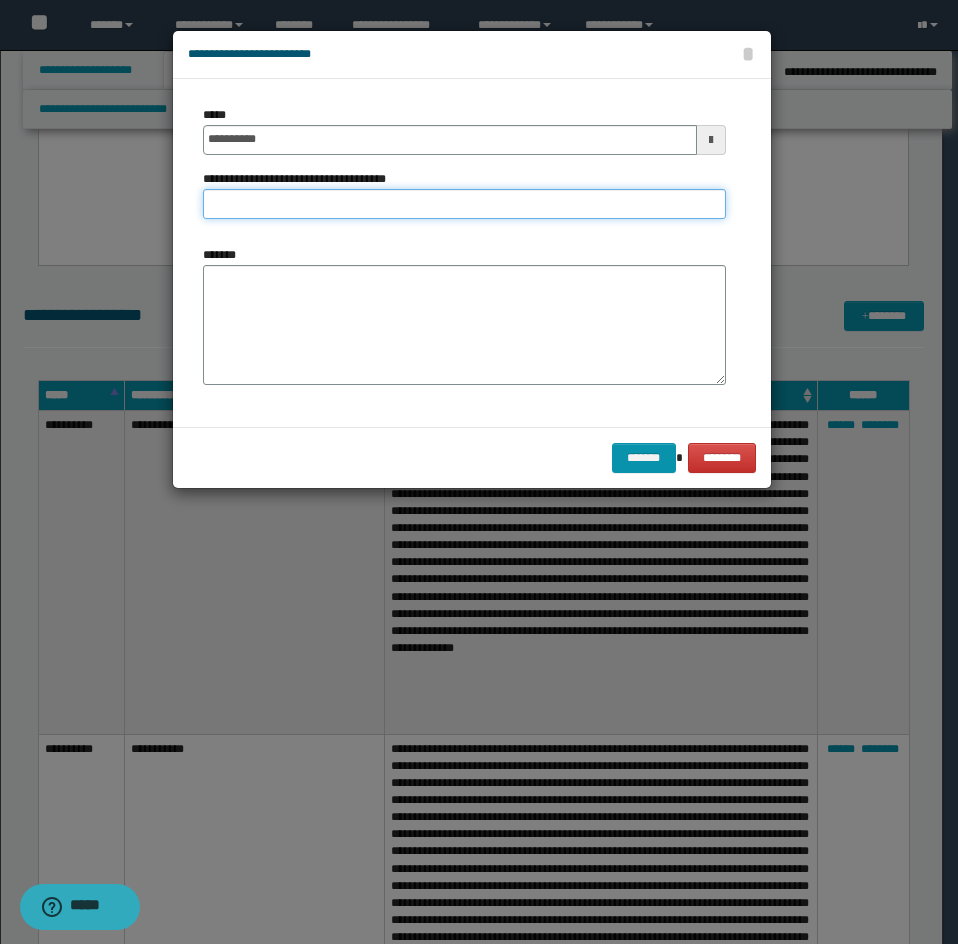 click on "**********" at bounding box center (464, 204) 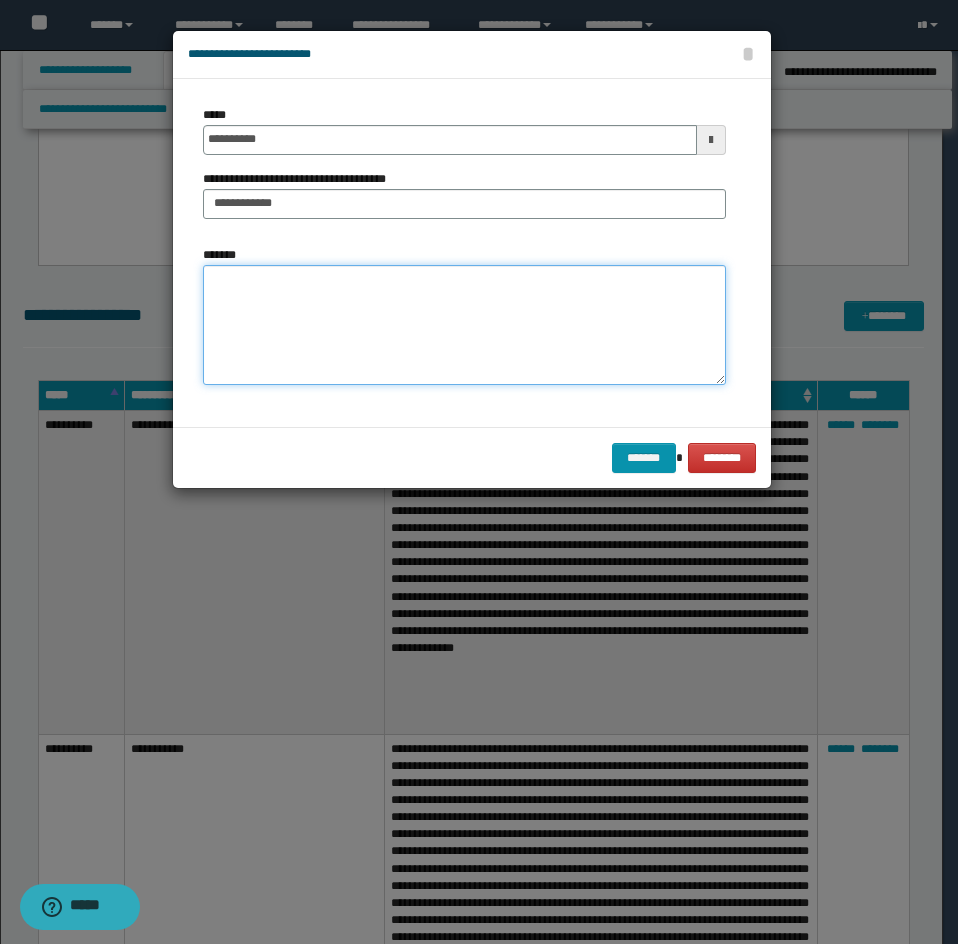 click on "*******" at bounding box center [464, 325] 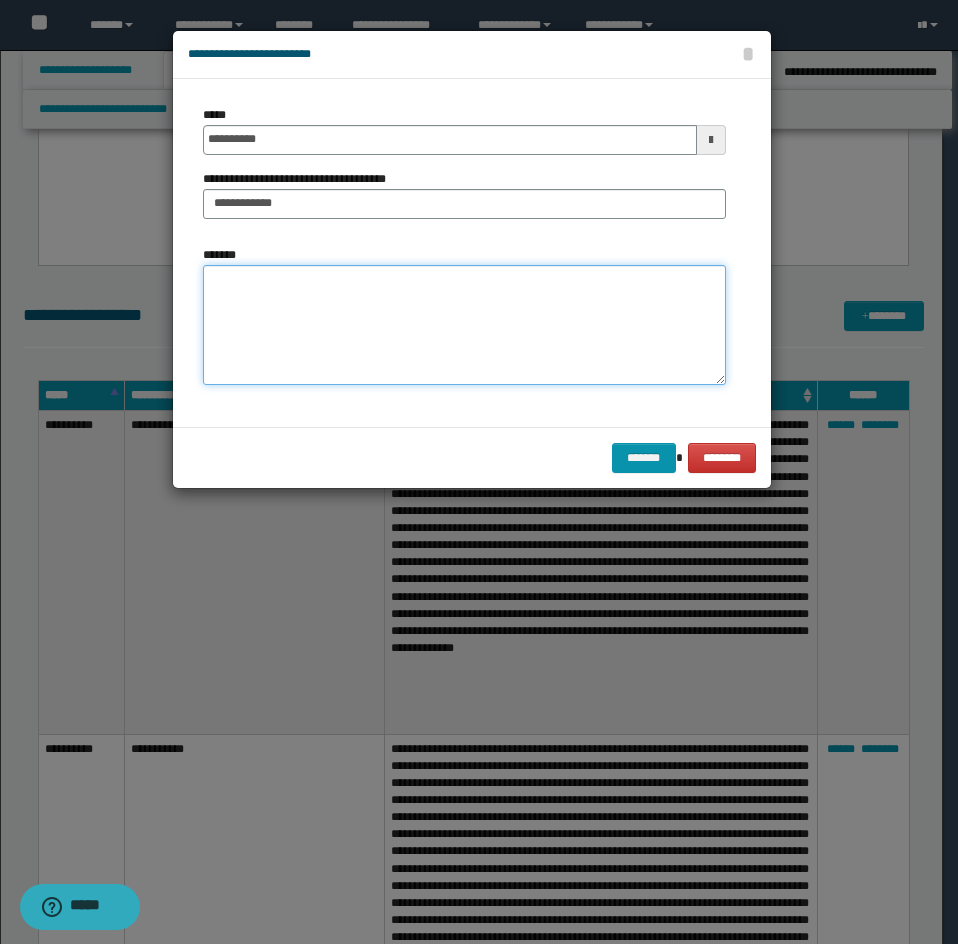 paste on "**********" 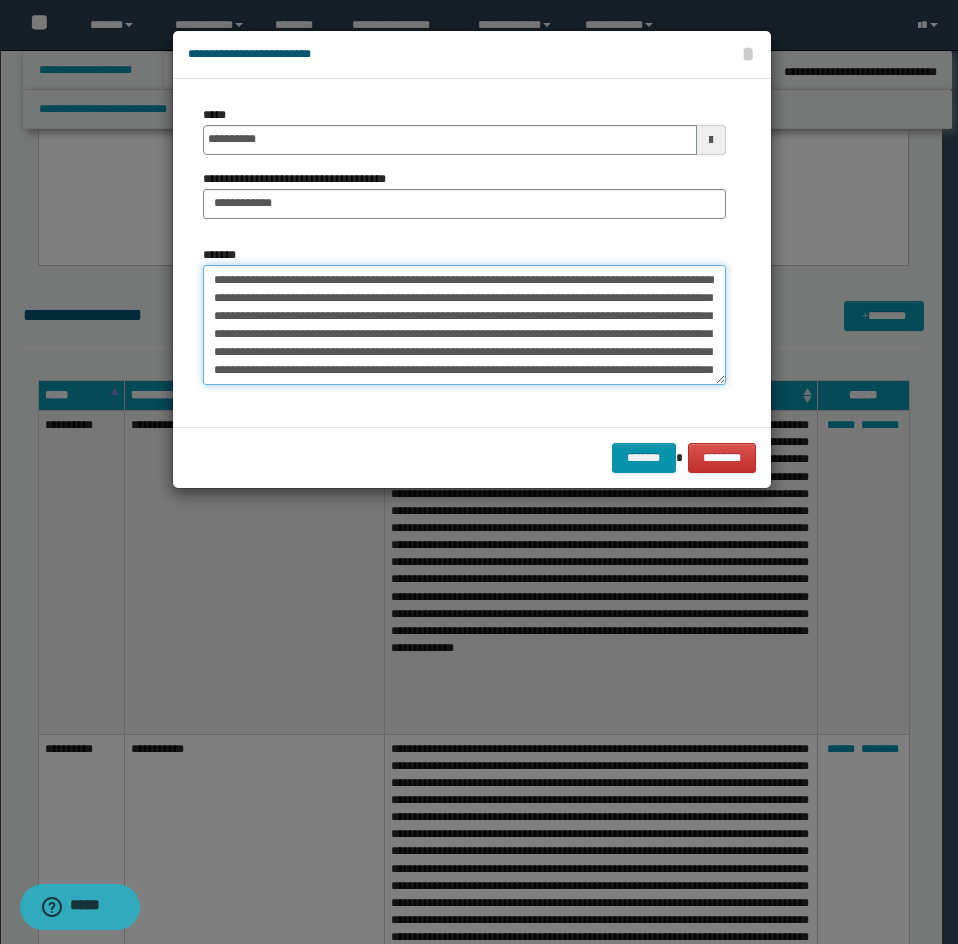 scroll, scrollTop: 102, scrollLeft: 0, axis: vertical 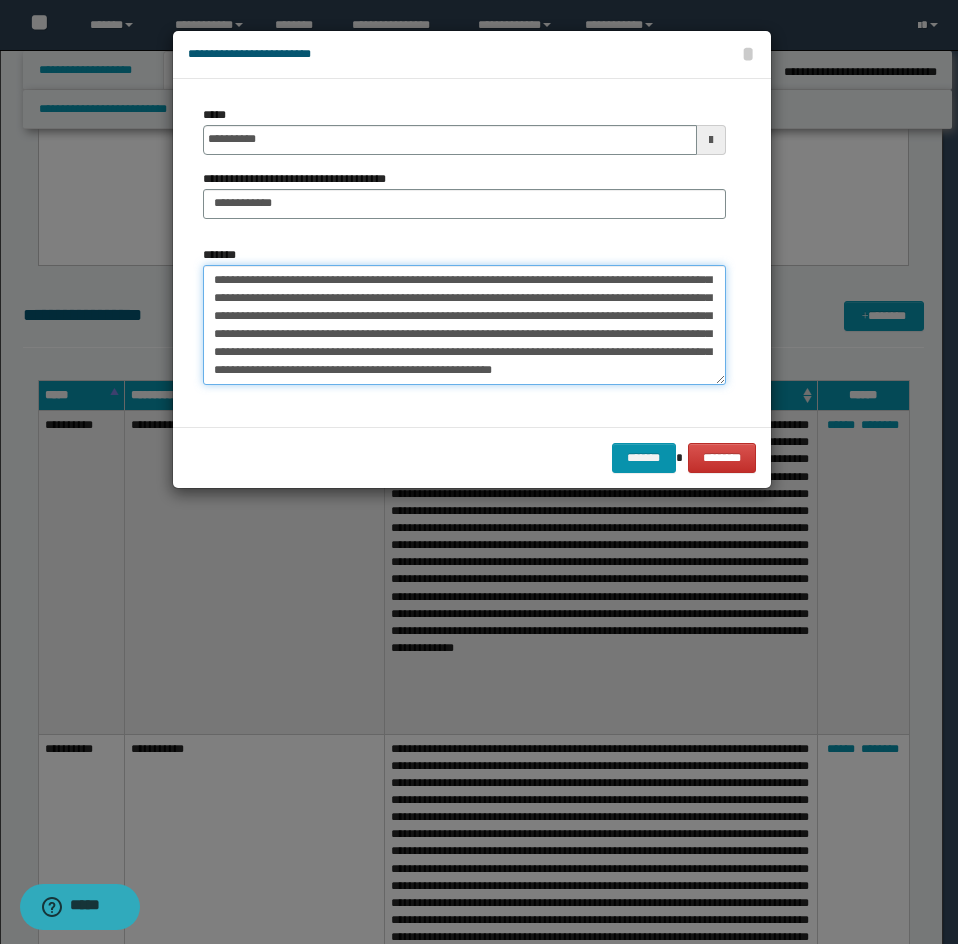 type on "**********" 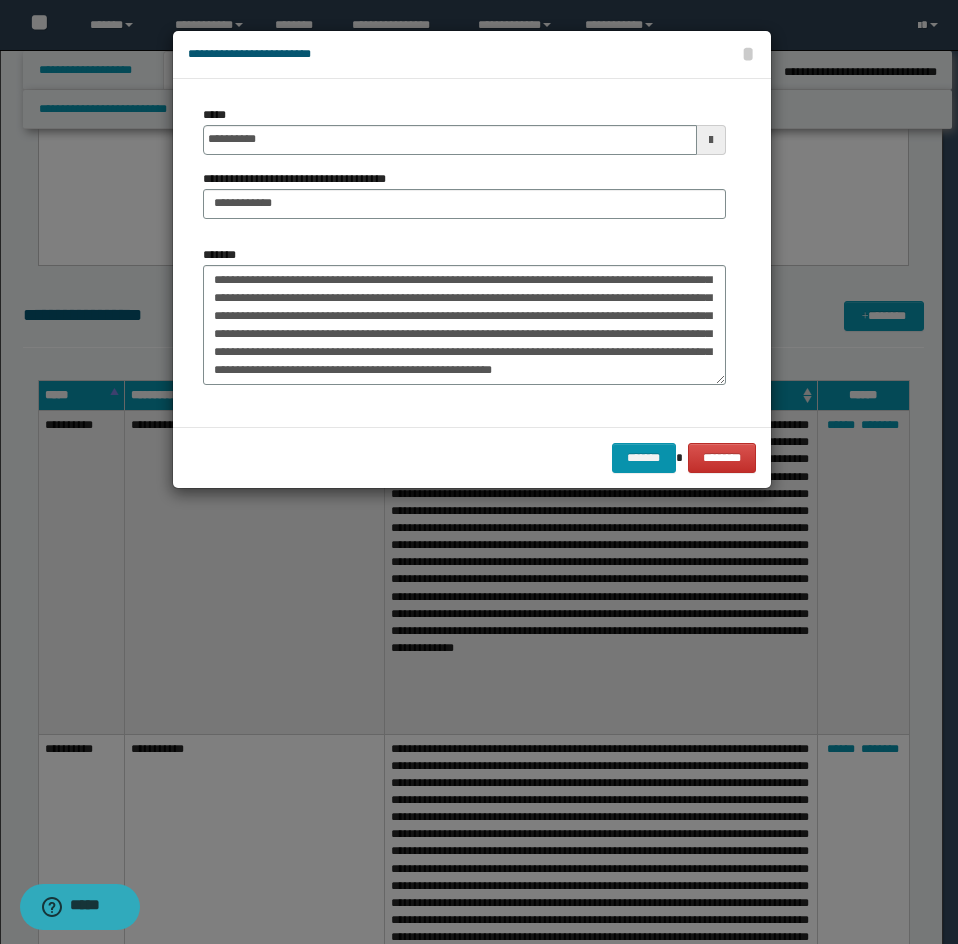 click on "*******
********" at bounding box center (472, 457) 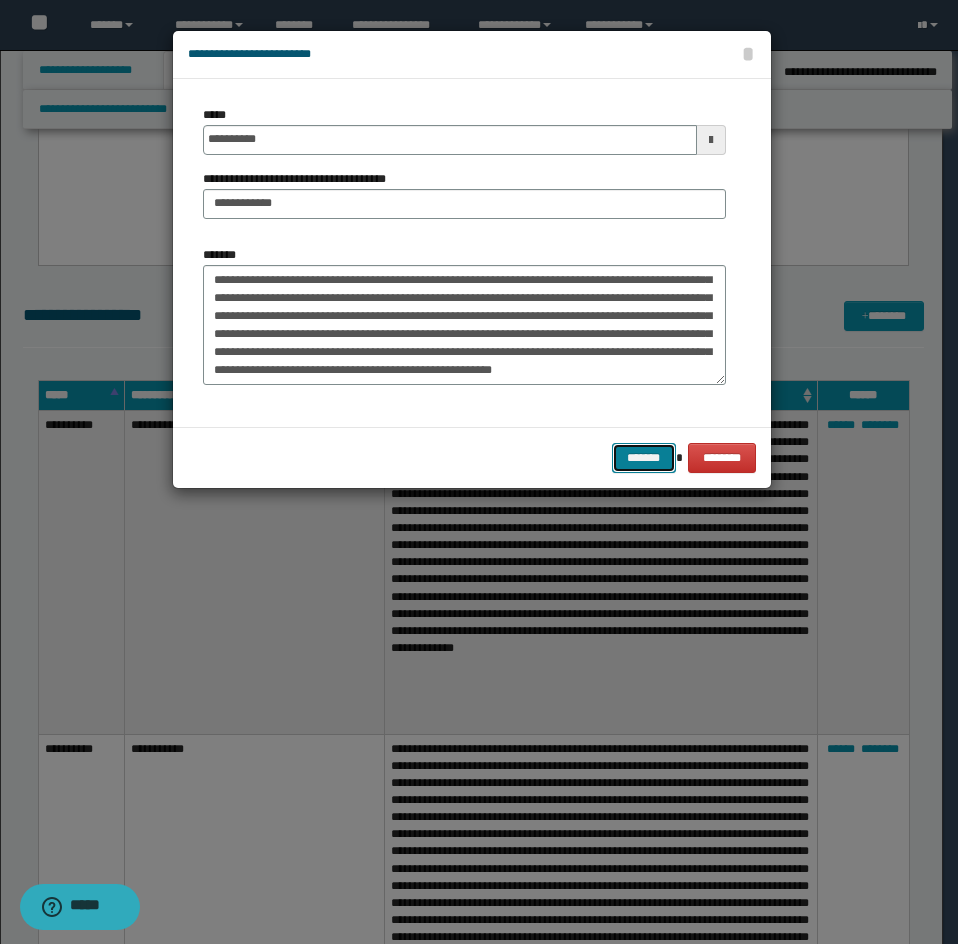 click on "*******" at bounding box center (644, 458) 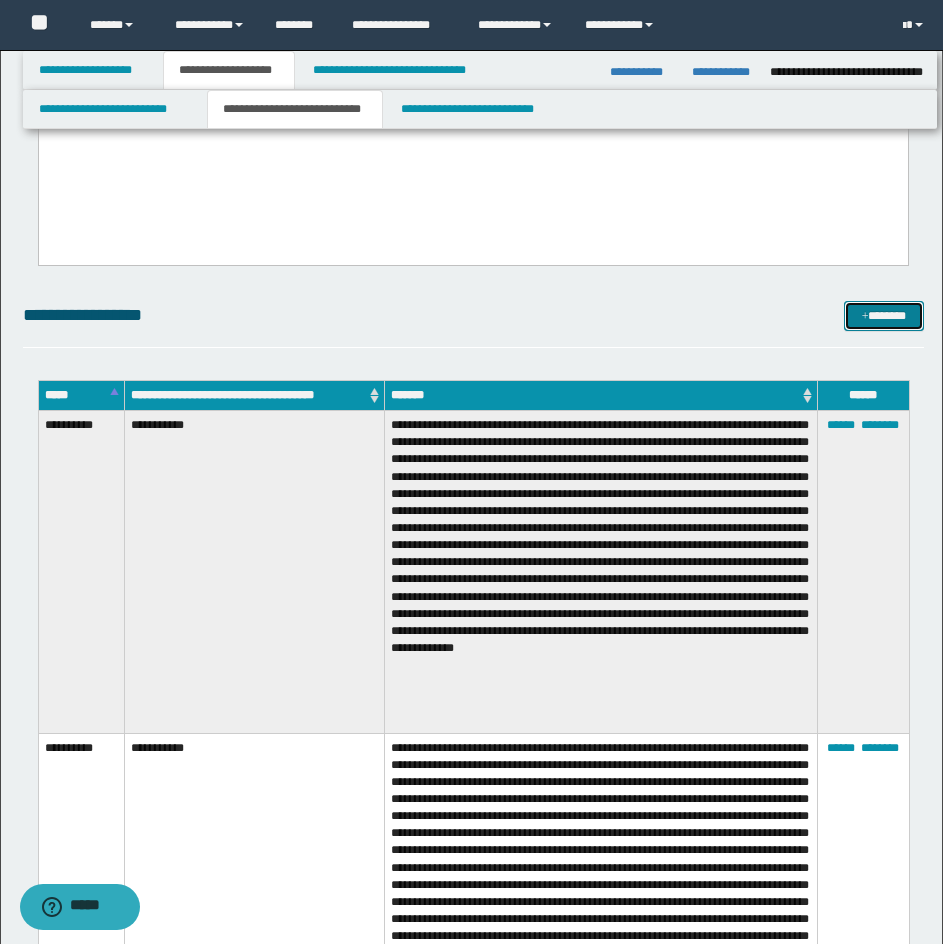 click on "*******" at bounding box center (884, 316) 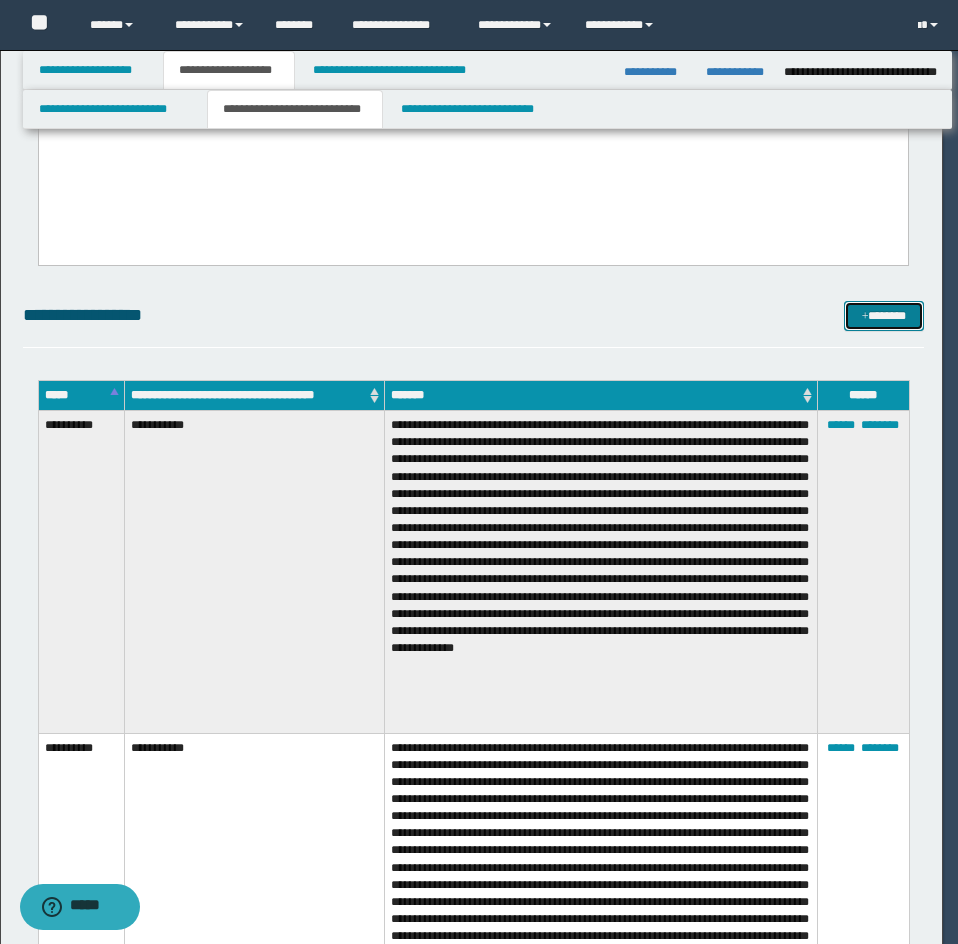 scroll, scrollTop: 0, scrollLeft: 0, axis: both 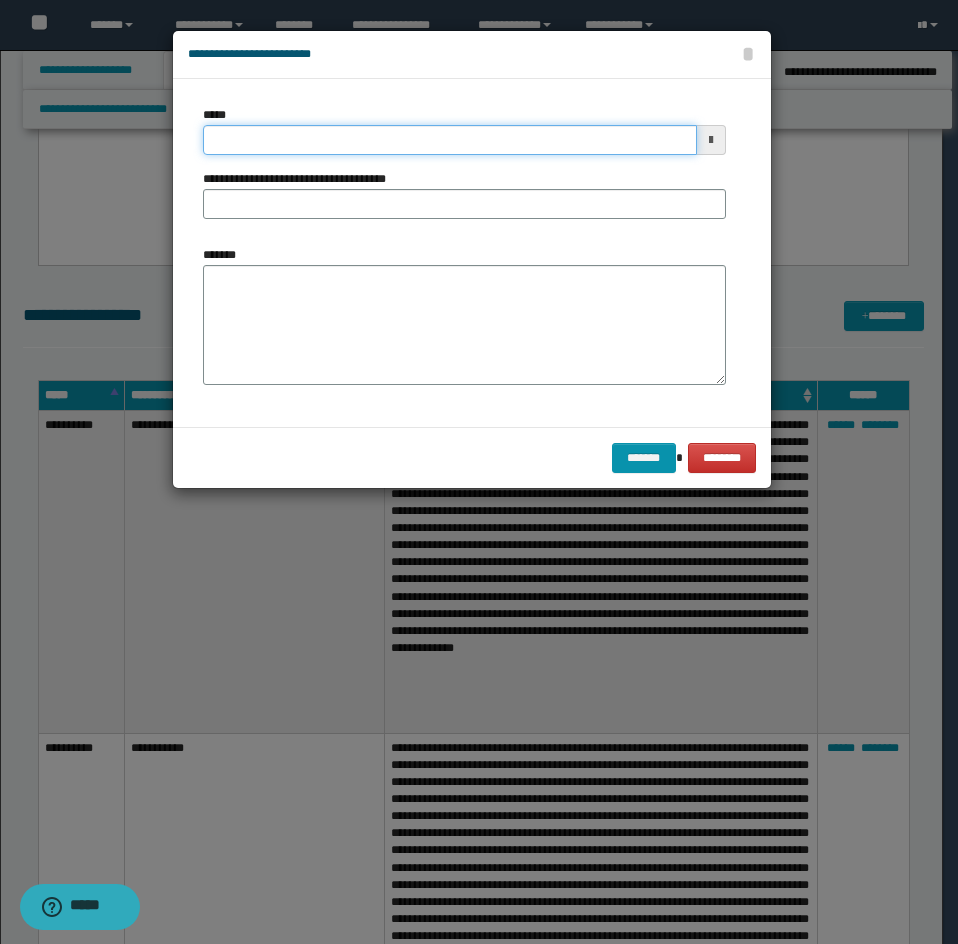 click on "*****" at bounding box center [450, 140] 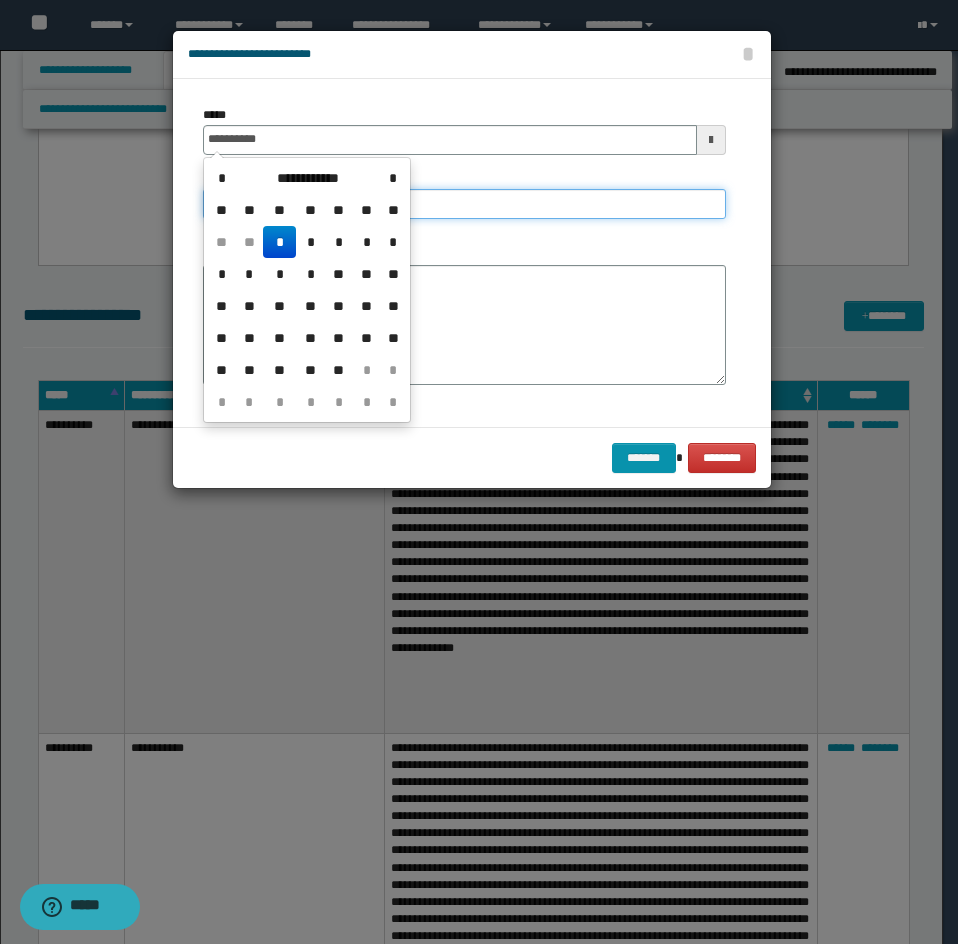 type on "**********" 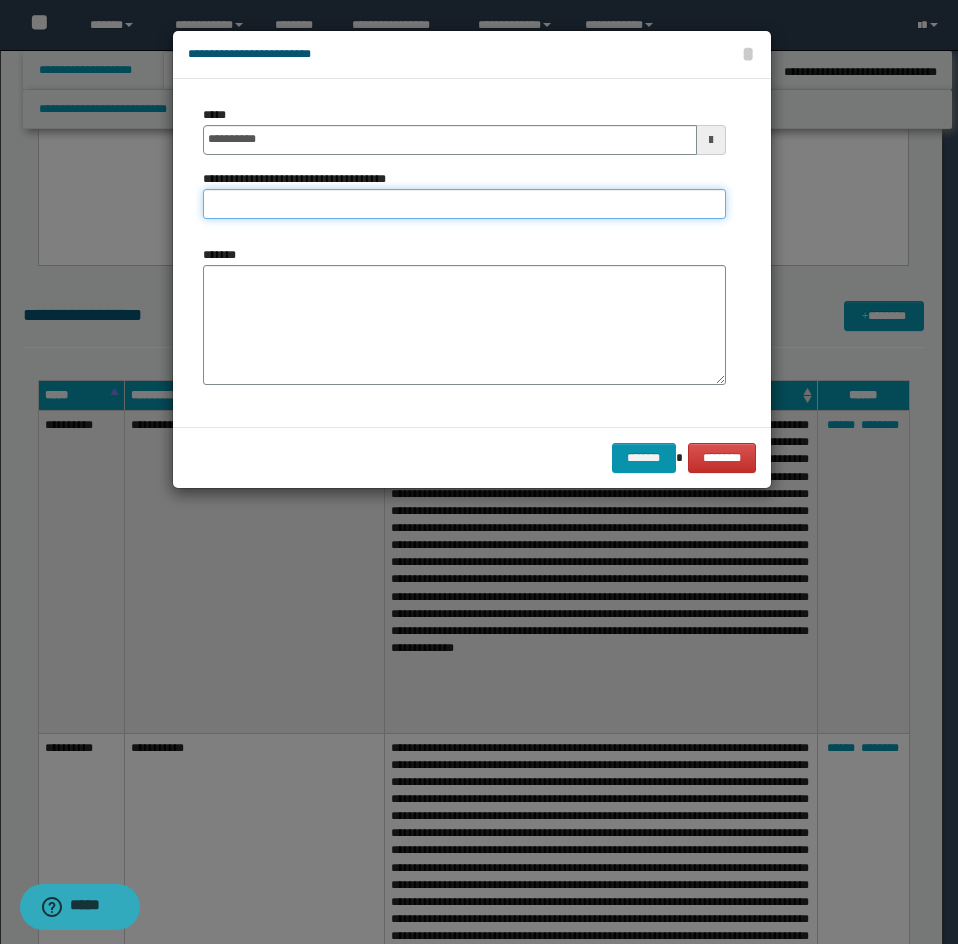 type on "**********" 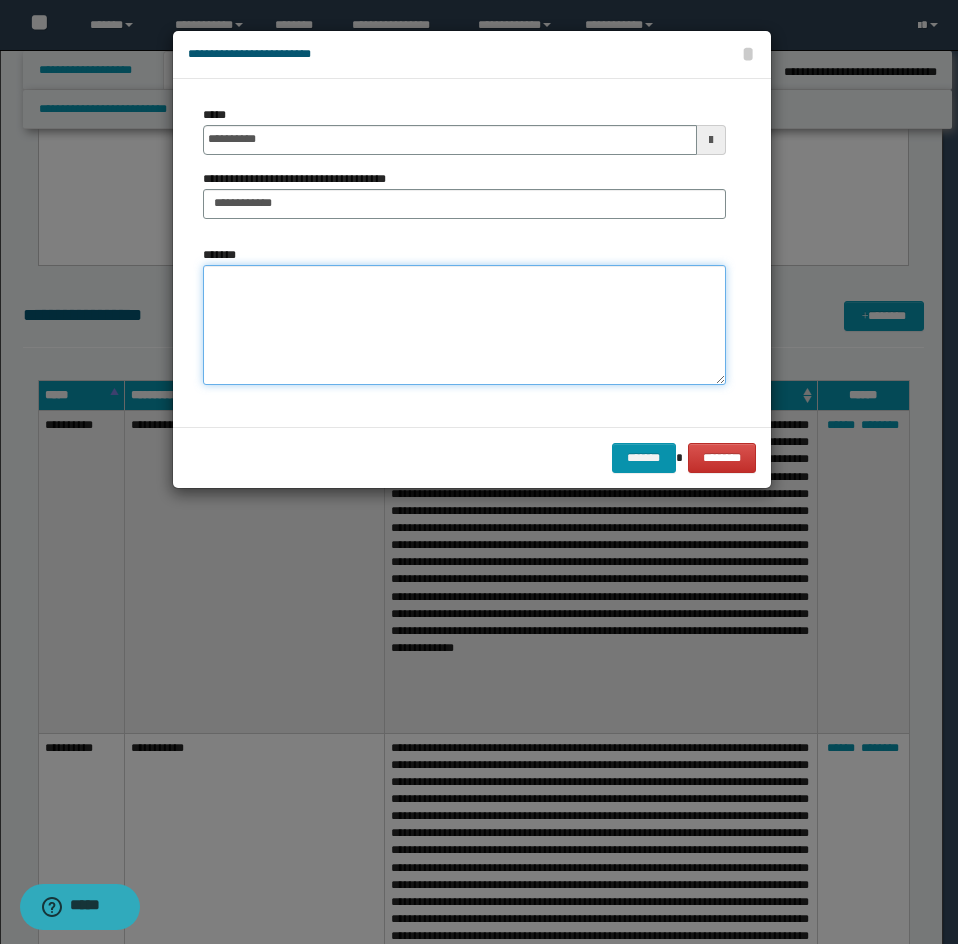 drag, startPoint x: 262, startPoint y: 318, endPoint x: 233, endPoint y: 322, distance: 29.274563 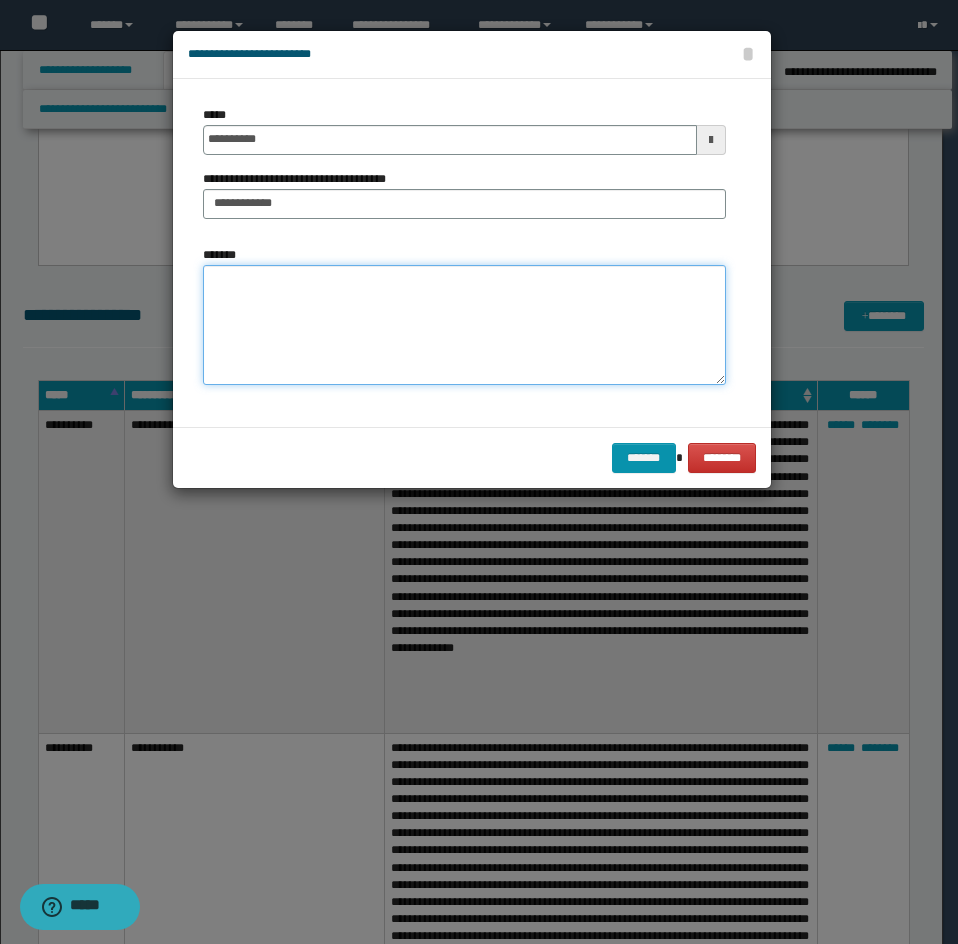 paste on "**********" 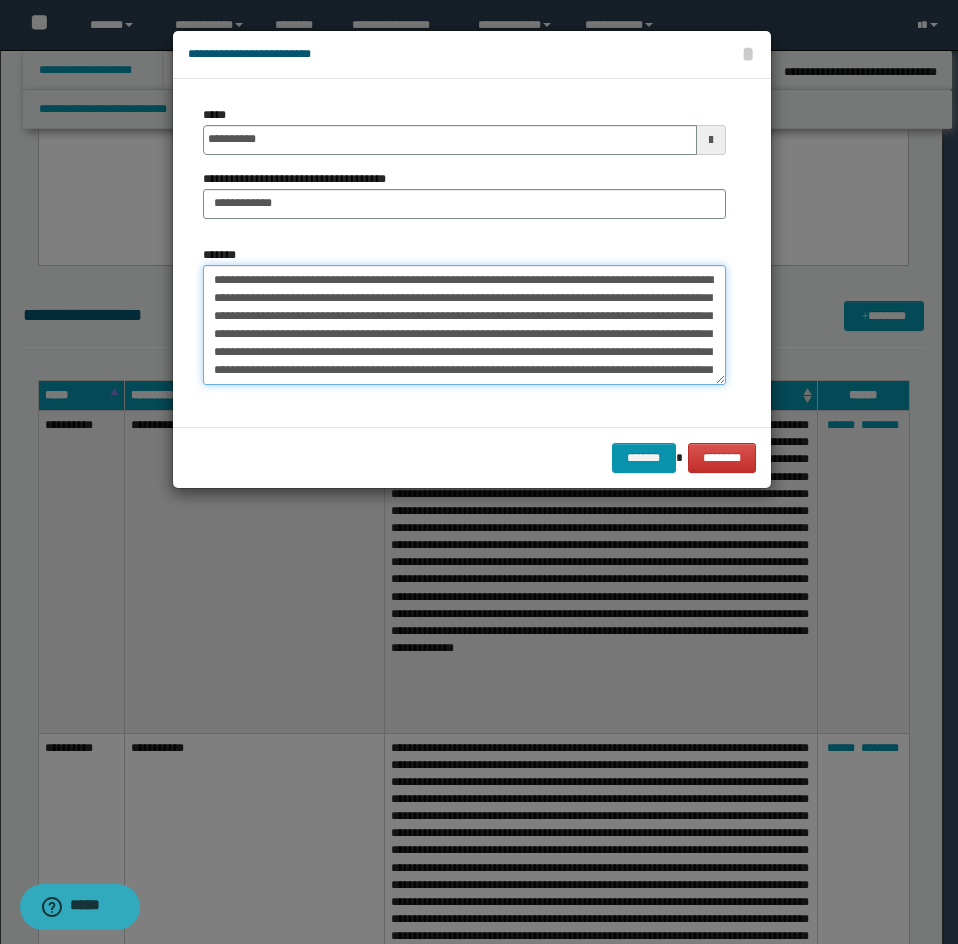 scroll, scrollTop: 354, scrollLeft: 0, axis: vertical 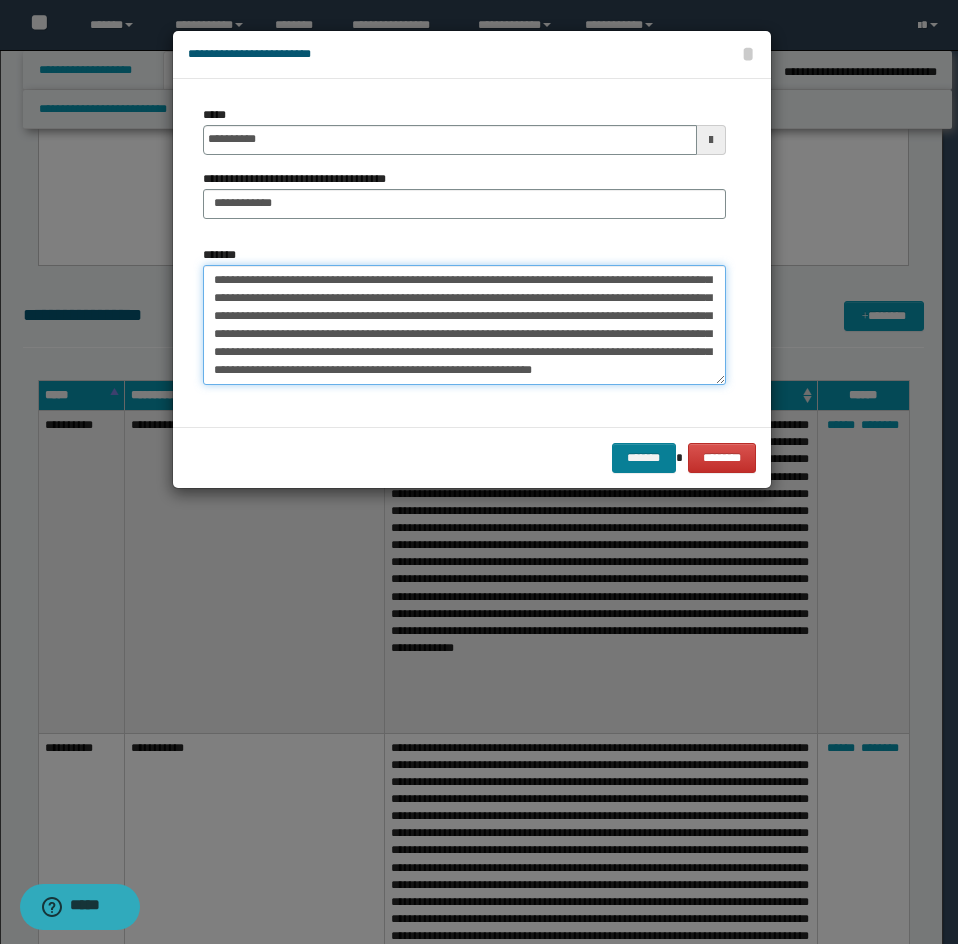 type on "**********" 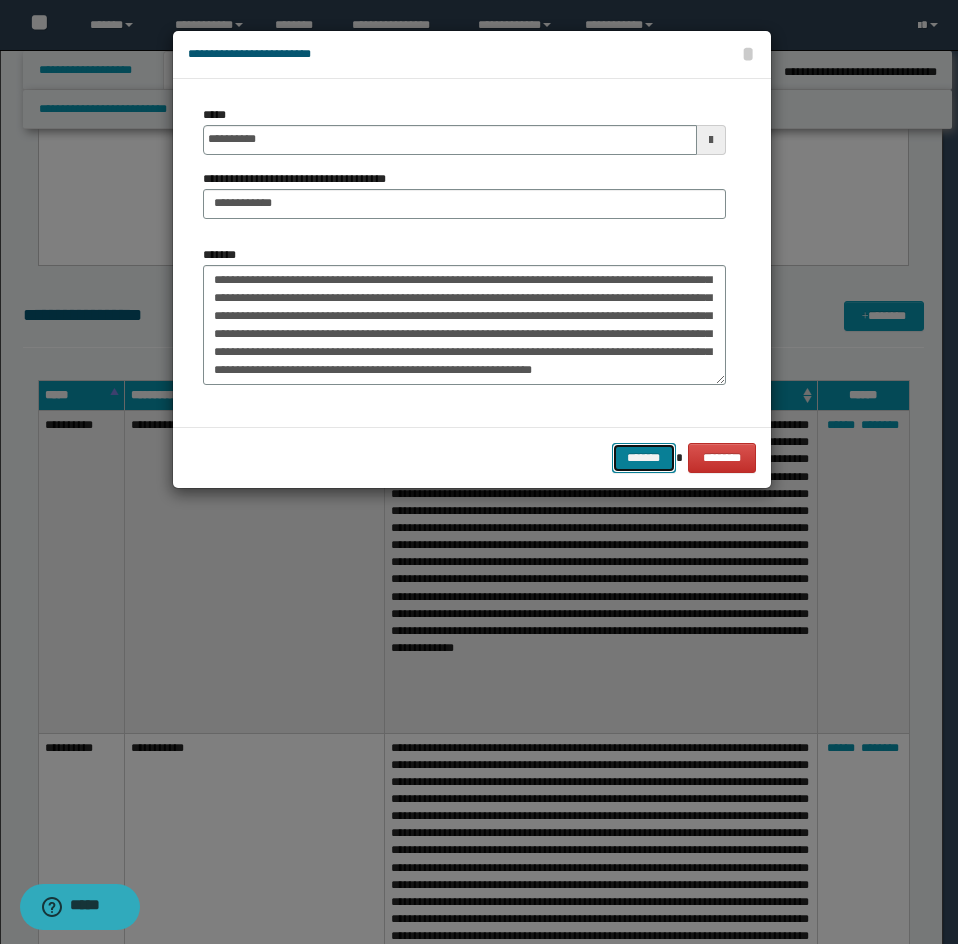 click on "*******" at bounding box center [644, 458] 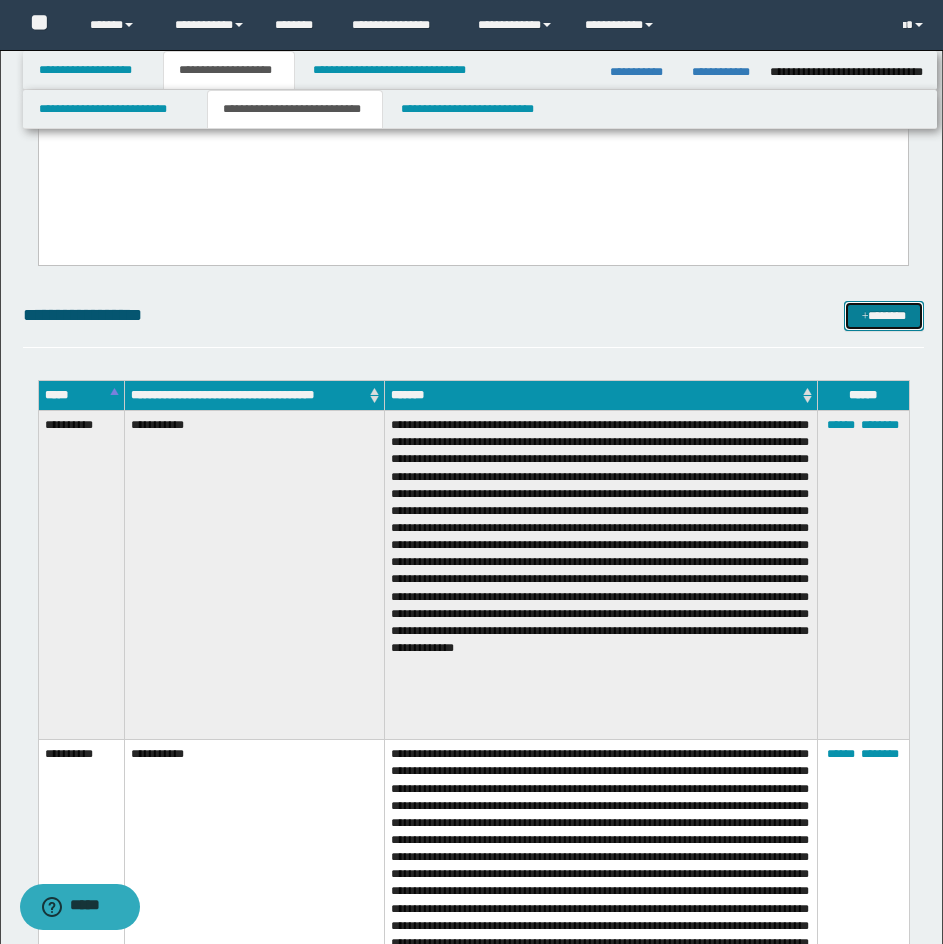 click on "*******" at bounding box center (884, 316) 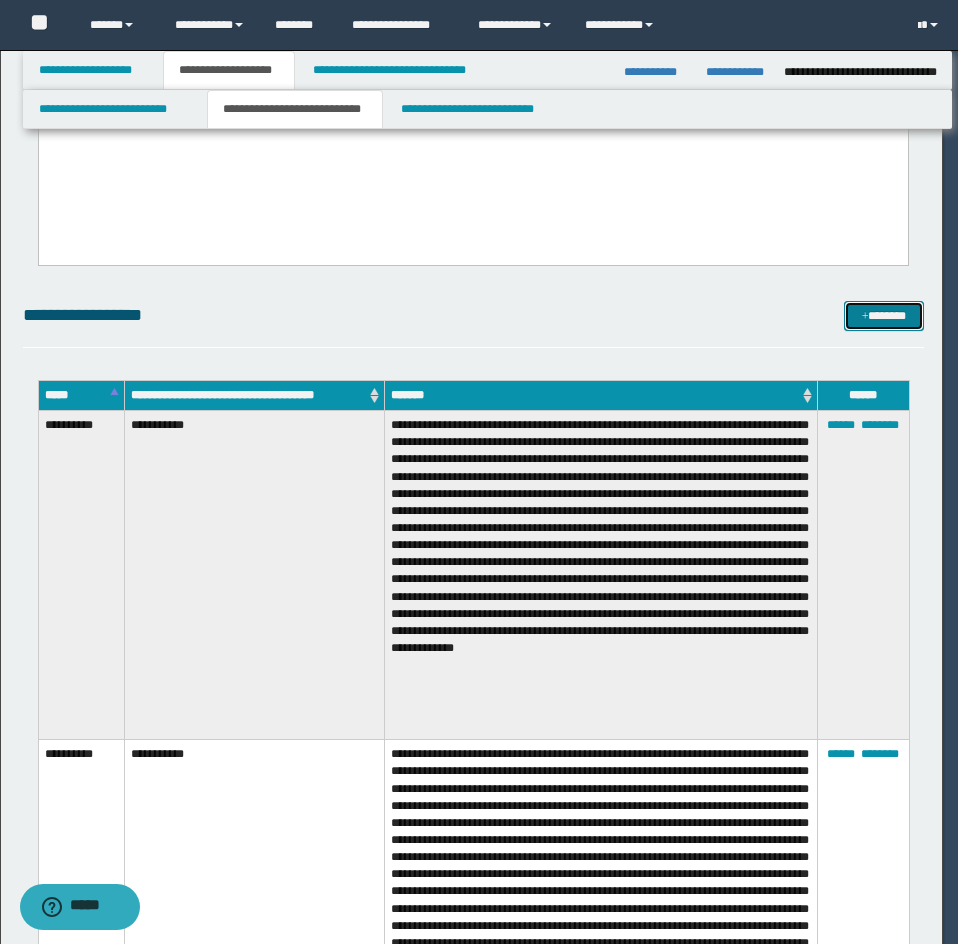 scroll, scrollTop: 0, scrollLeft: 0, axis: both 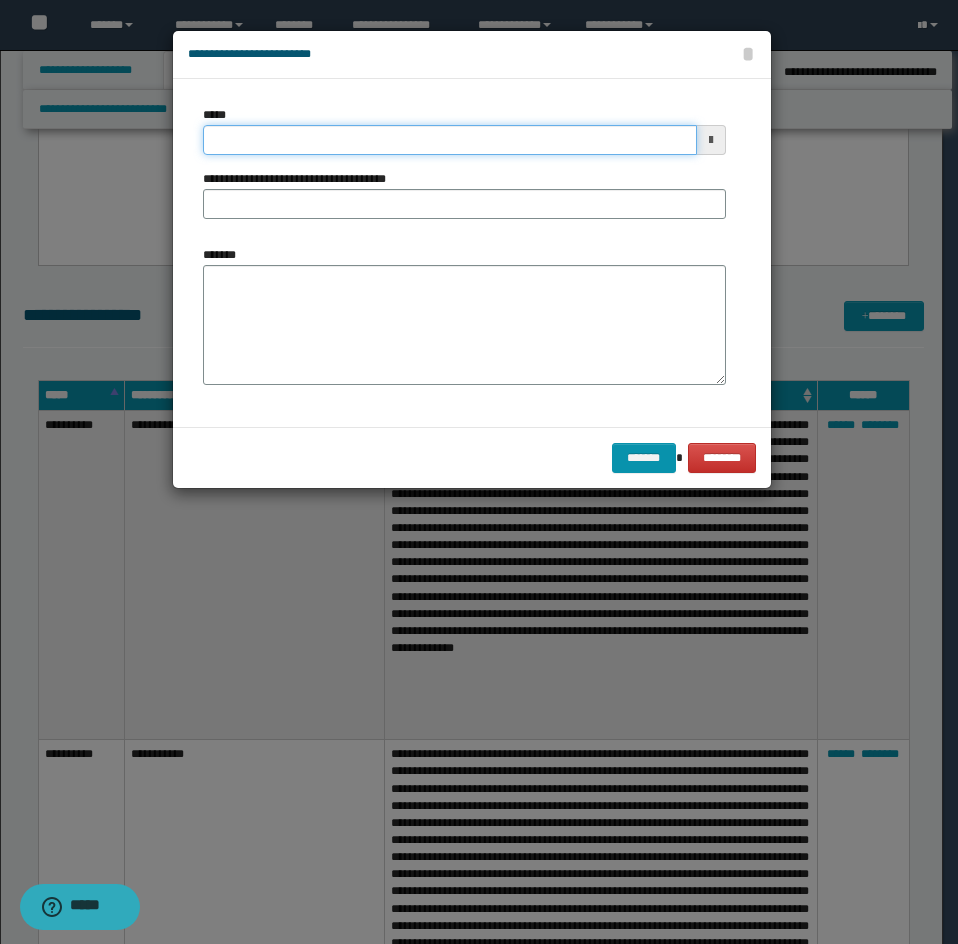 click on "*****" at bounding box center (450, 140) 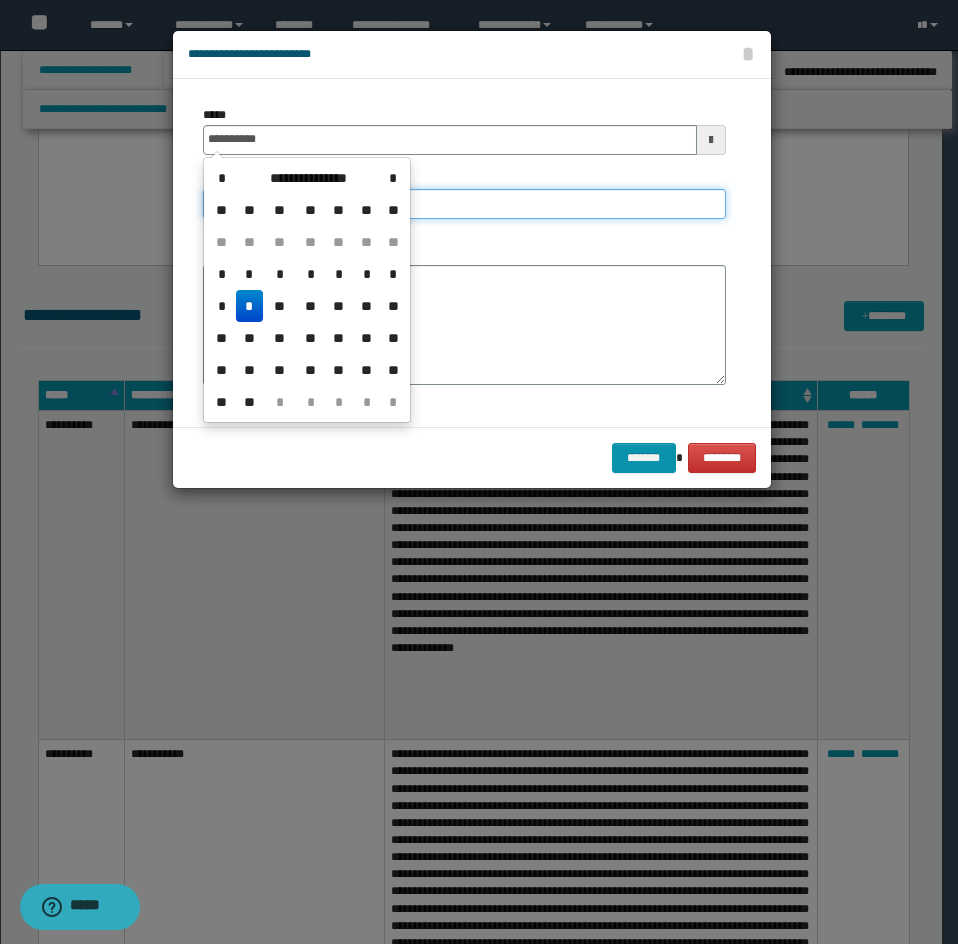 type on "**********" 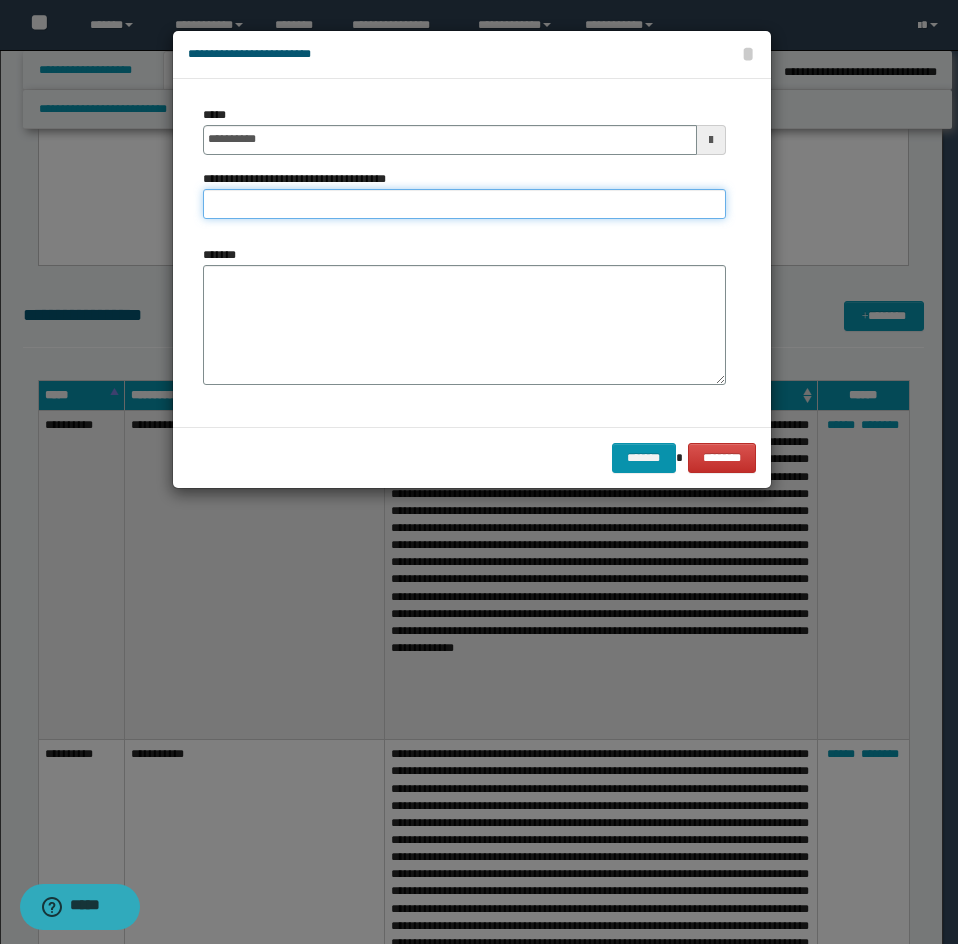 click on "**********" at bounding box center [464, 204] 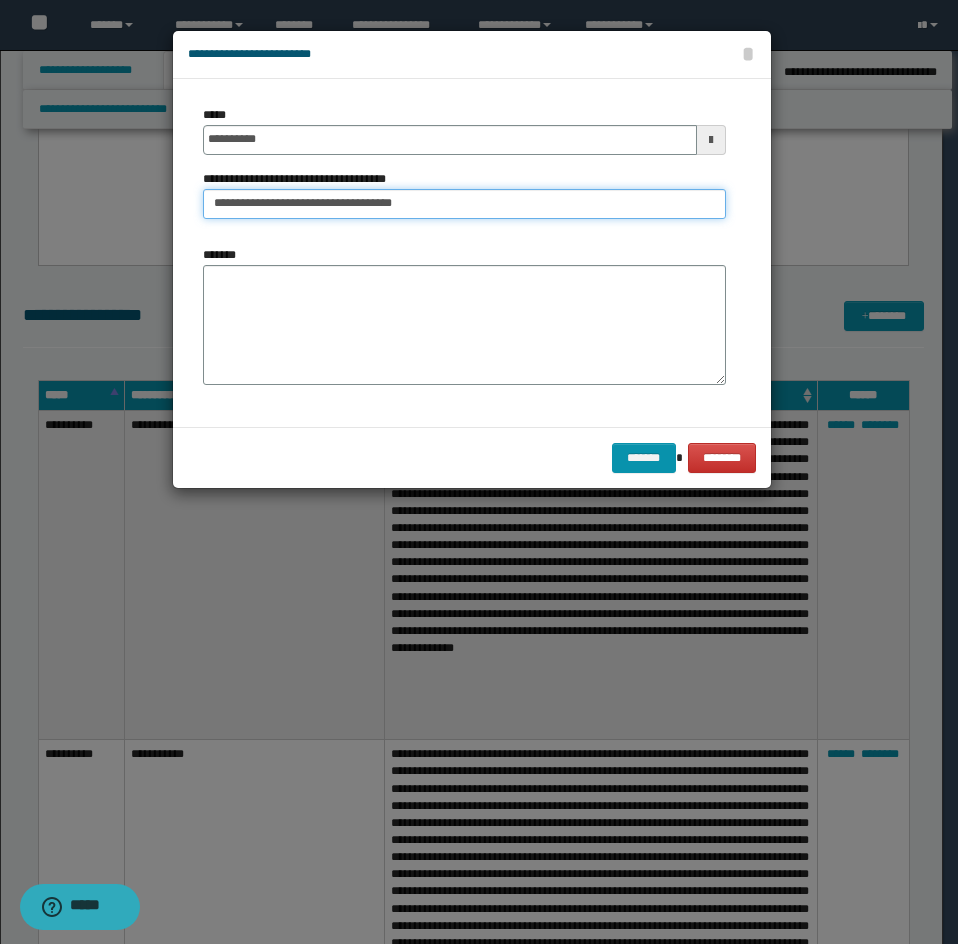 type on "**********" 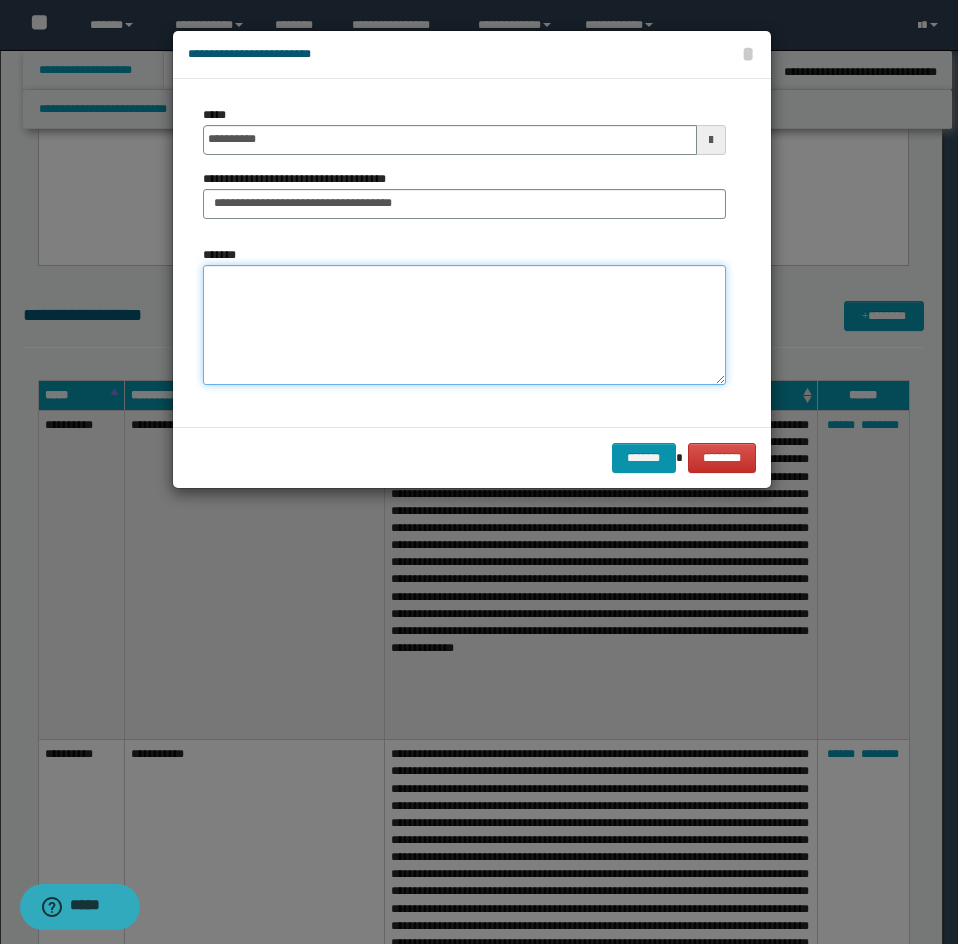click on "*******" at bounding box center (464, 325) 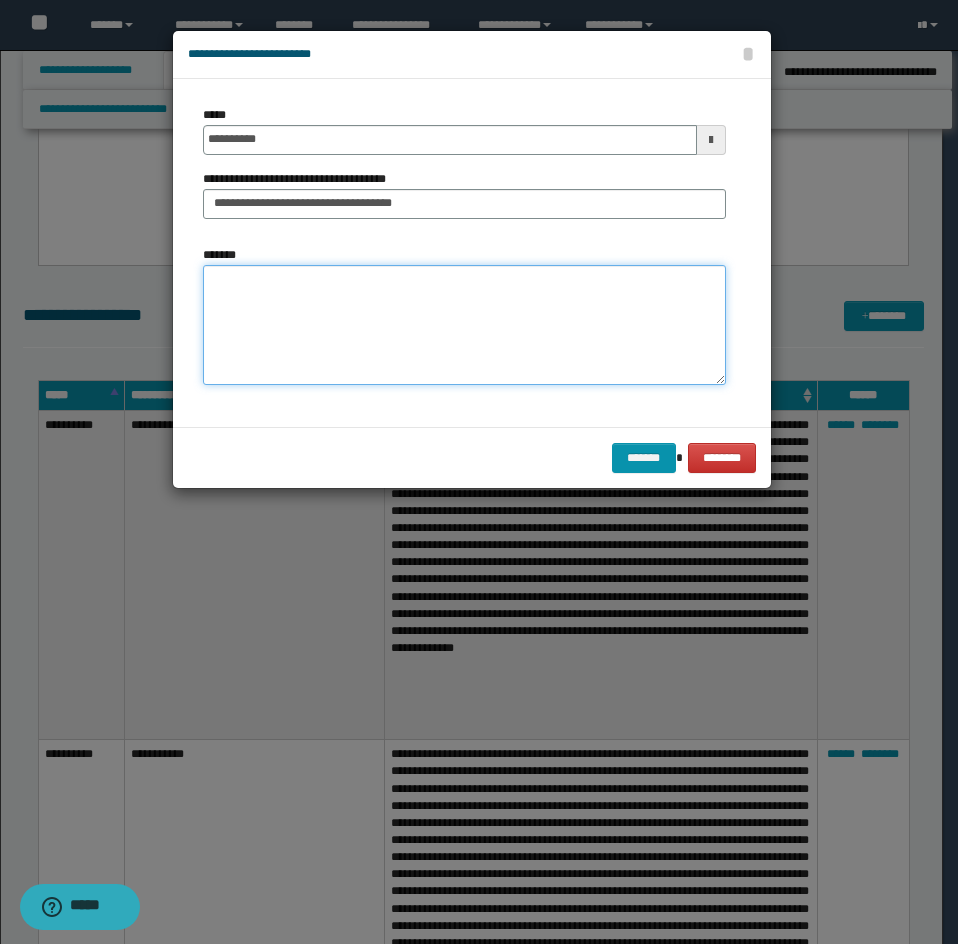 paste on "**********" 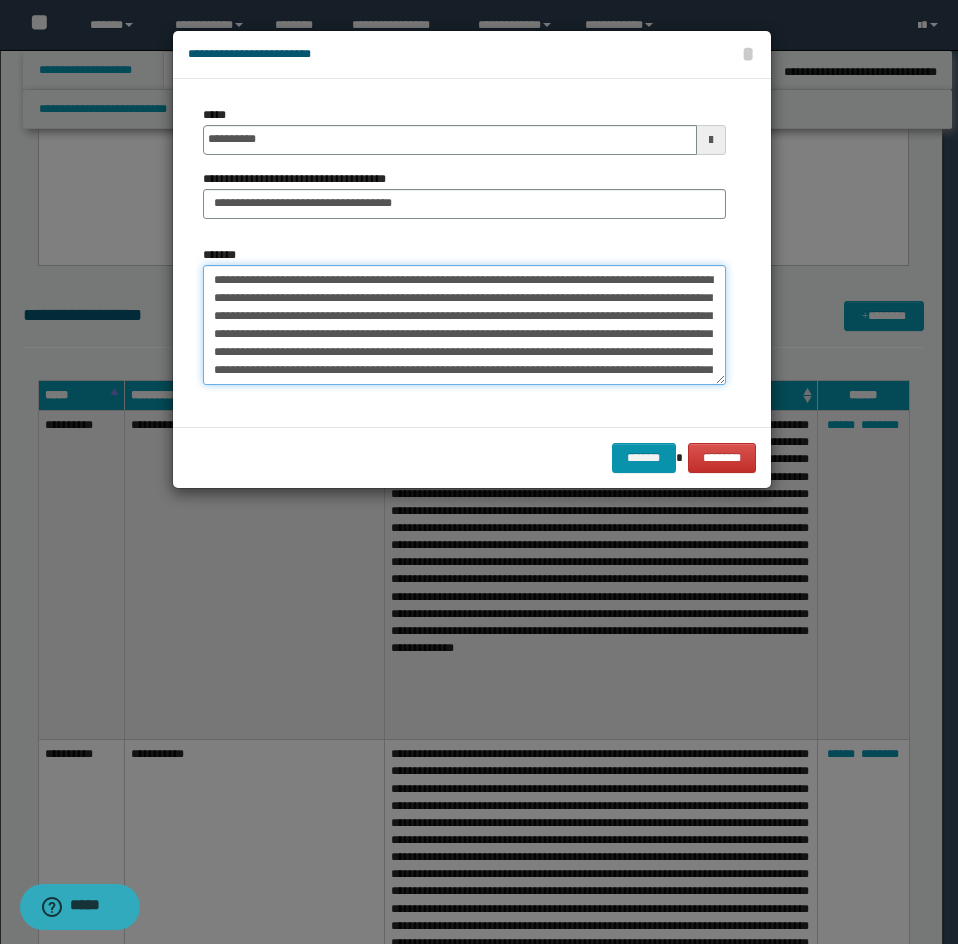 scroll, scrollTop: 462, scrollLeft: 0, axis: vertical 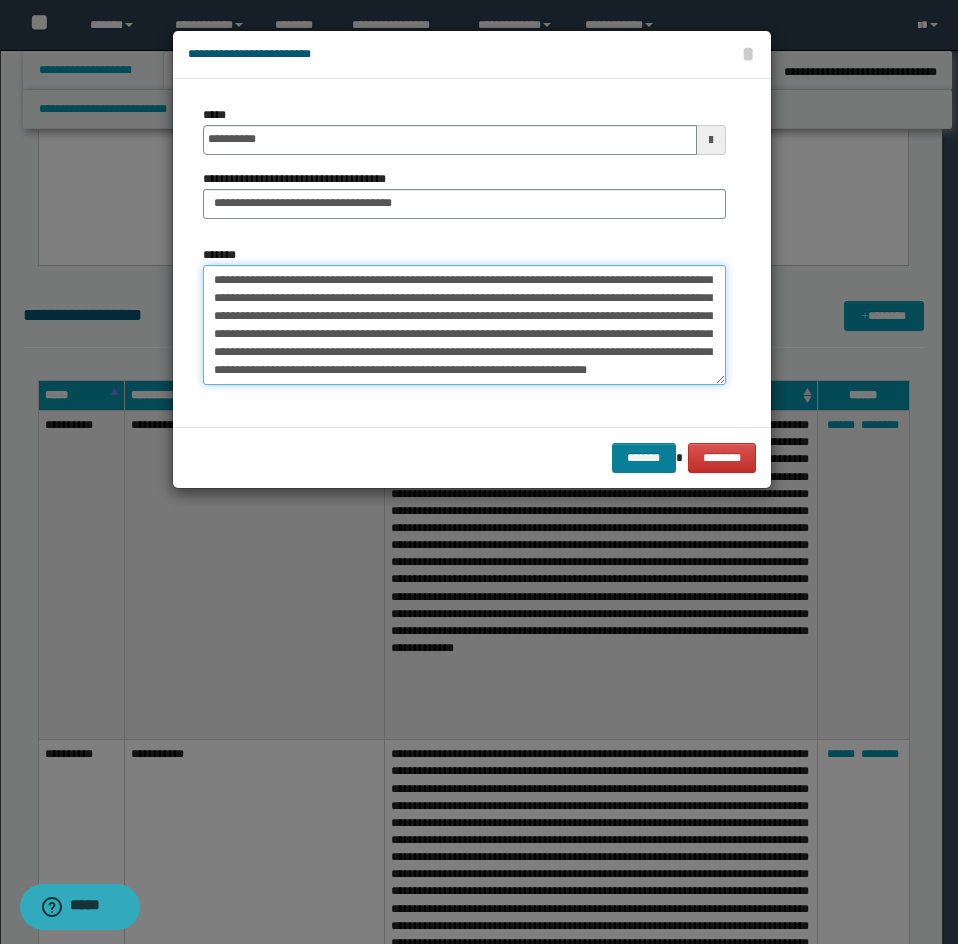 type on "**********" 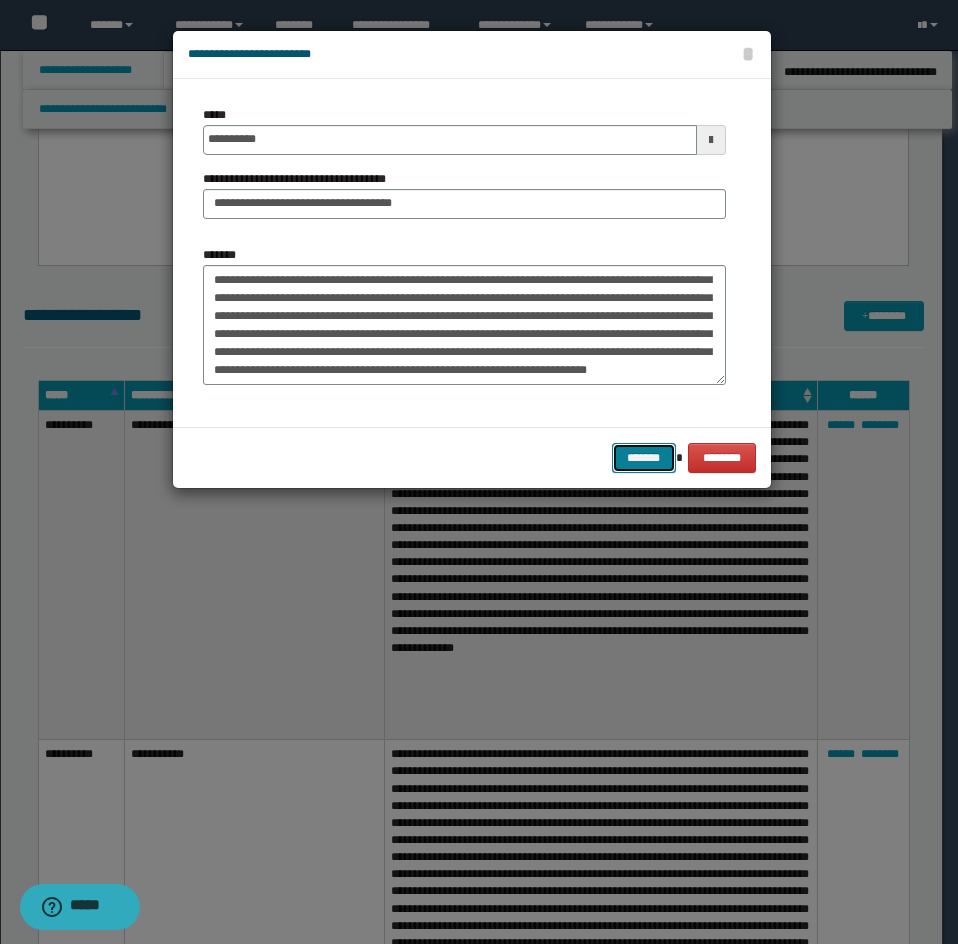 click on "*******" at bounding box center [644, 458] 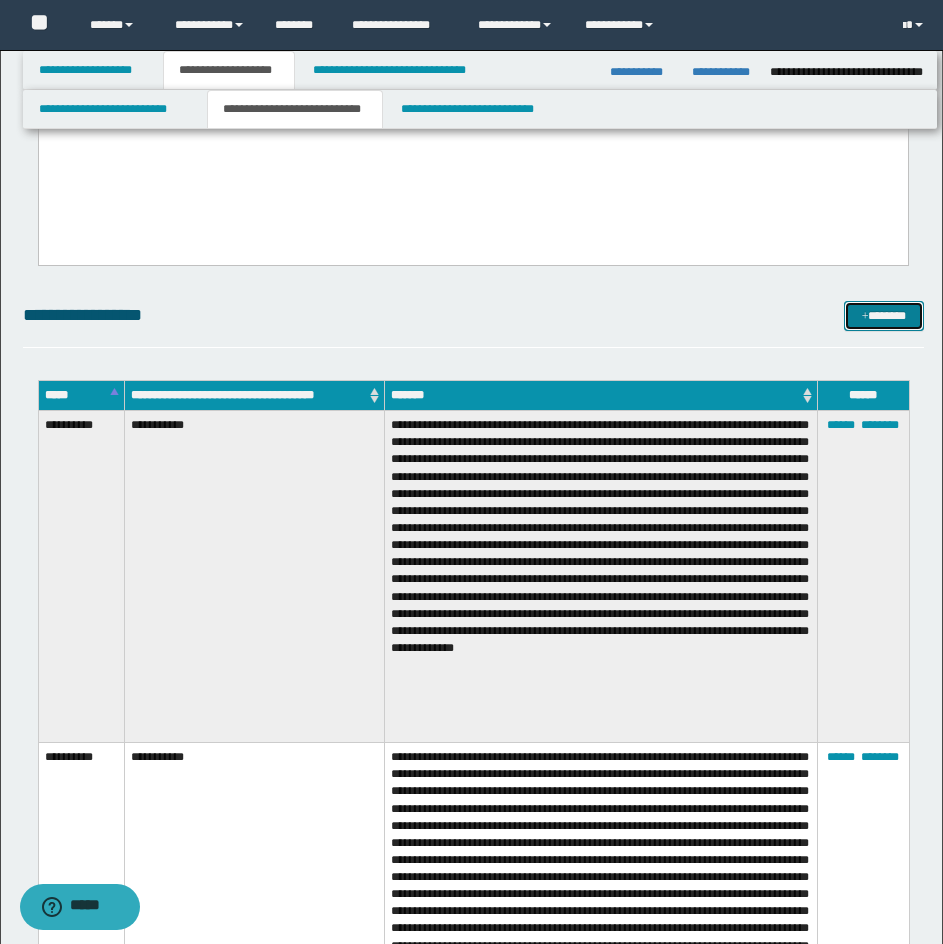 click on "*******" at bounding box center [884, 316] 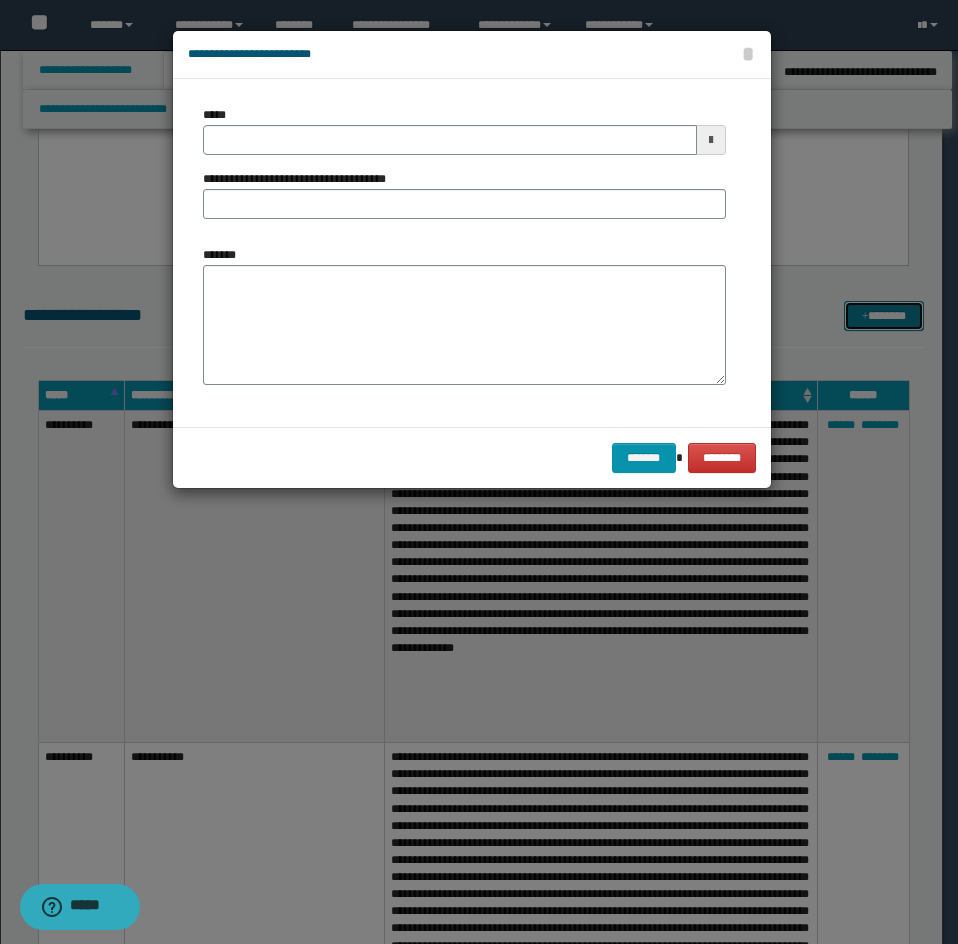 scroll, scrollTop: 0, scrollLeft: 0, axis: both 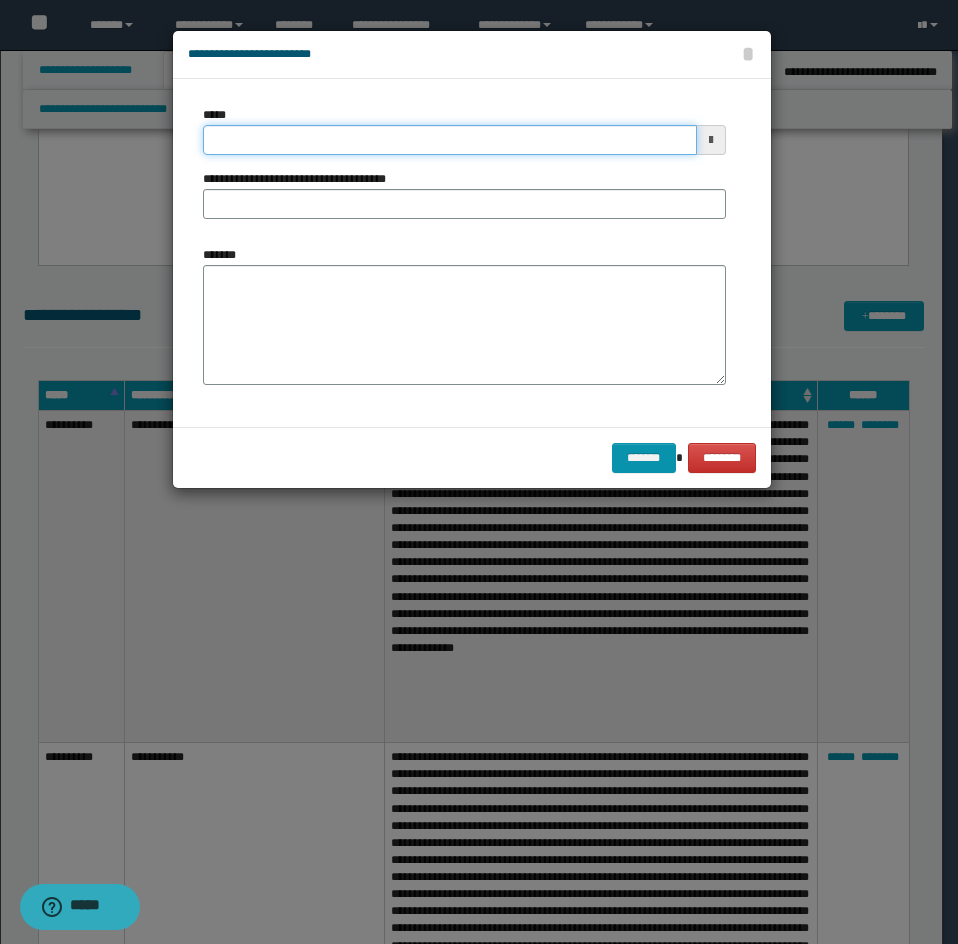 click on "*****" at bounding box center [450, 140] 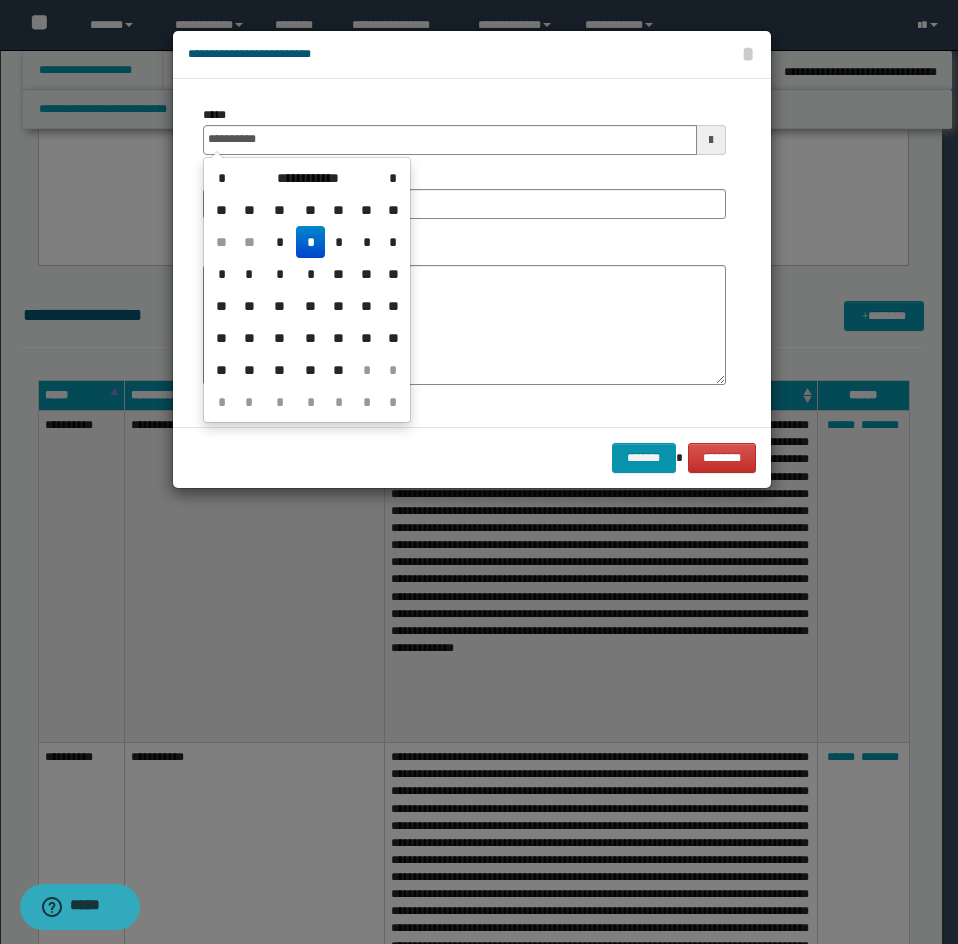 type on "**********" 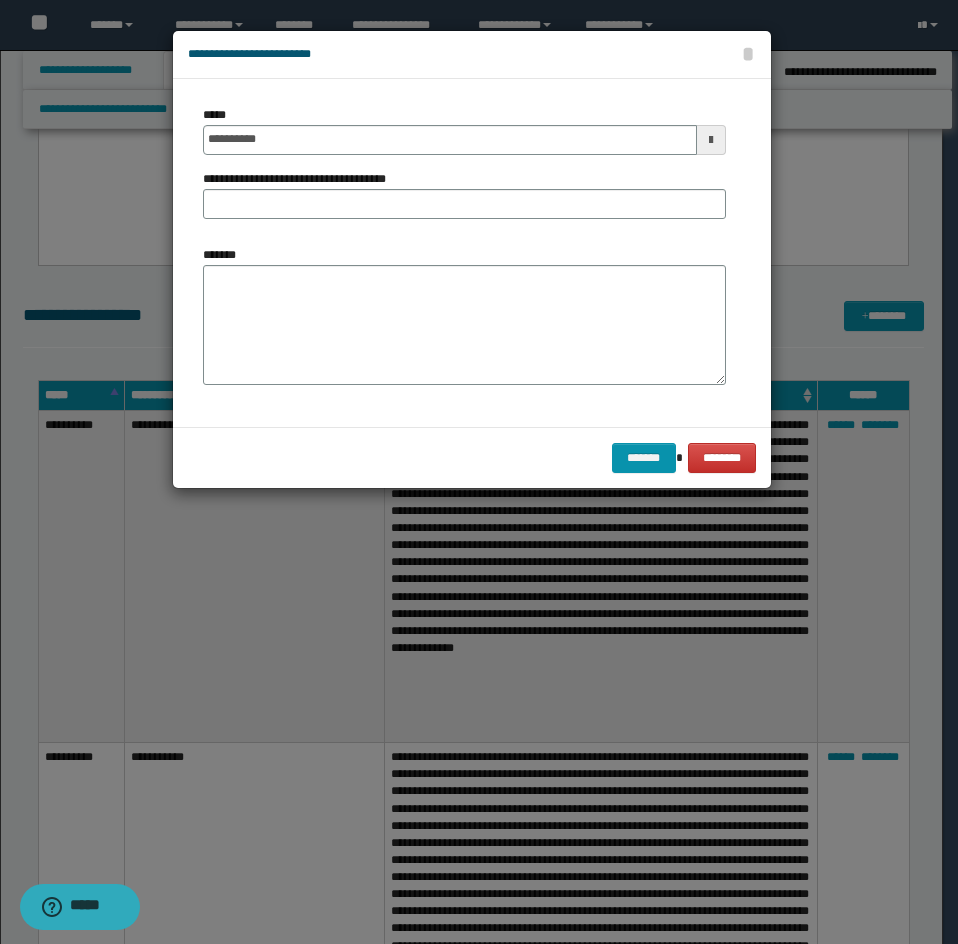 click on "**********" at bounding box center [464, 194] 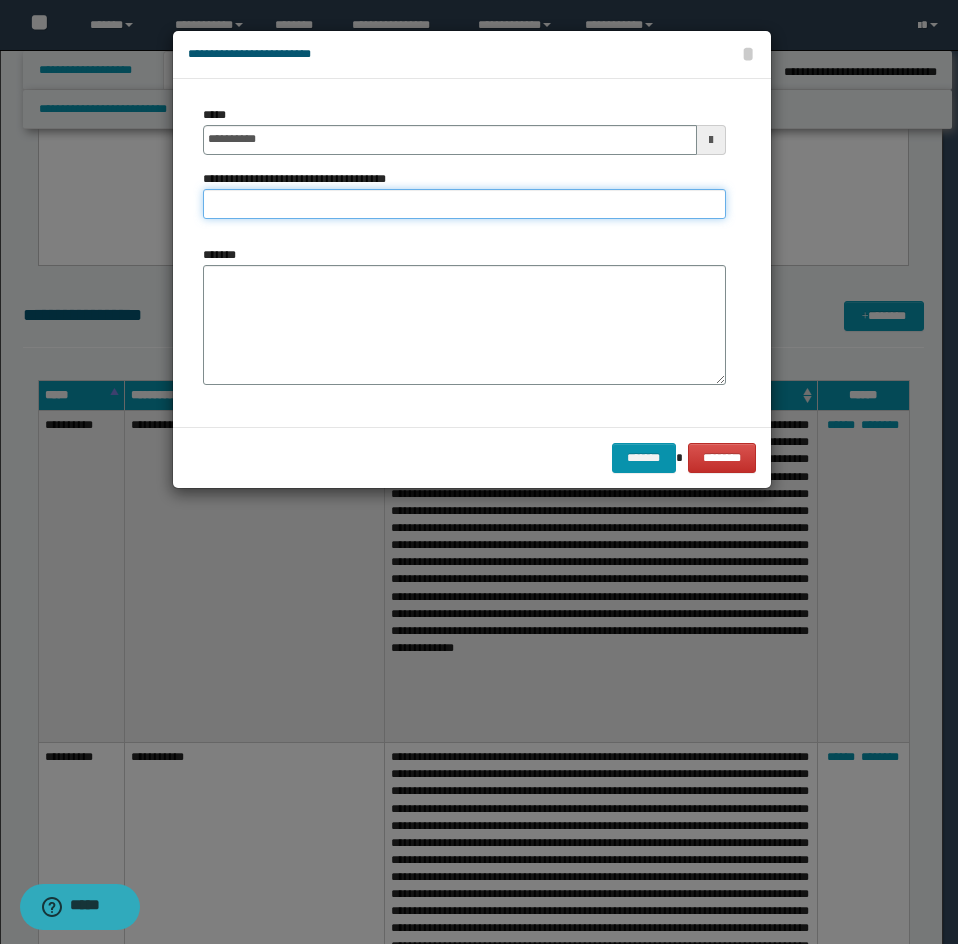 click on "**********" at bounding box center [464, 204] 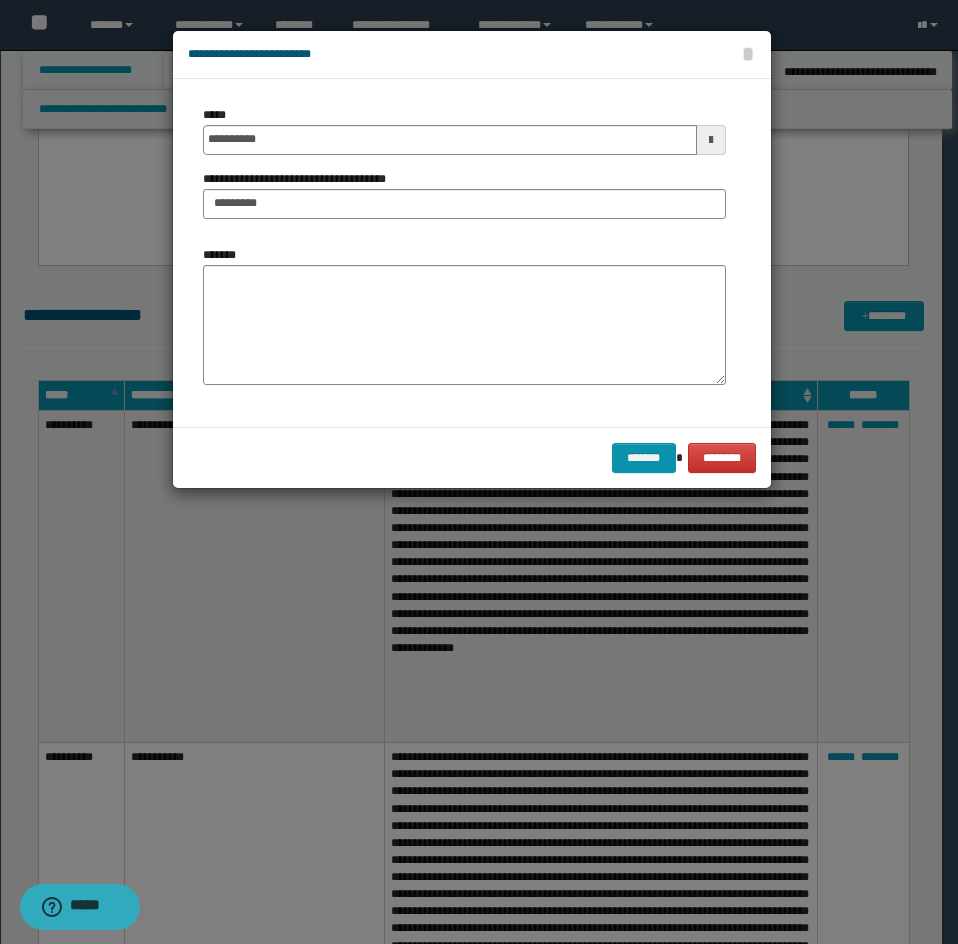 drag, startPoint x: 183, startPoint y: 394, endPoint x: 171, endPoint y: 406, distance: 16.970562 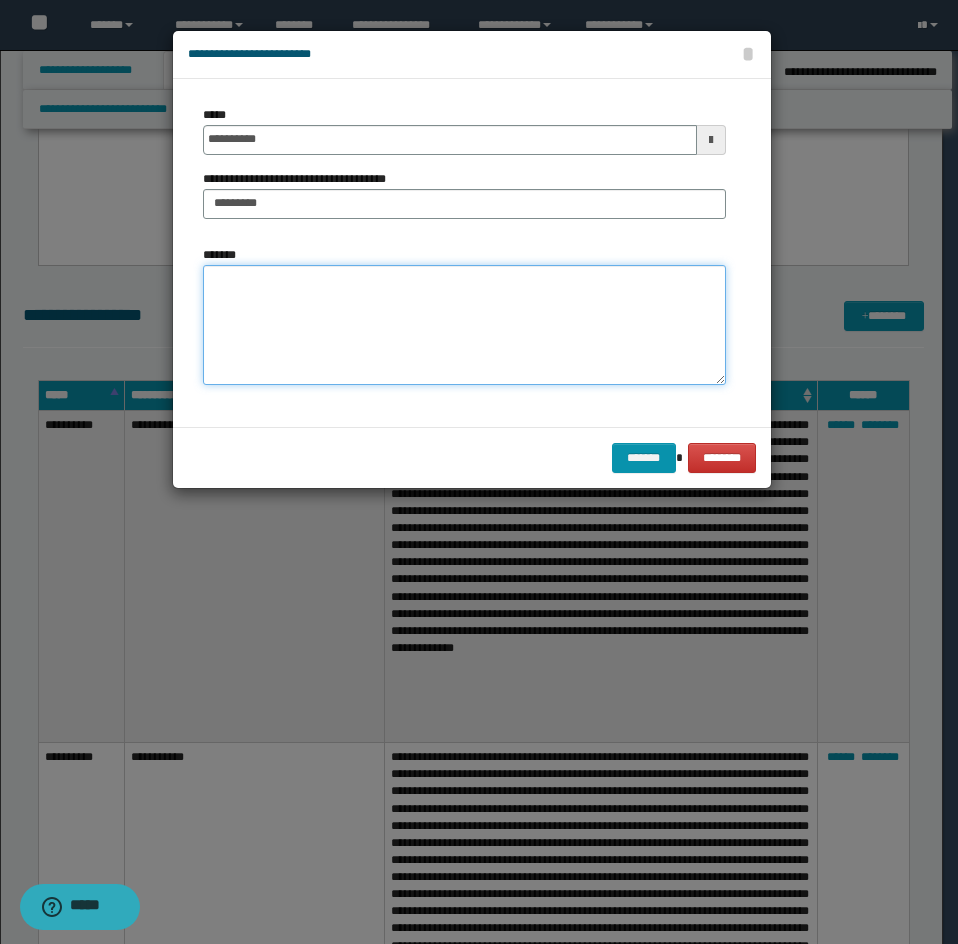click on "*******" at bounding box center [464, 325] 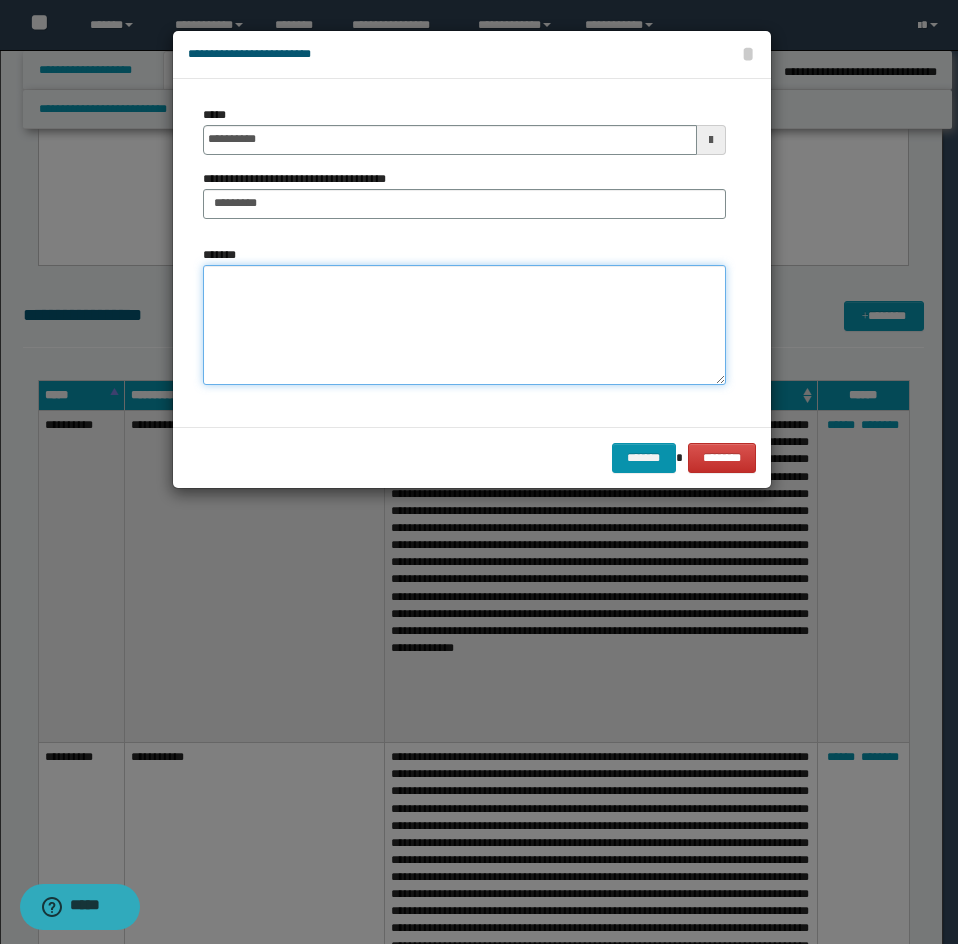 paste on "**********" 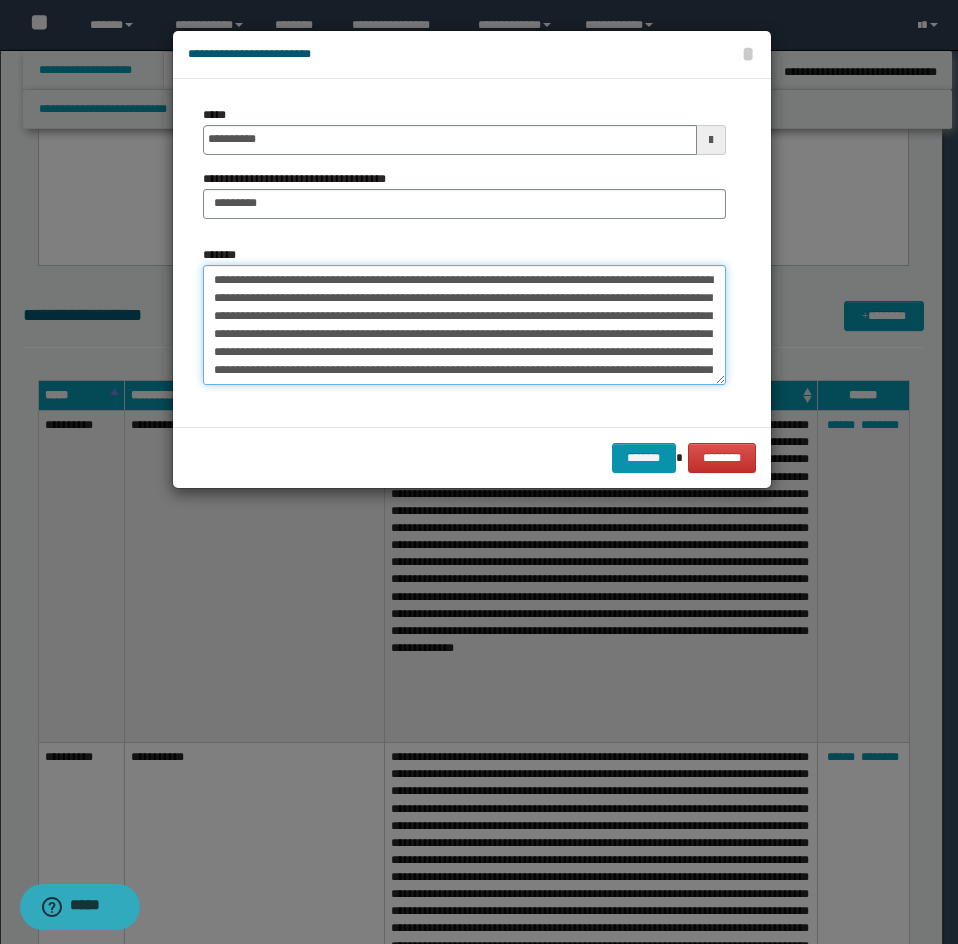 scroll, scrollTop: 246, scrollLeft: 0, axis: vertical 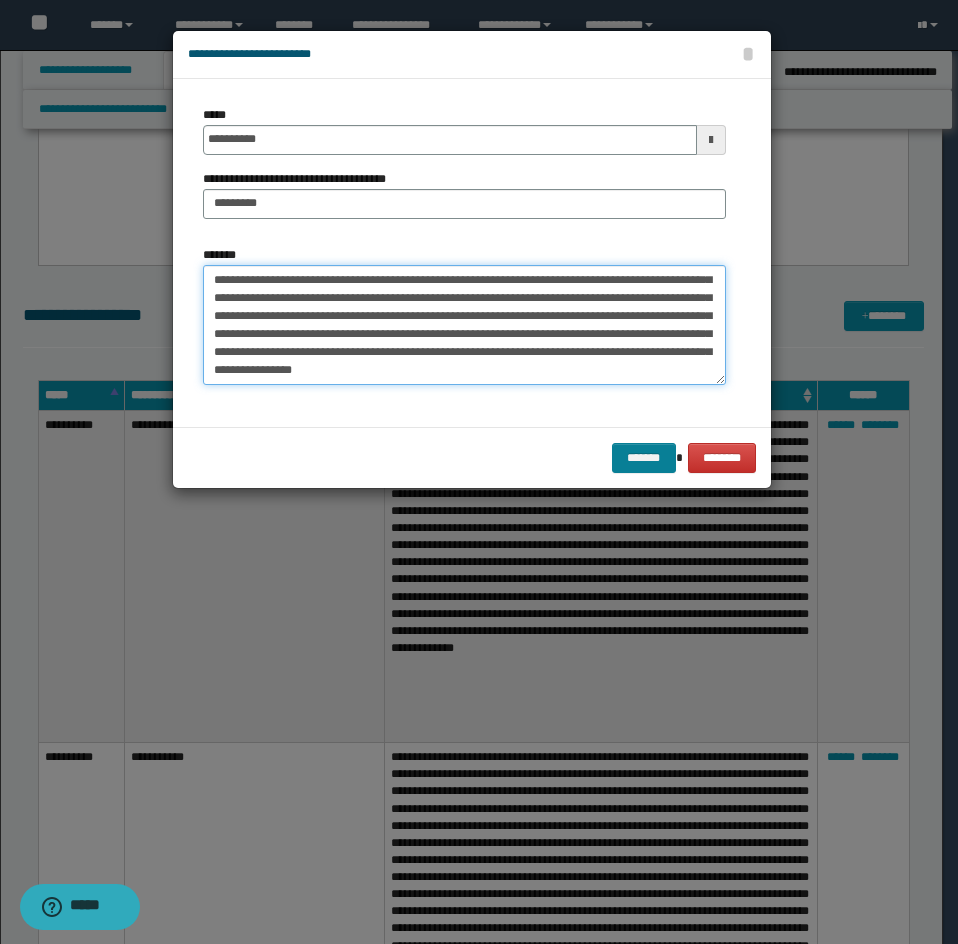 type on "**********" 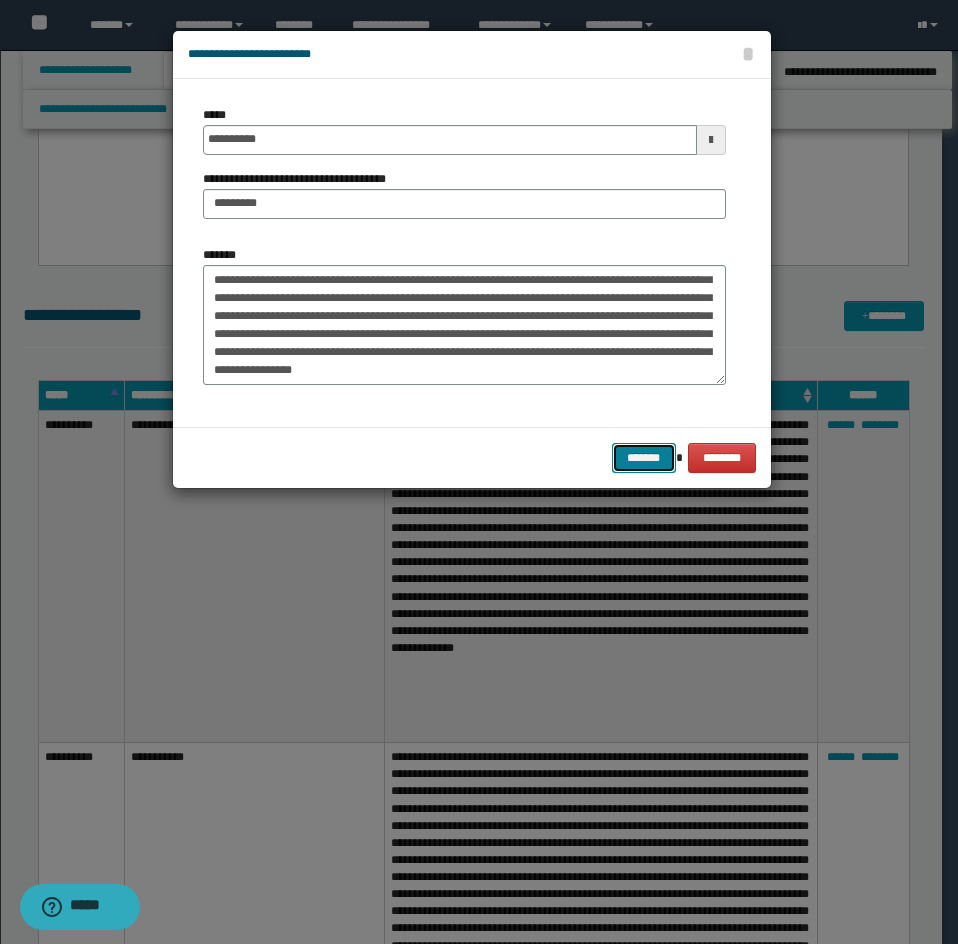 click on "*******" at bounding box center (644, 458) 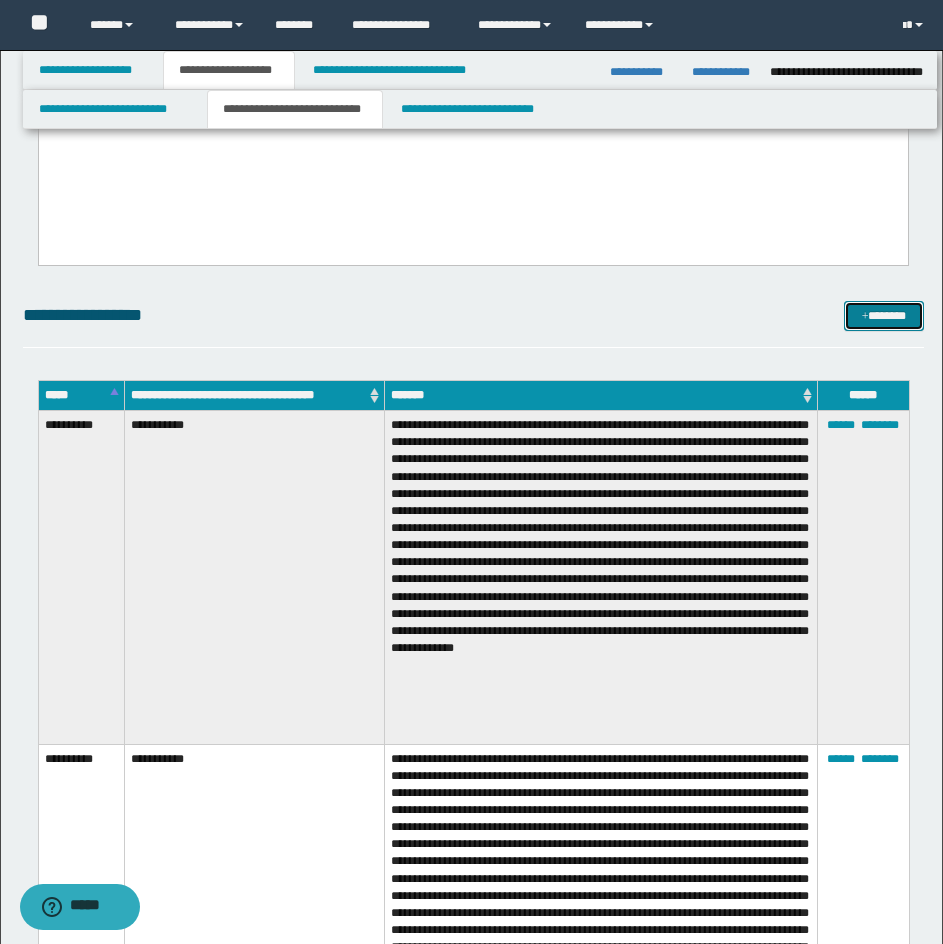 click at bounding box center (865, 317) 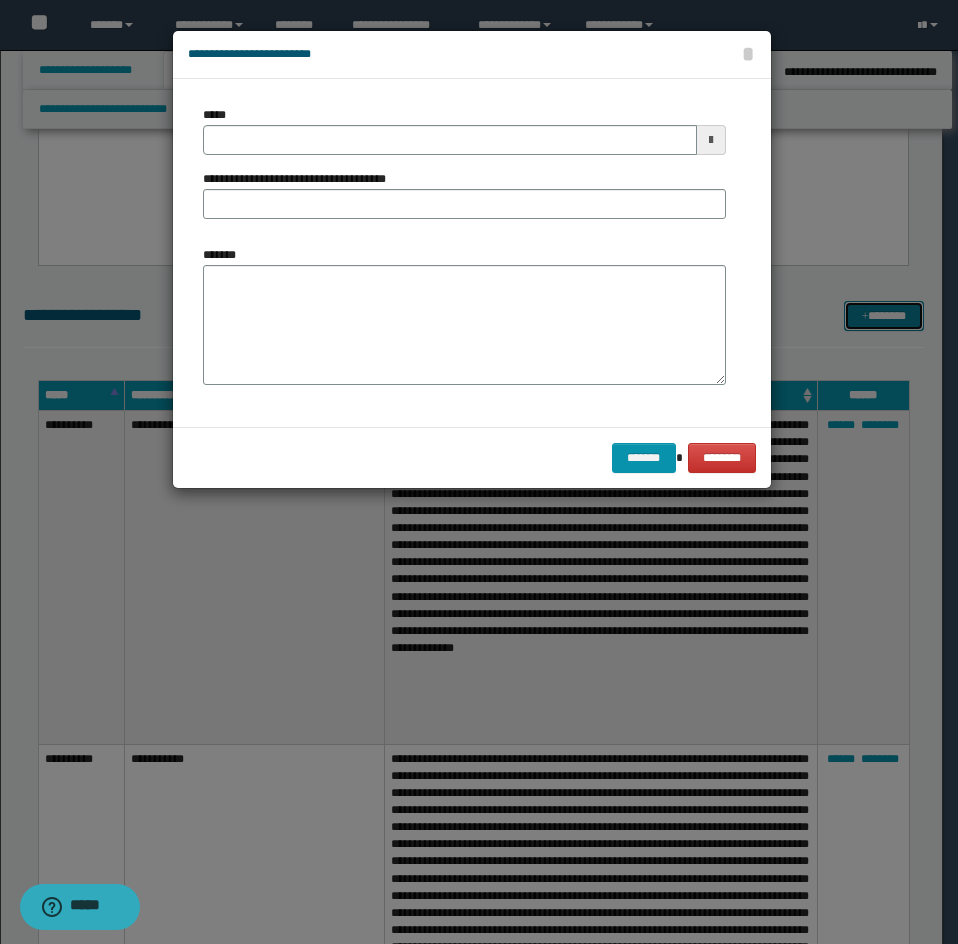 scroll, scrollTop: 0, scrollLeft: 0, axis: both 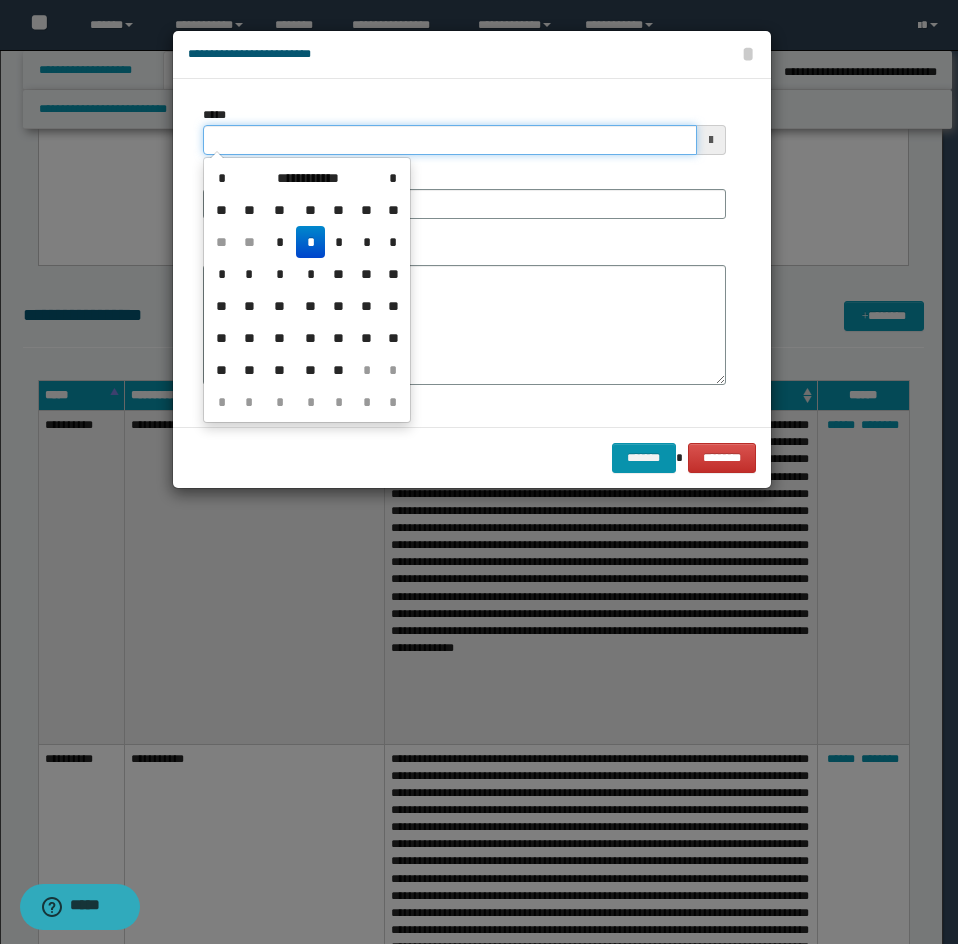 click on "*****" at bounding box center [450, 140] 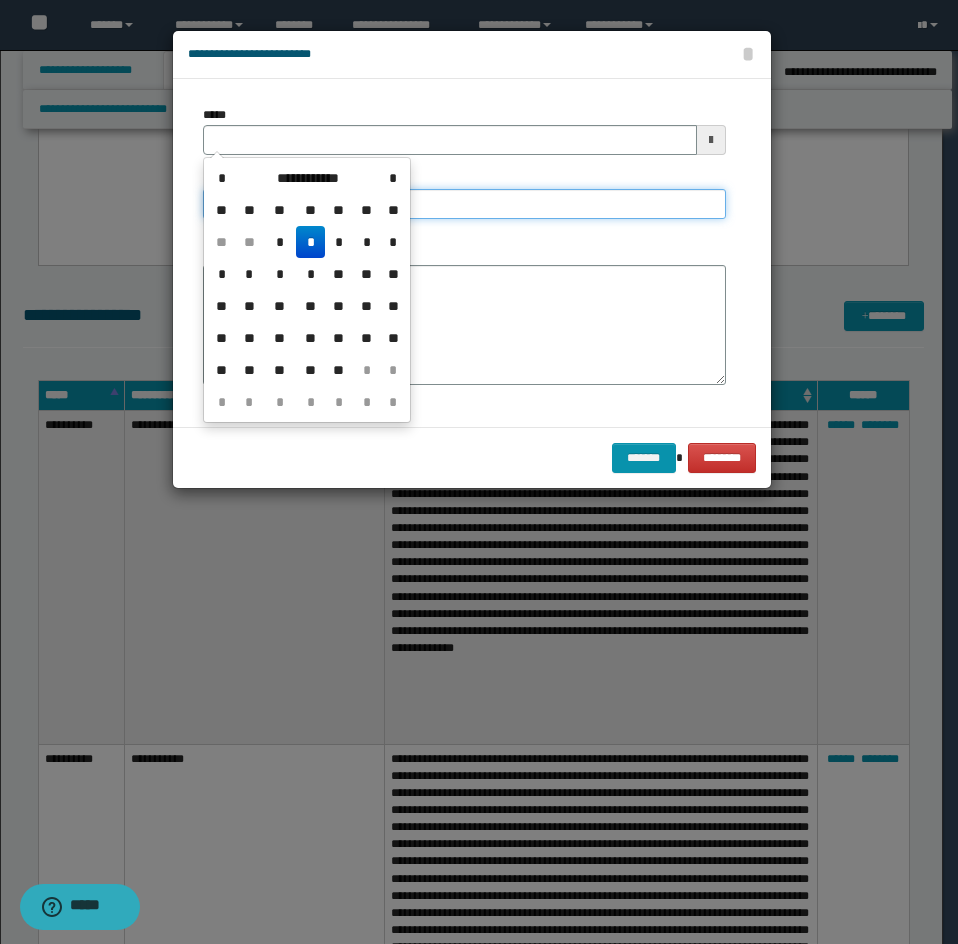 type 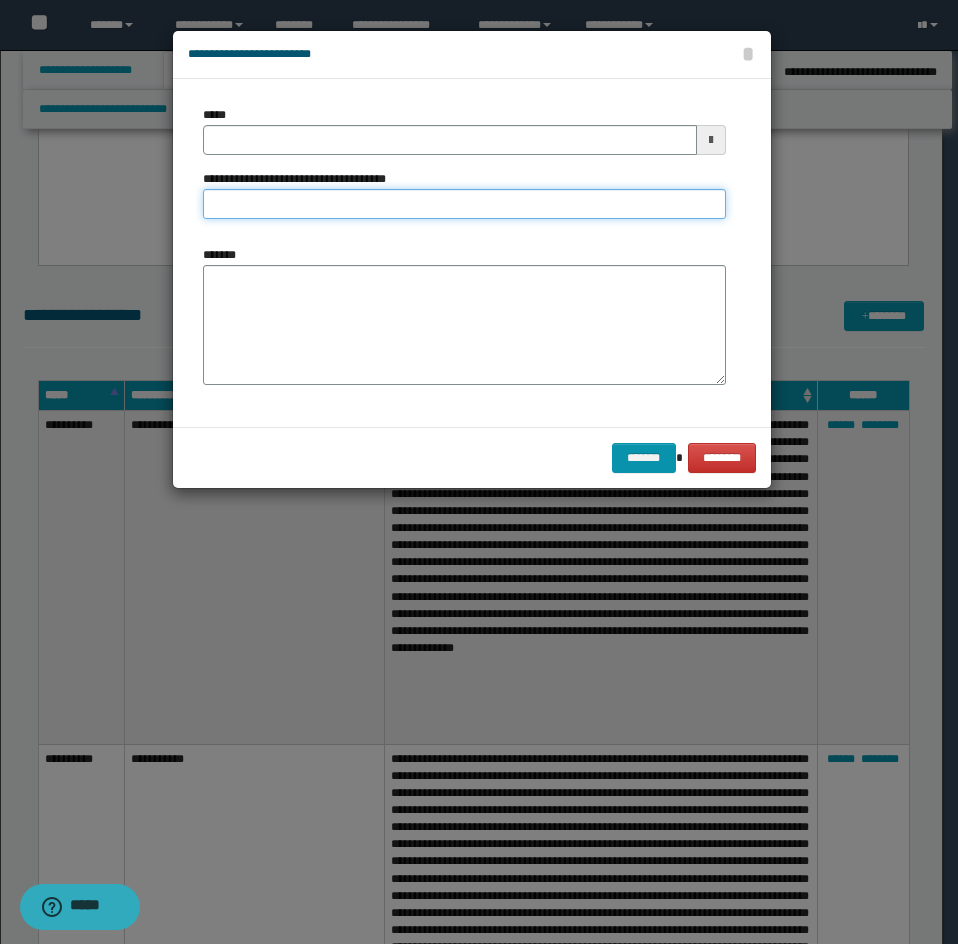 type on "**********" 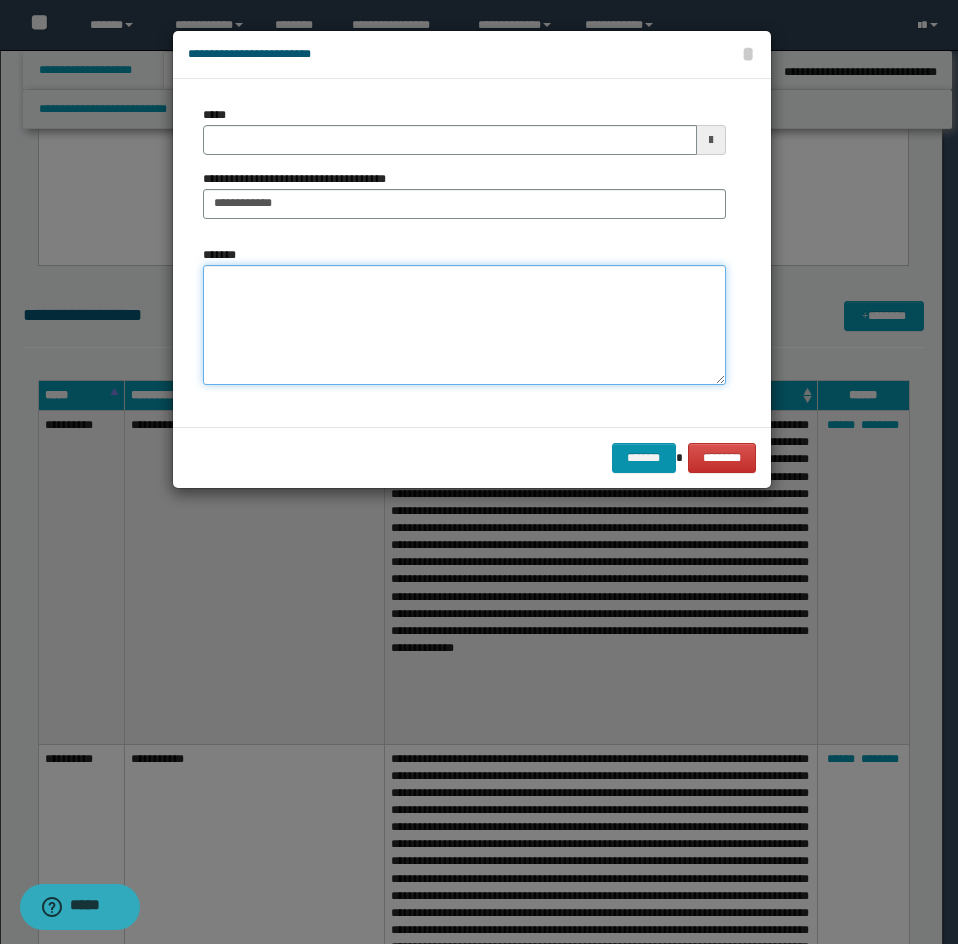 drag, startPoint x: 245, startPoint y: 317, endPoint x: 156, endPoint y: 345, distance: 93.30059 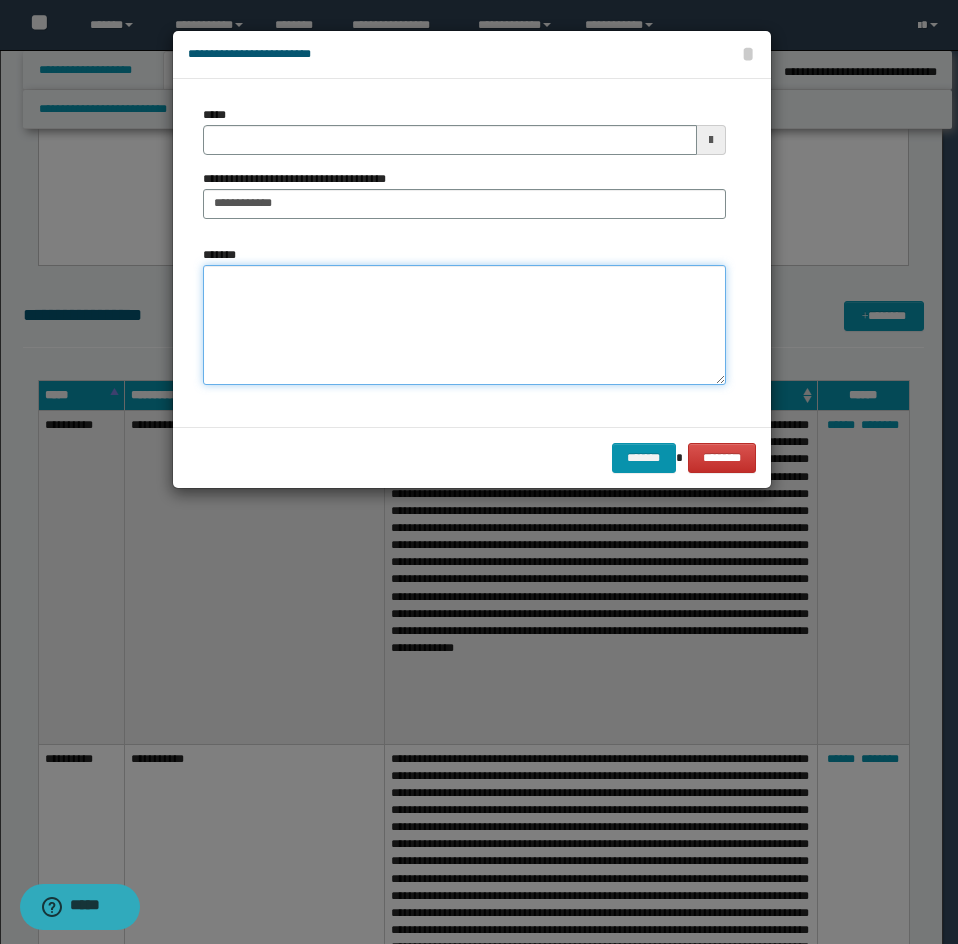 paste on "**********" 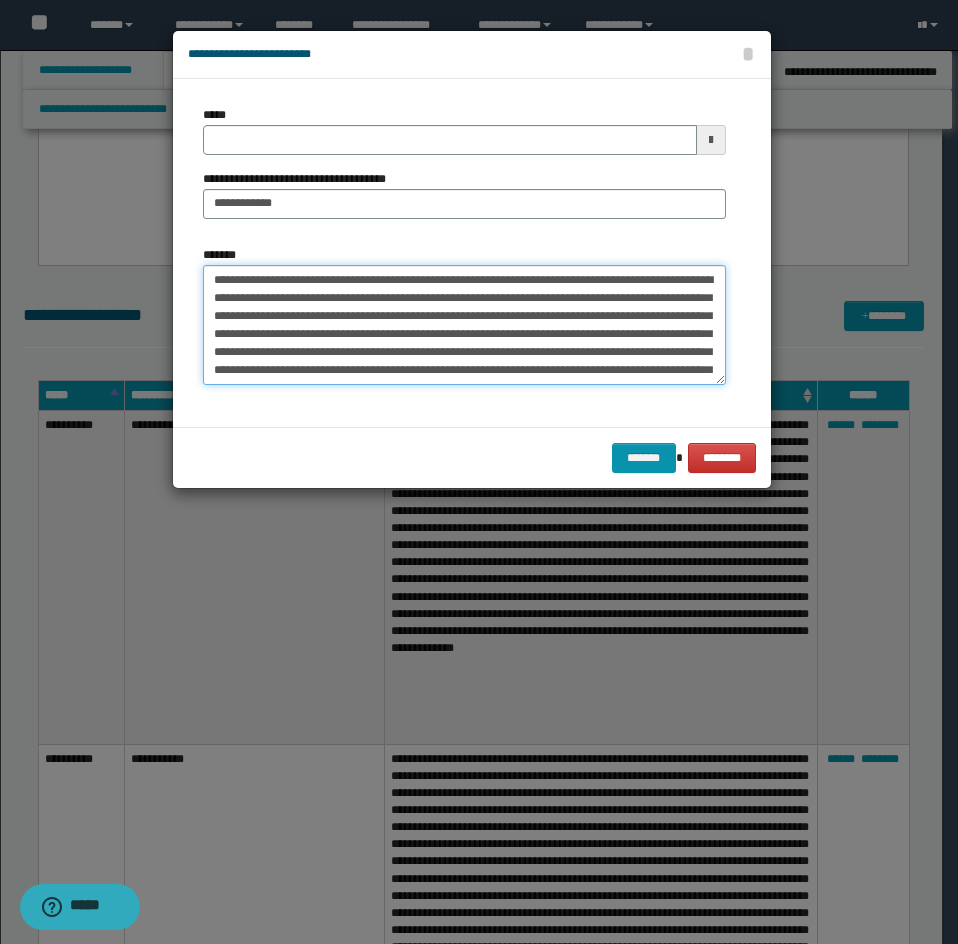 scroll, scrollTop: 228, scrollLeft: 0, axis: vertical 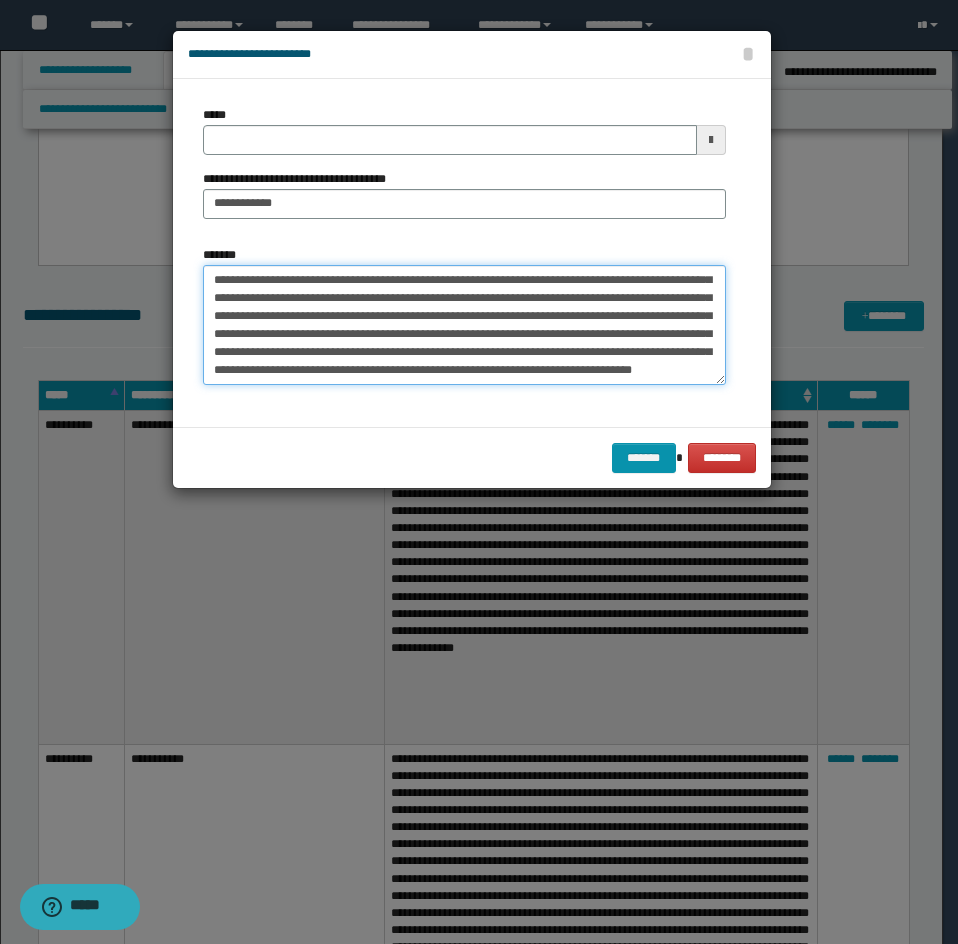 drag, startPoint x: 300, startPoint y: 343, endPoint x: 292, endPoint y: 352, distance: 12.0415945 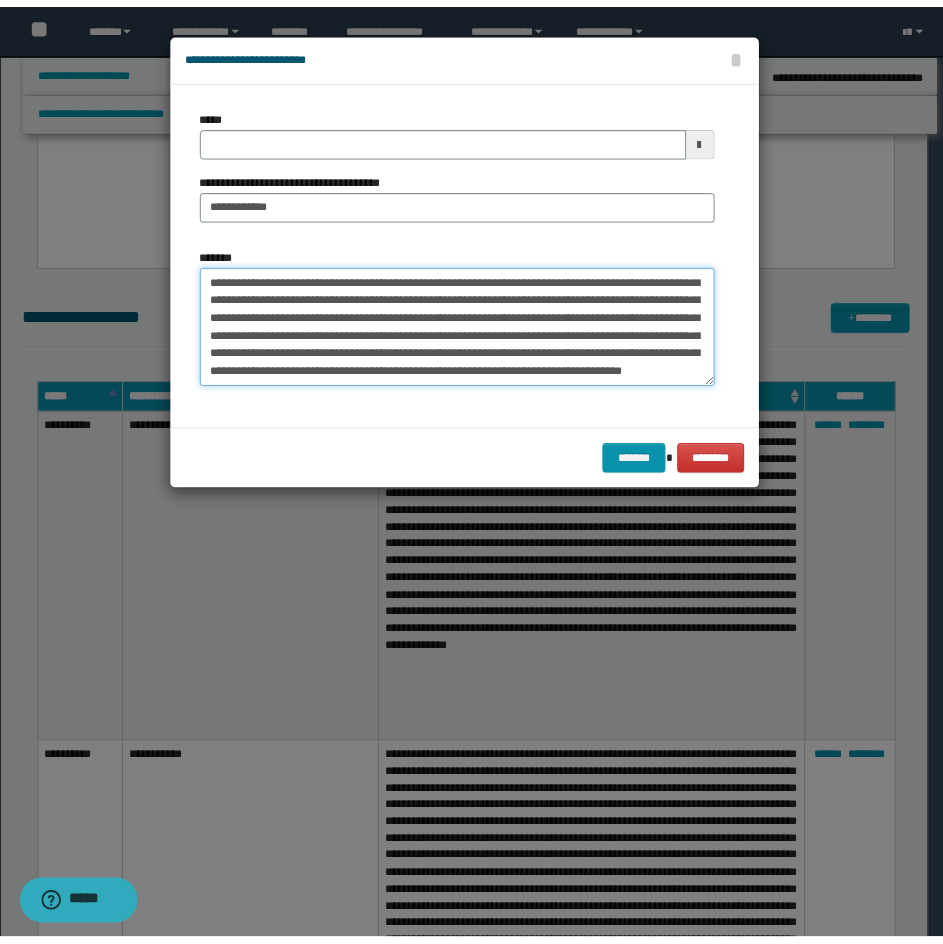 scroll, scrollTop: 0, scrollLeft: 0, axis: both 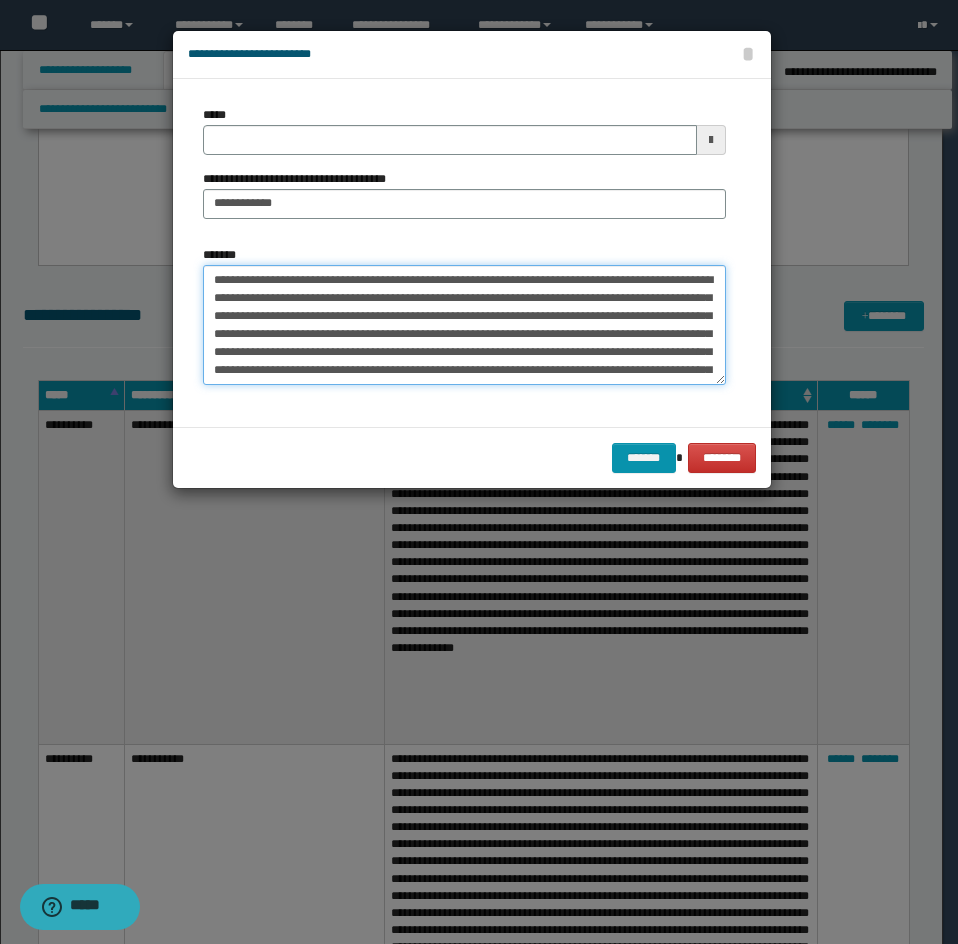 type 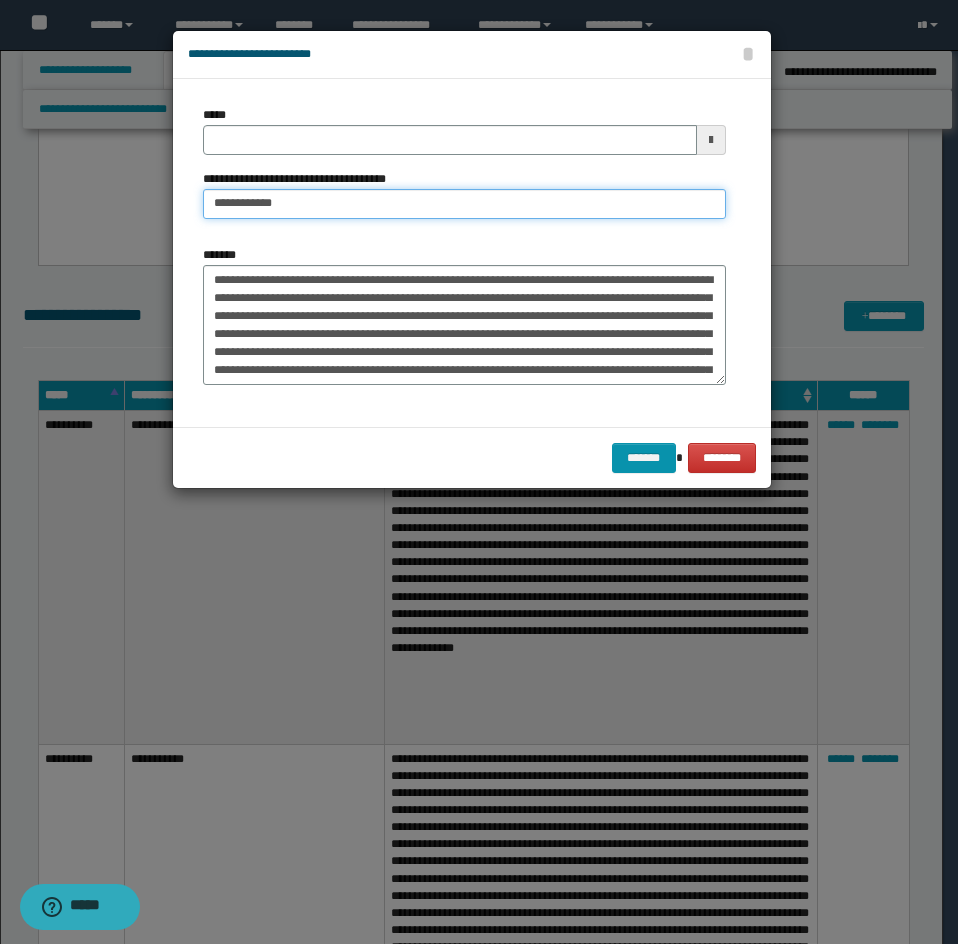 click on "**********" at bounding box center (464, 204) 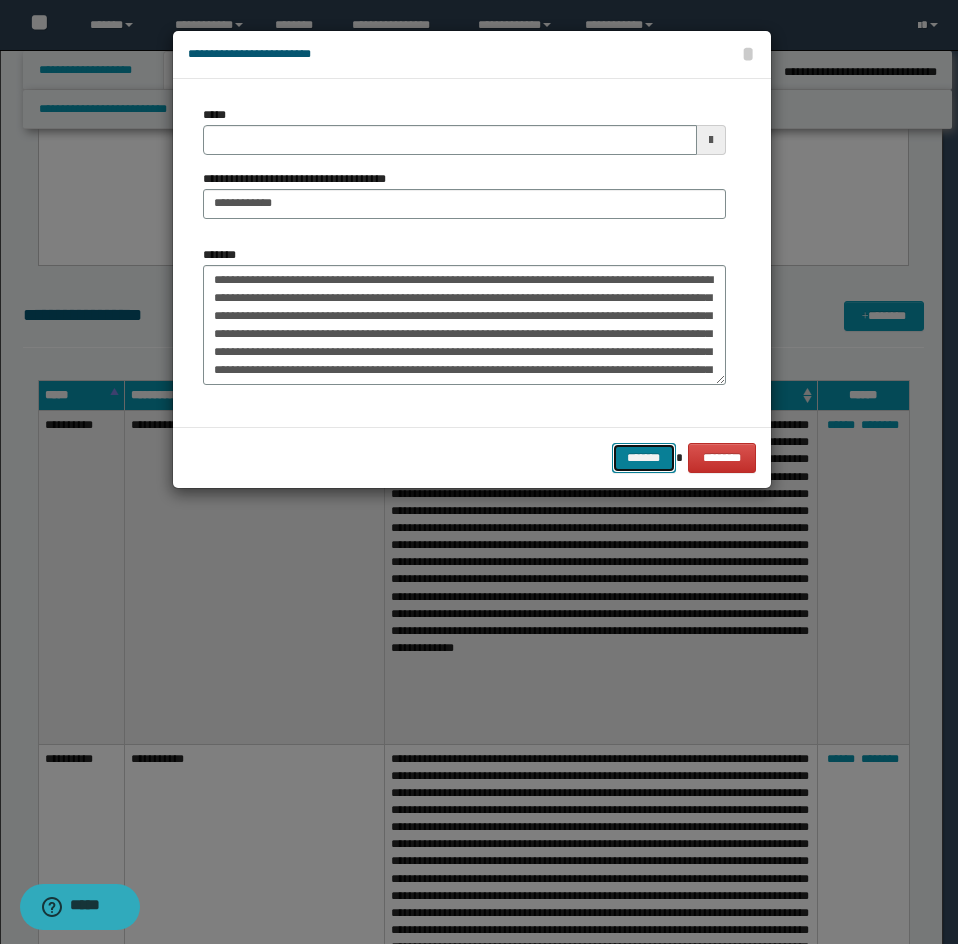click on "*******" at bounding box center (644, 458) 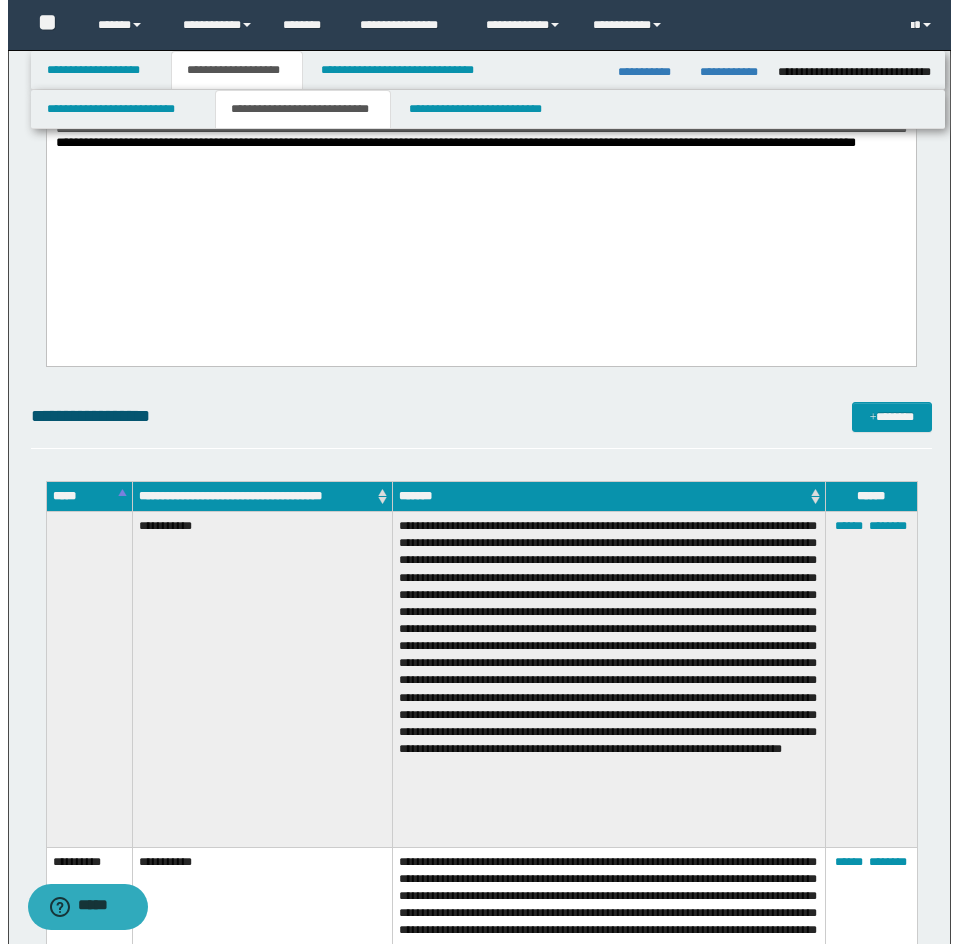 scroll, scrollTop: 4400, scrollLeft: 0, axis: vertical 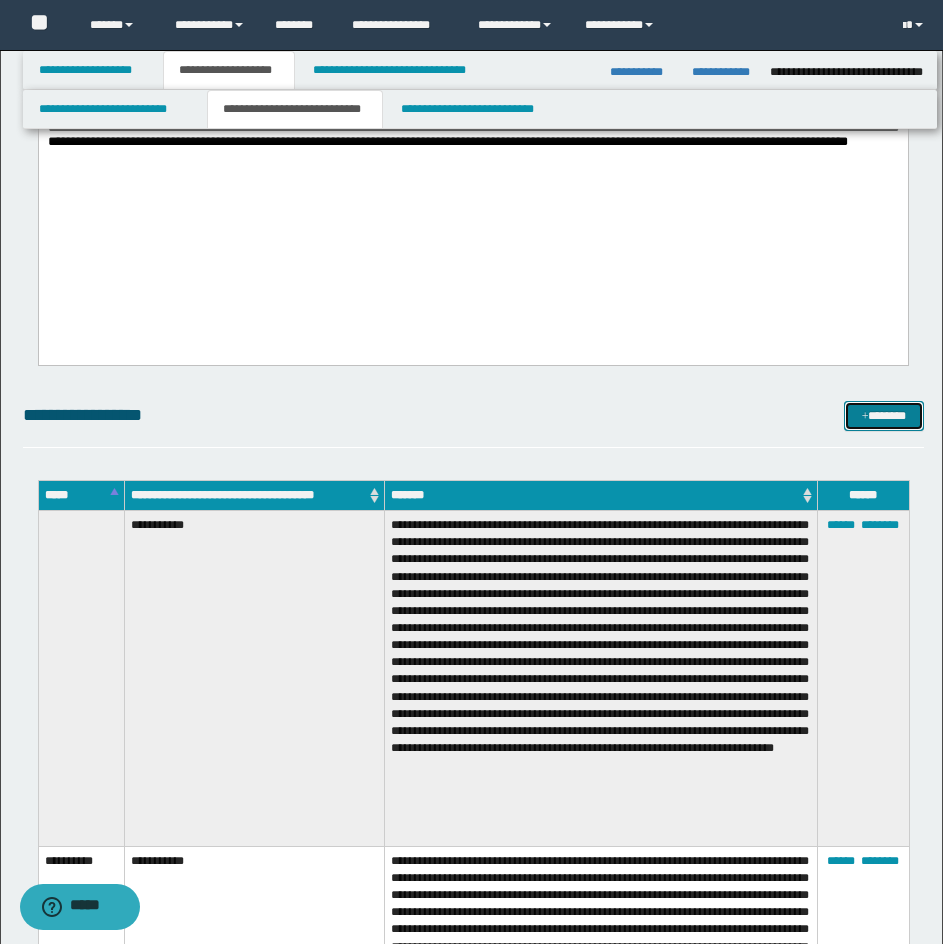 click on "*******" at bounding box center (884, 416) 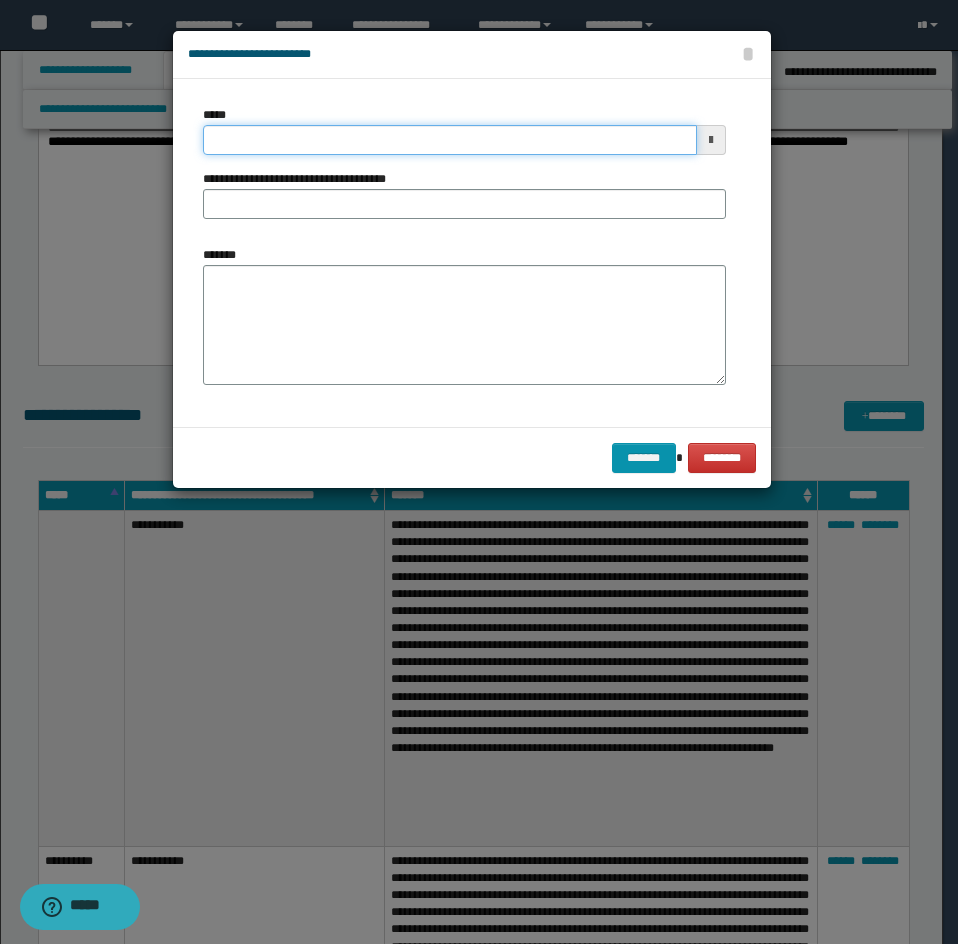 click on "*****" at bounding box center [450, 140] 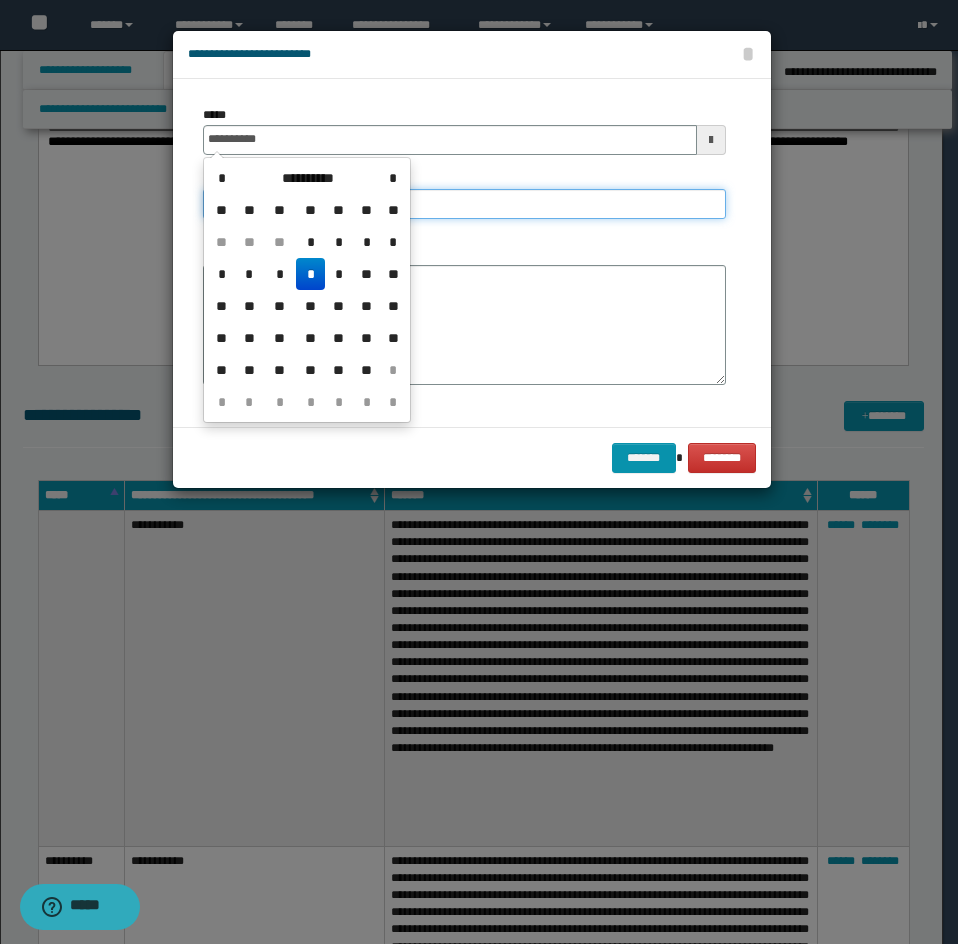 type on "**********" 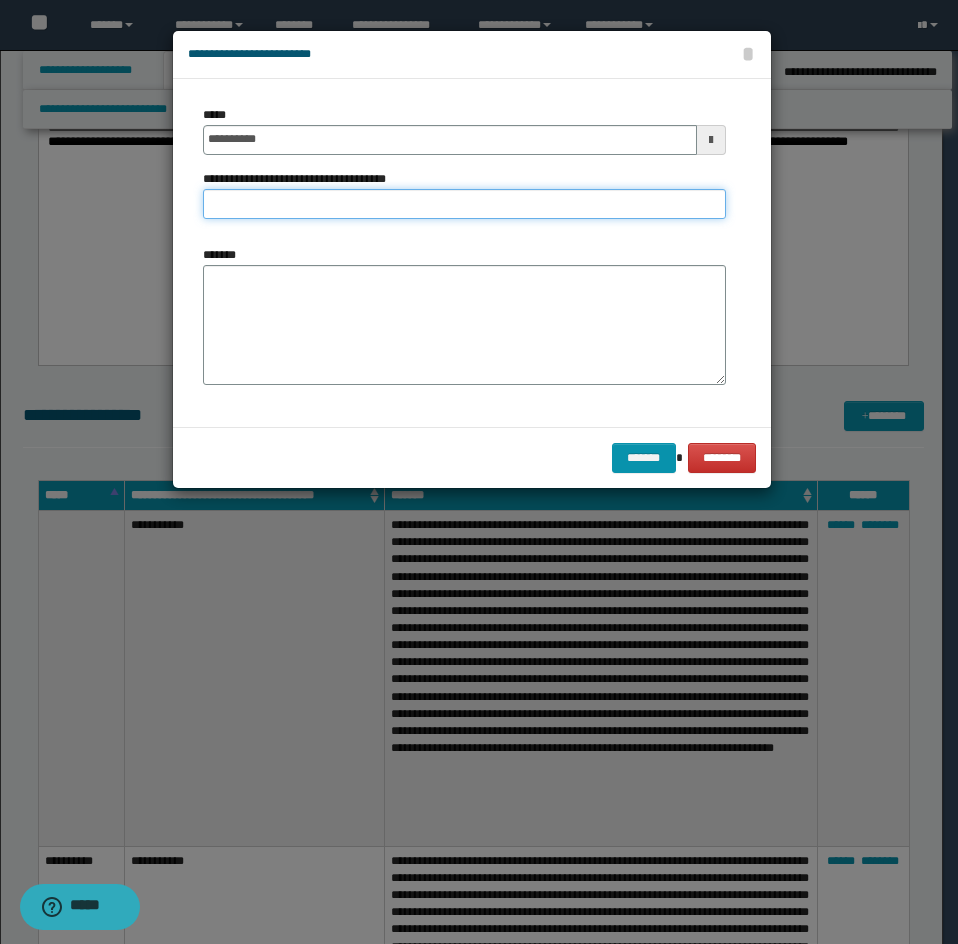 click on "**********" at bounding box center (464, 204) 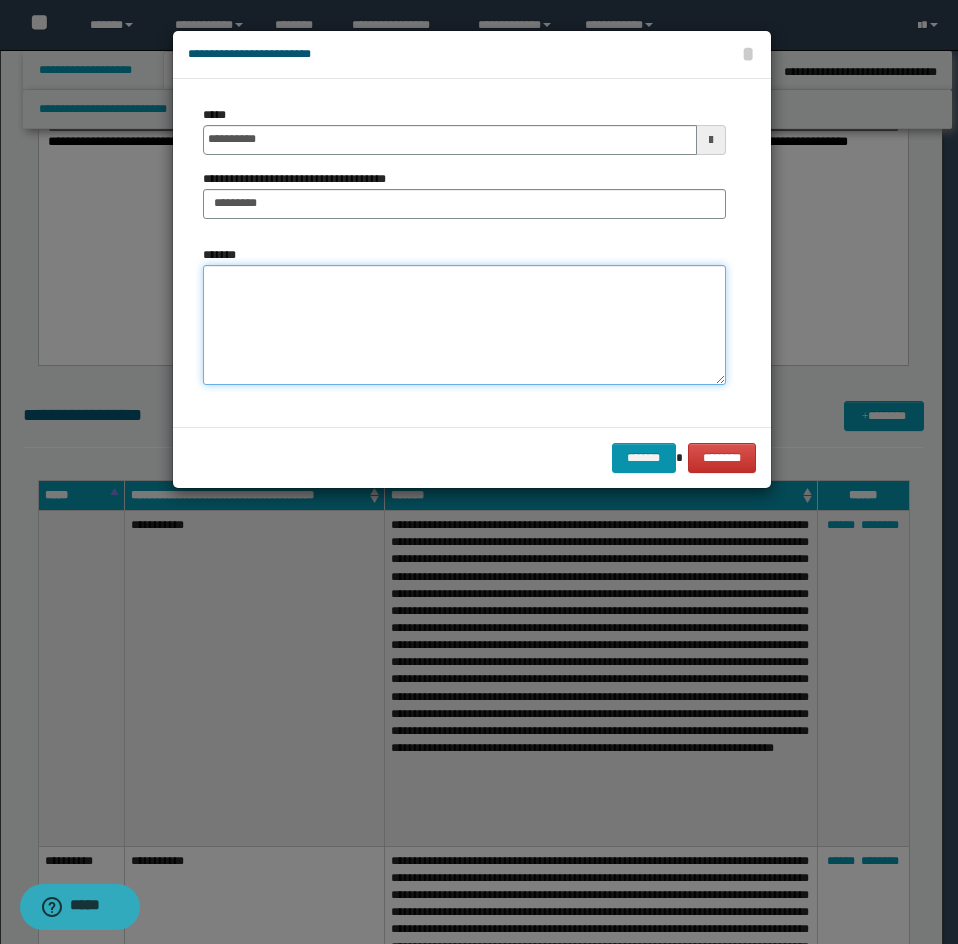 click on "*******" at bounding box center (464, 325) 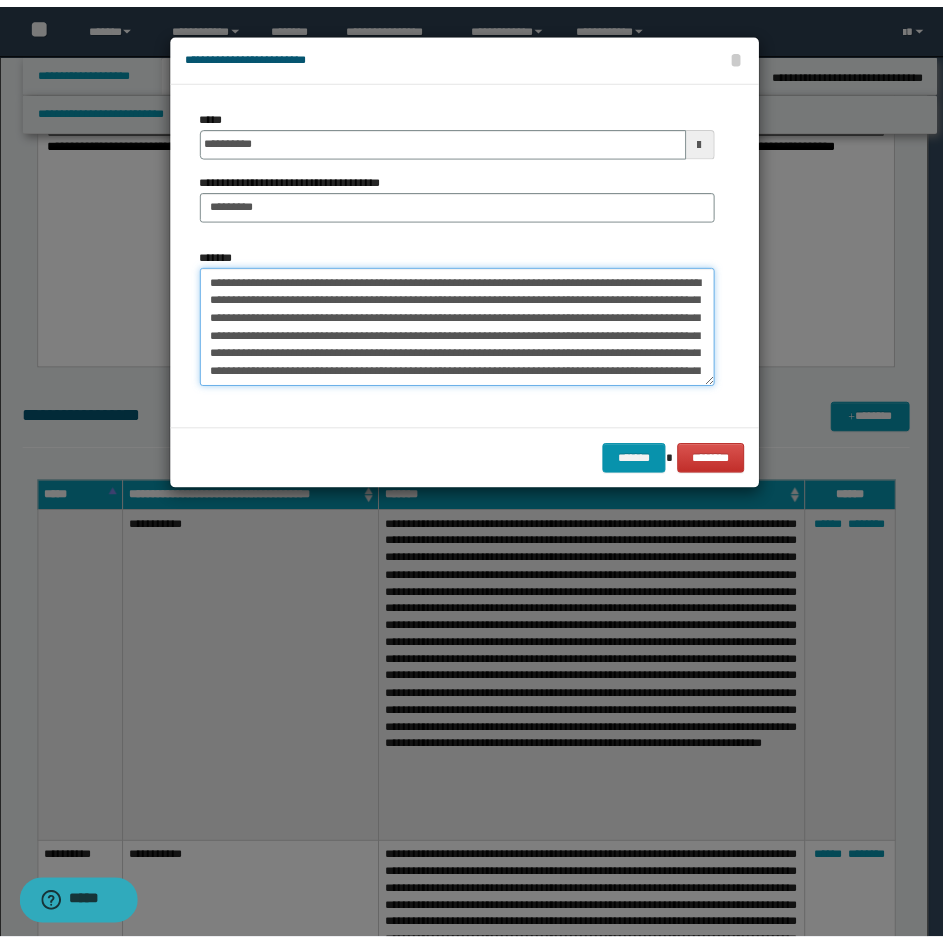 scroll, scrollTop: 120, scrollLeft: 0, axis: vertical 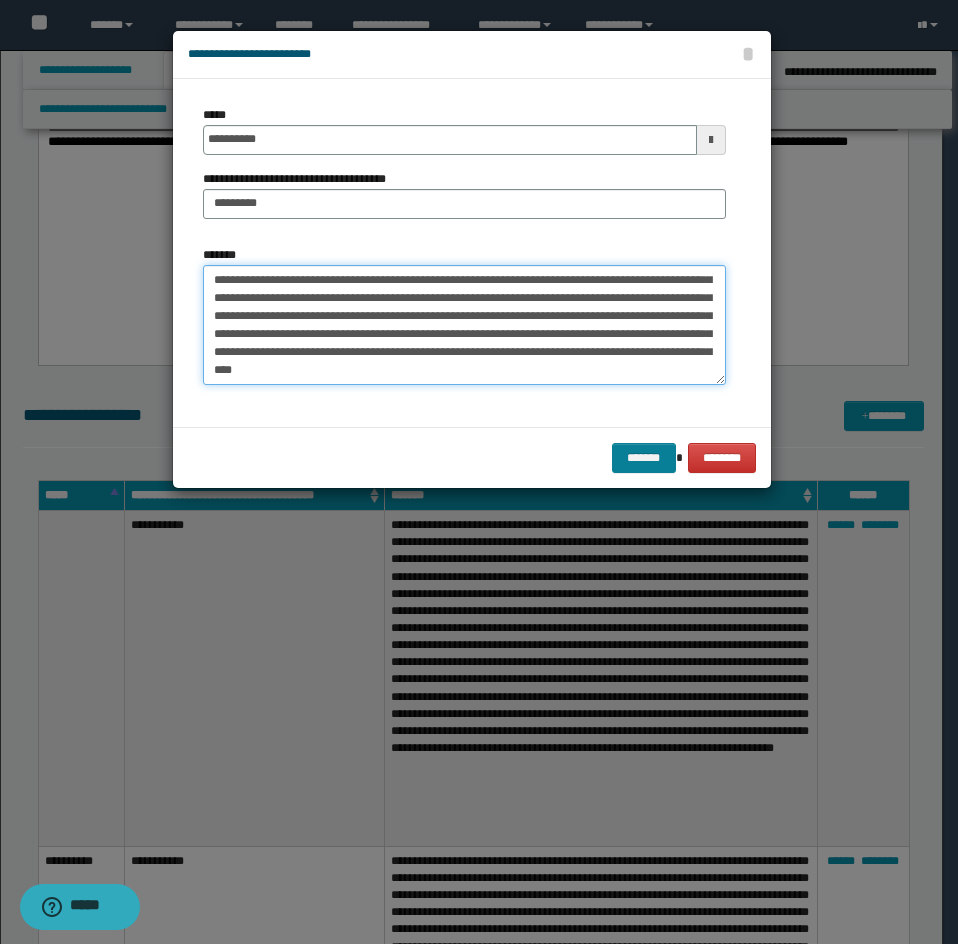 type on "**********" 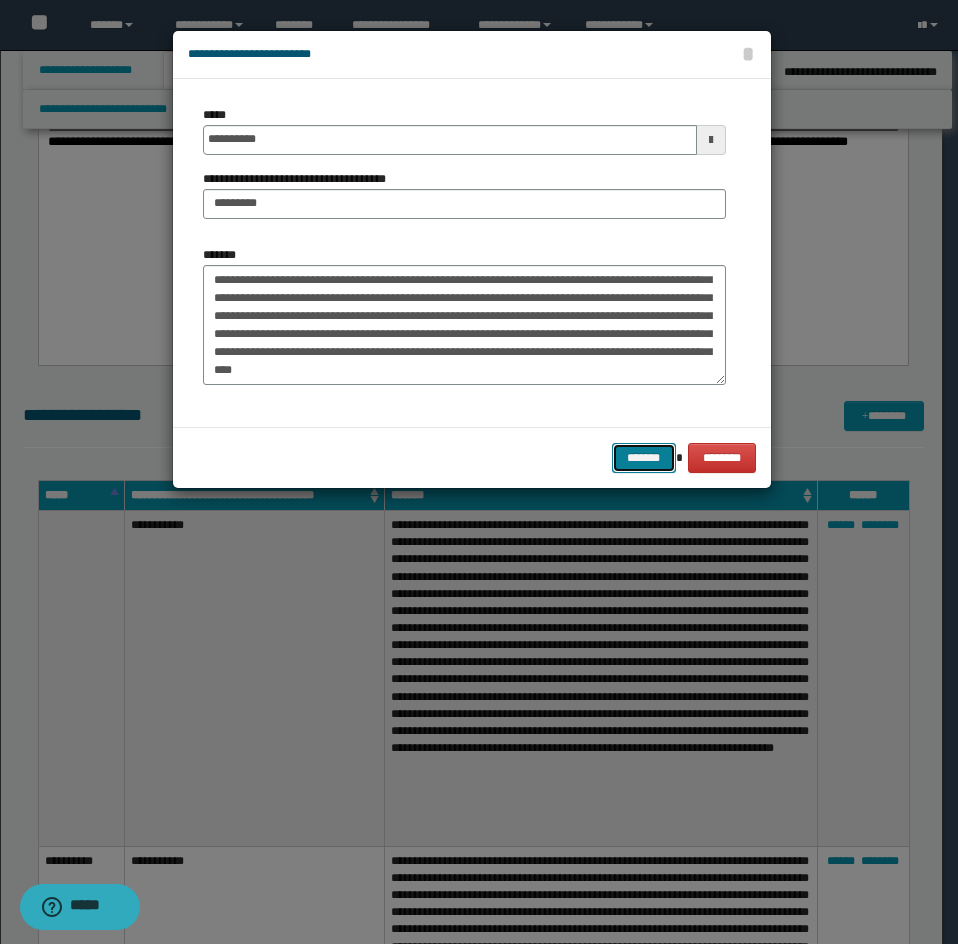 click on "*******" at bounding box center [644, 458] 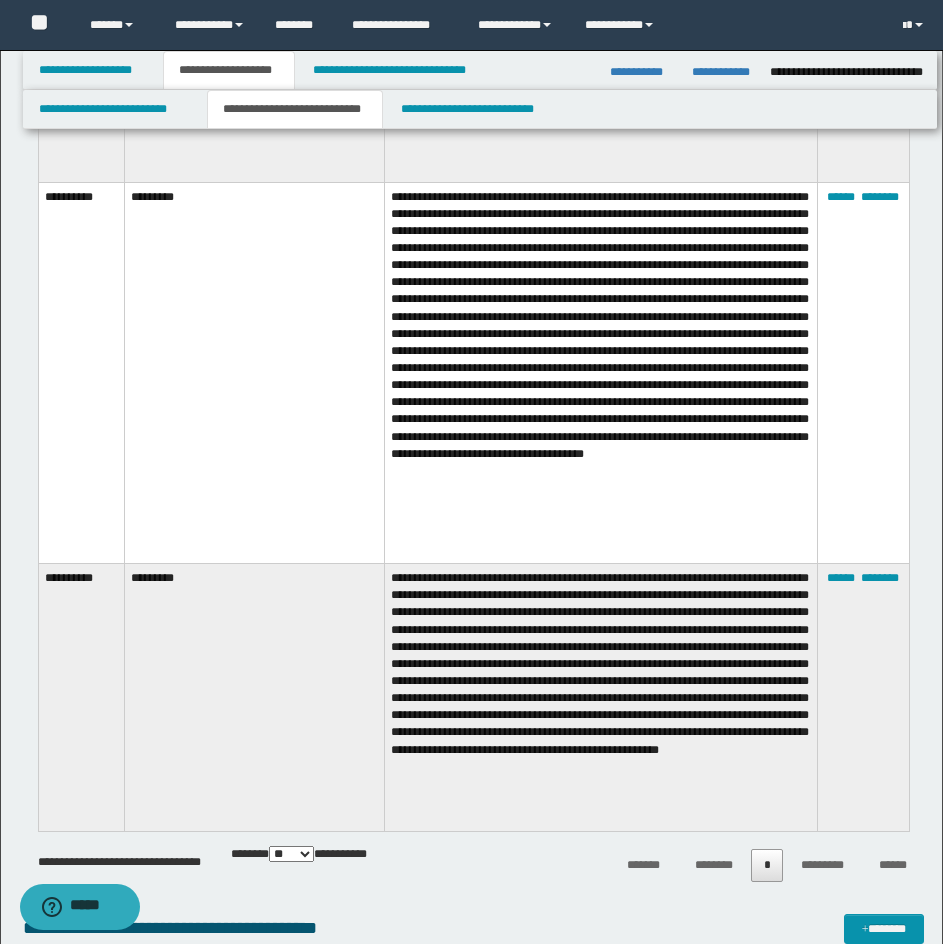 scroll, scrollTop: 7700, scrollLeft: 0, axis: vertical 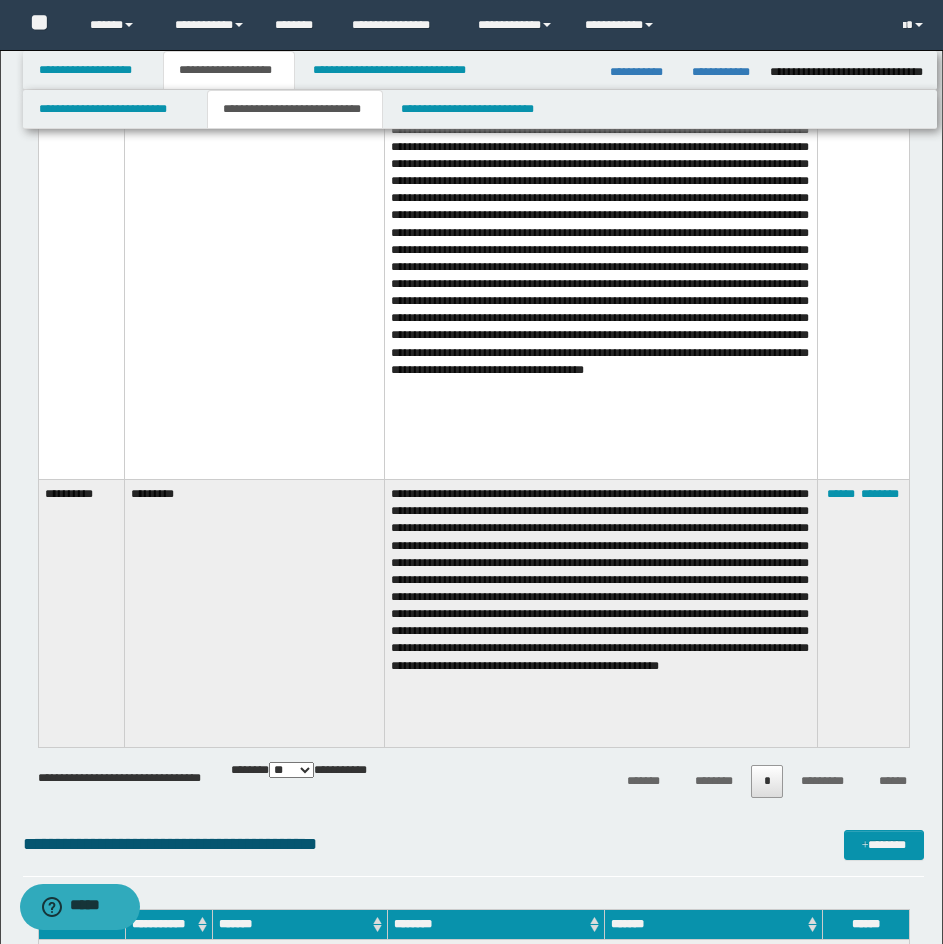 click on "**********" at bounding box center (473, 844) 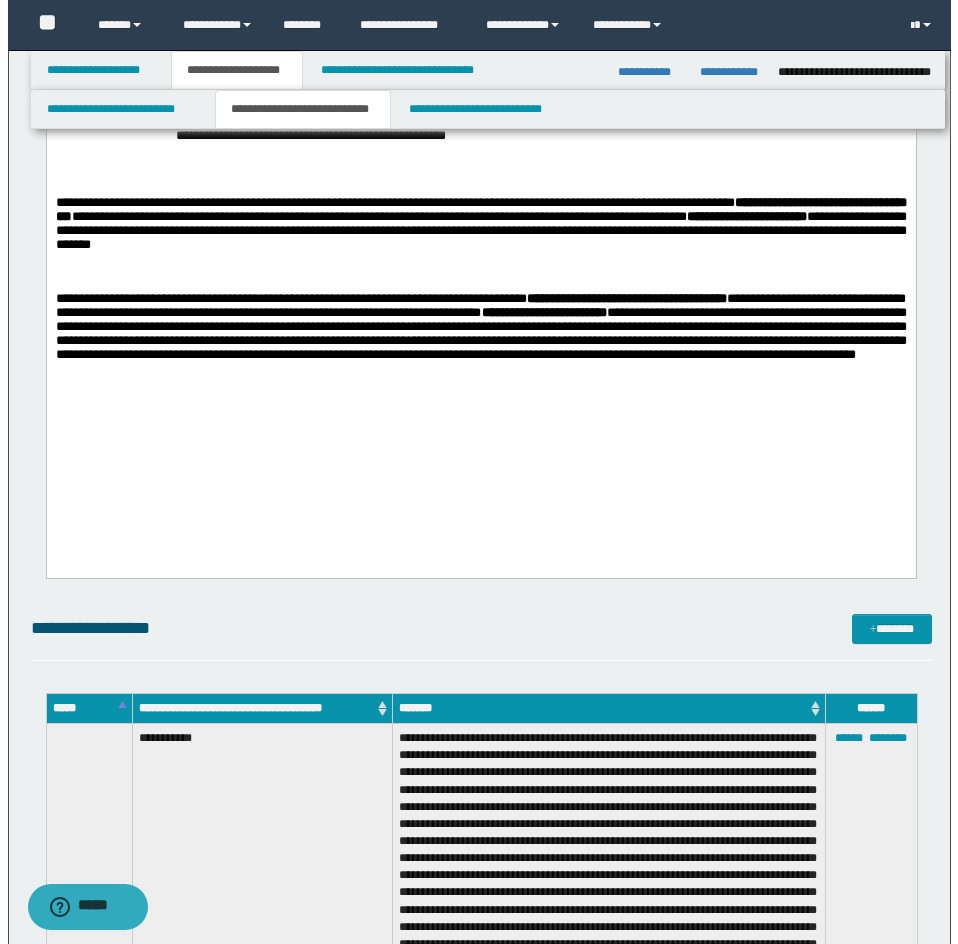 scroll, scrollTop: 4000, scrollLeft: 0, axis: vertical 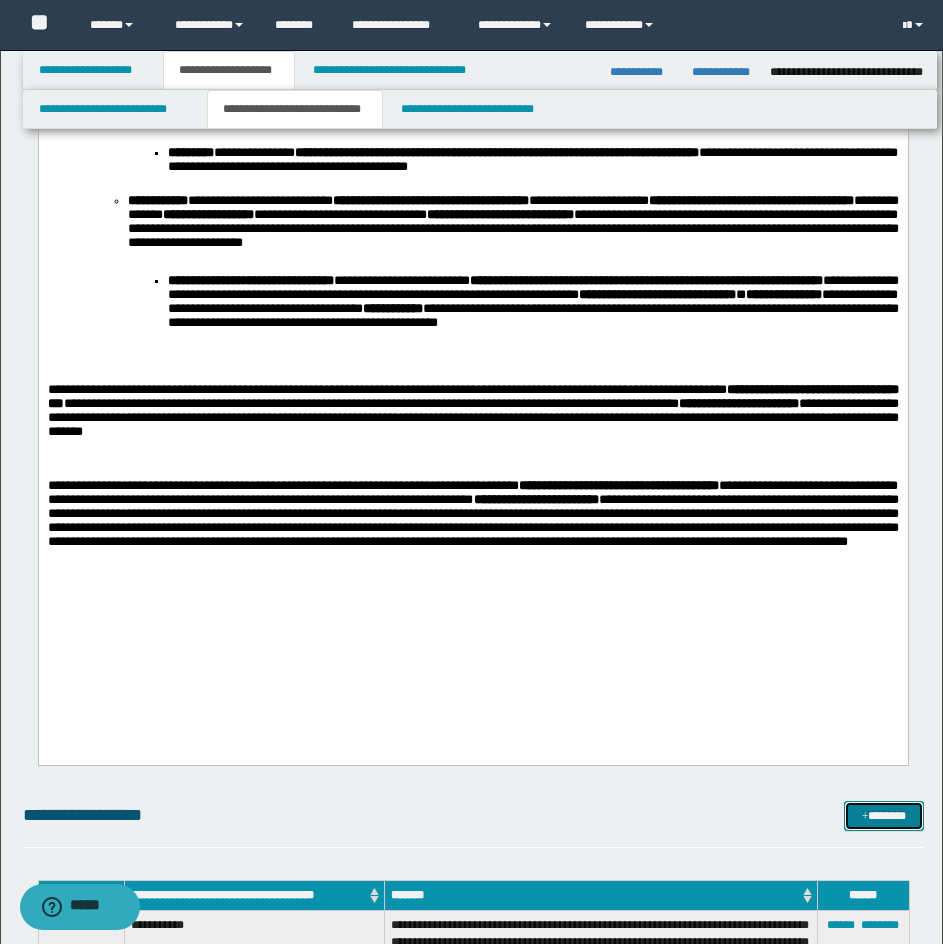 click on "*******" at bounding box center (884, 816) 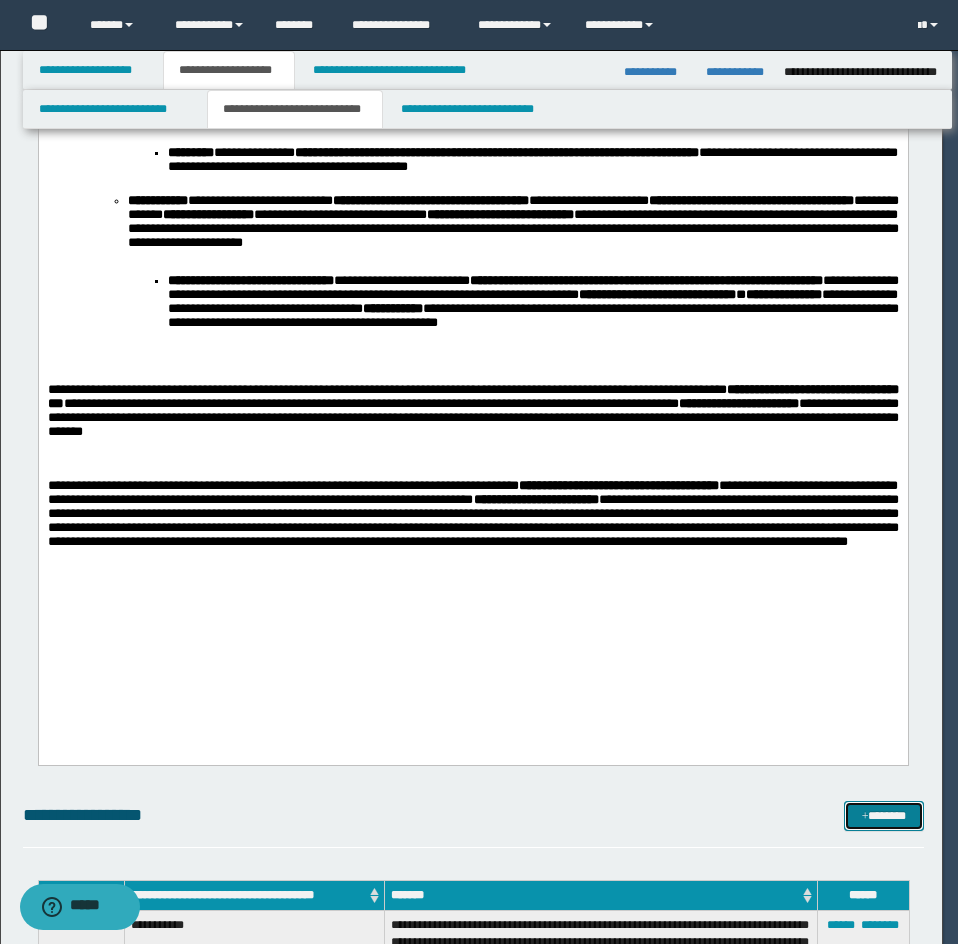 scroll, scrollTop: 0, scrollLeft: 0, axis: both 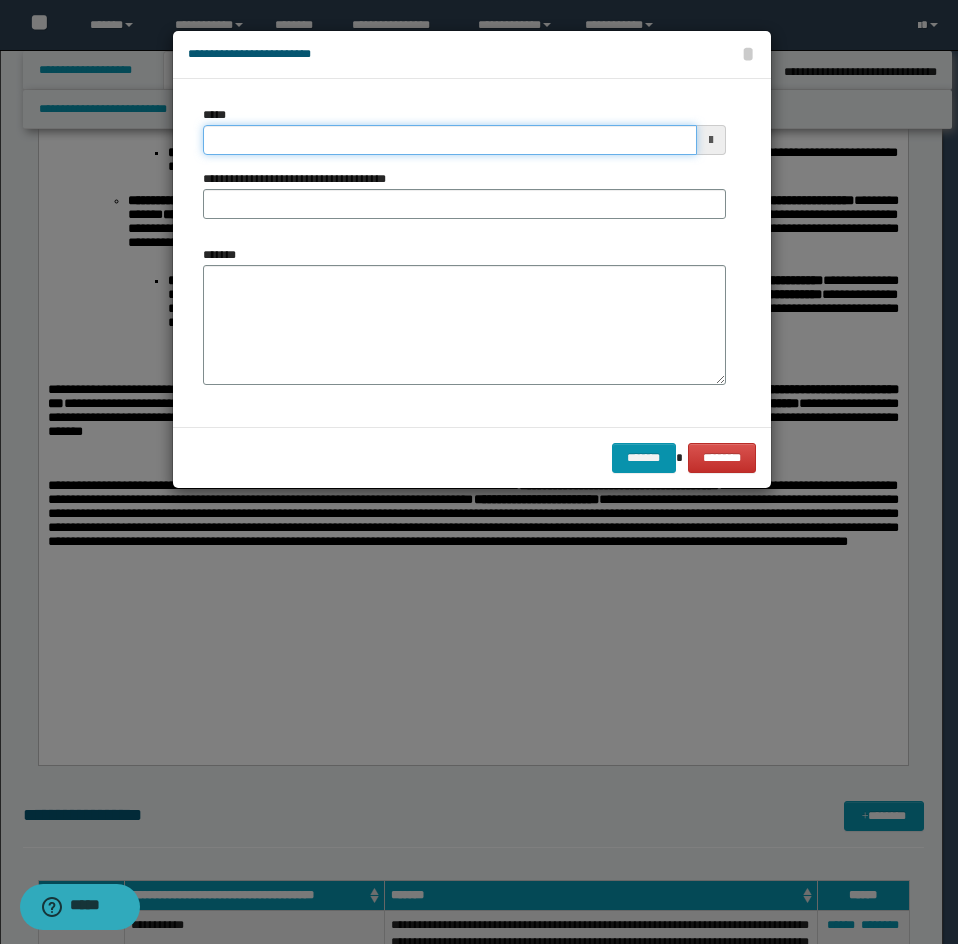 click on "*****" at bounding box center [450, 140] 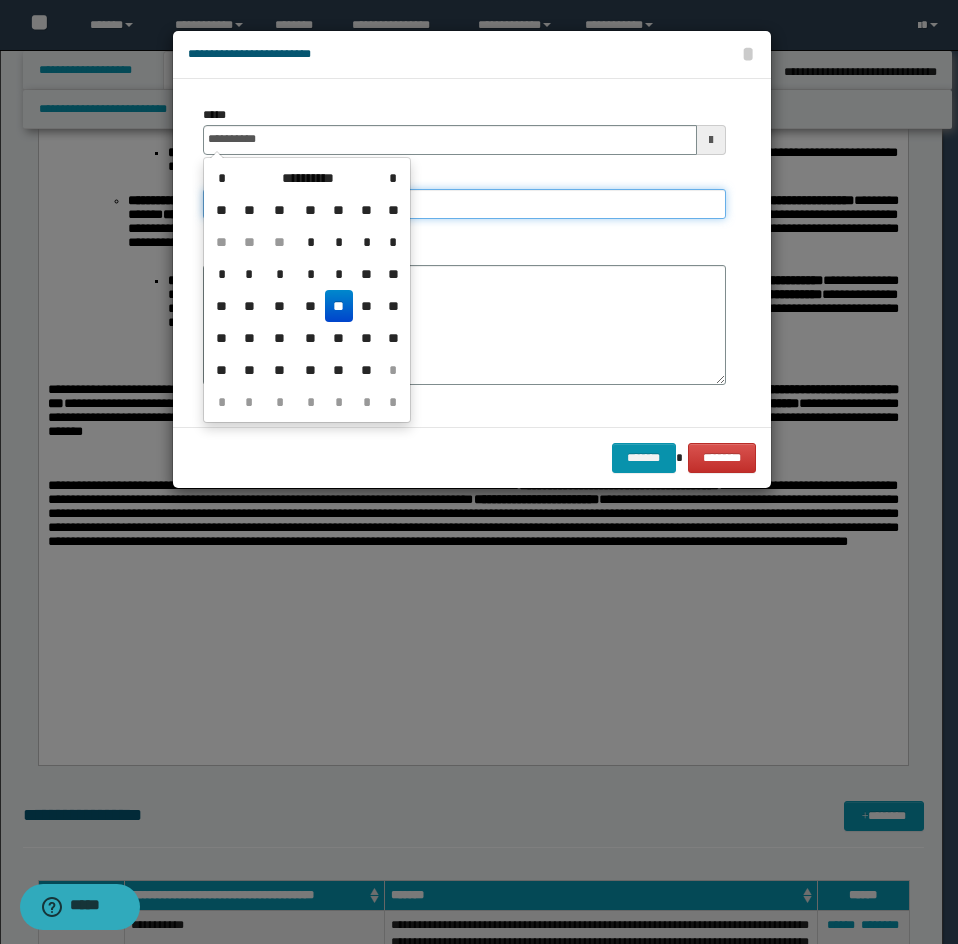 type on "**********" 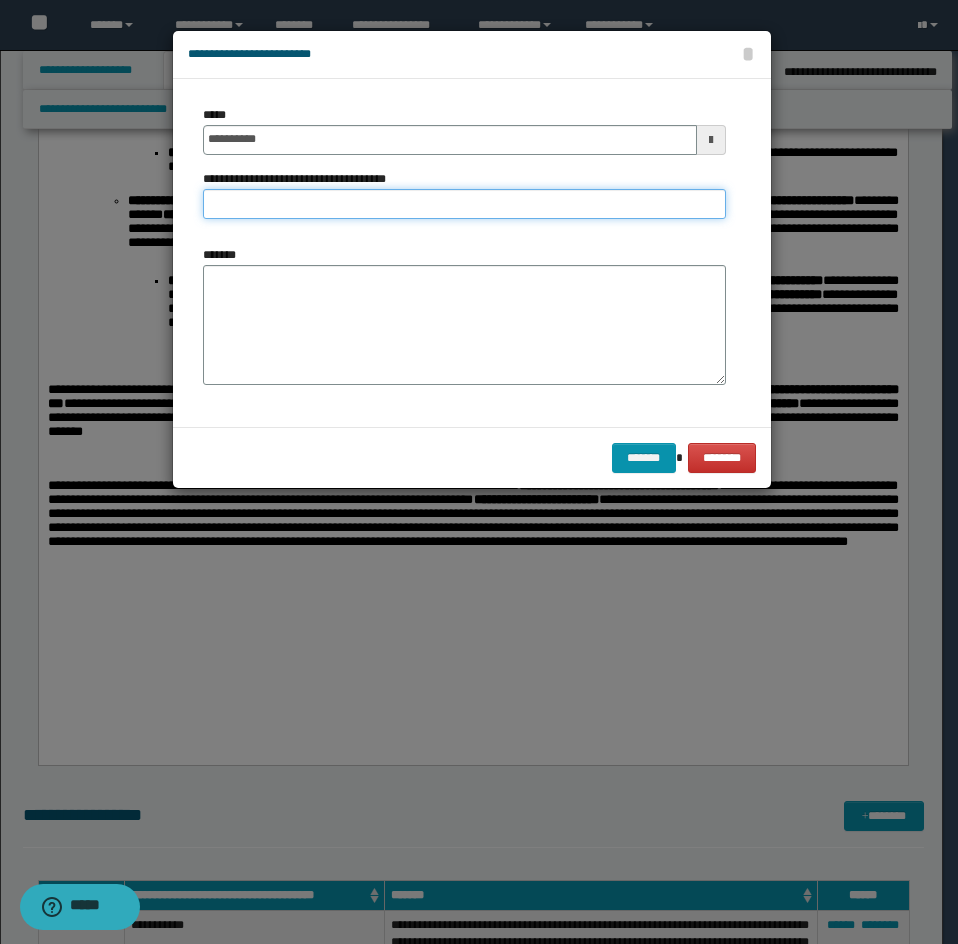 drag, startPoint x: 244, startPoint y: 212, endPoint x: 255, endPoint y: 211, distance: 11.045361 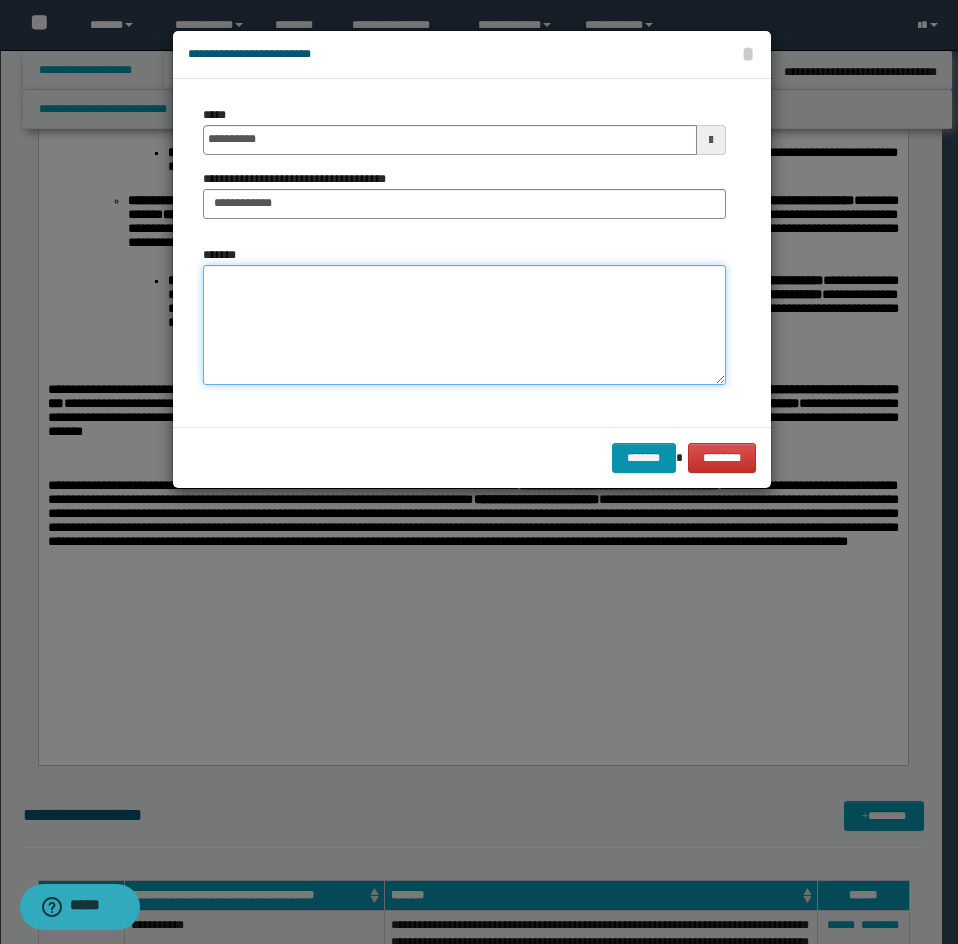 click on "*******" at bounding box center (464, 325) 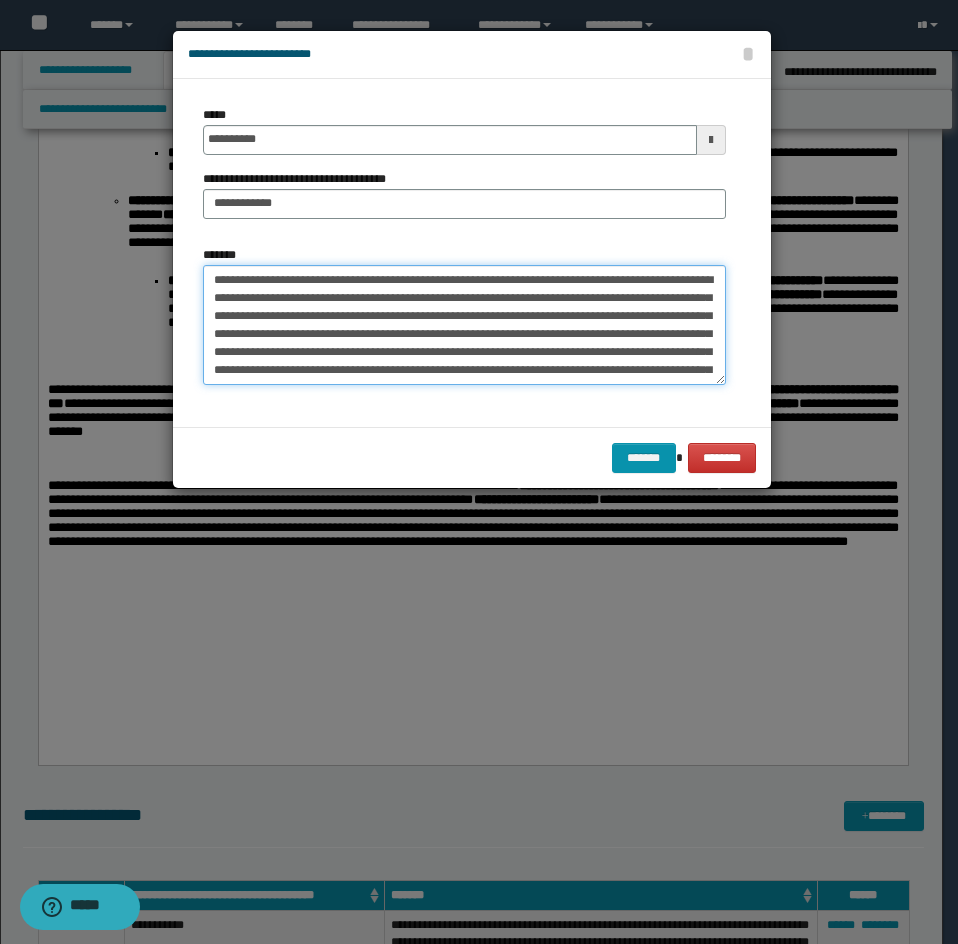 scroll, scrollTop: 372, scrollLeft: 0, axis: vertical 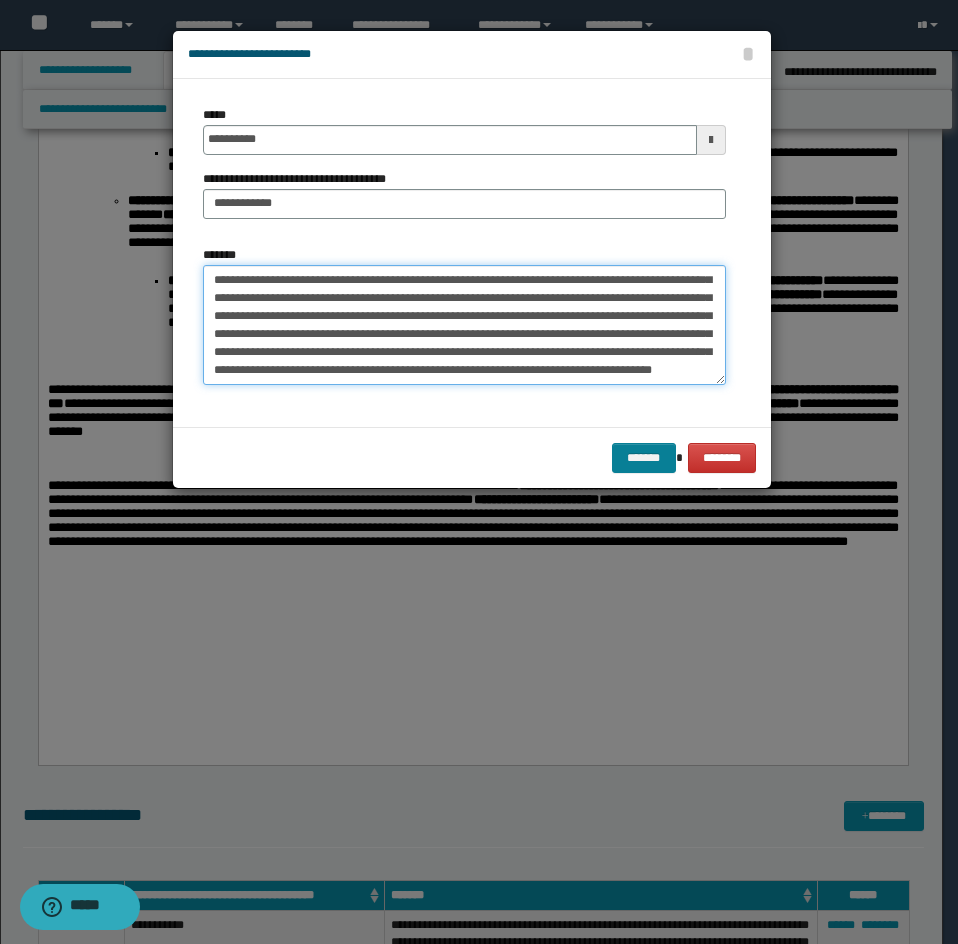 type on "**********" 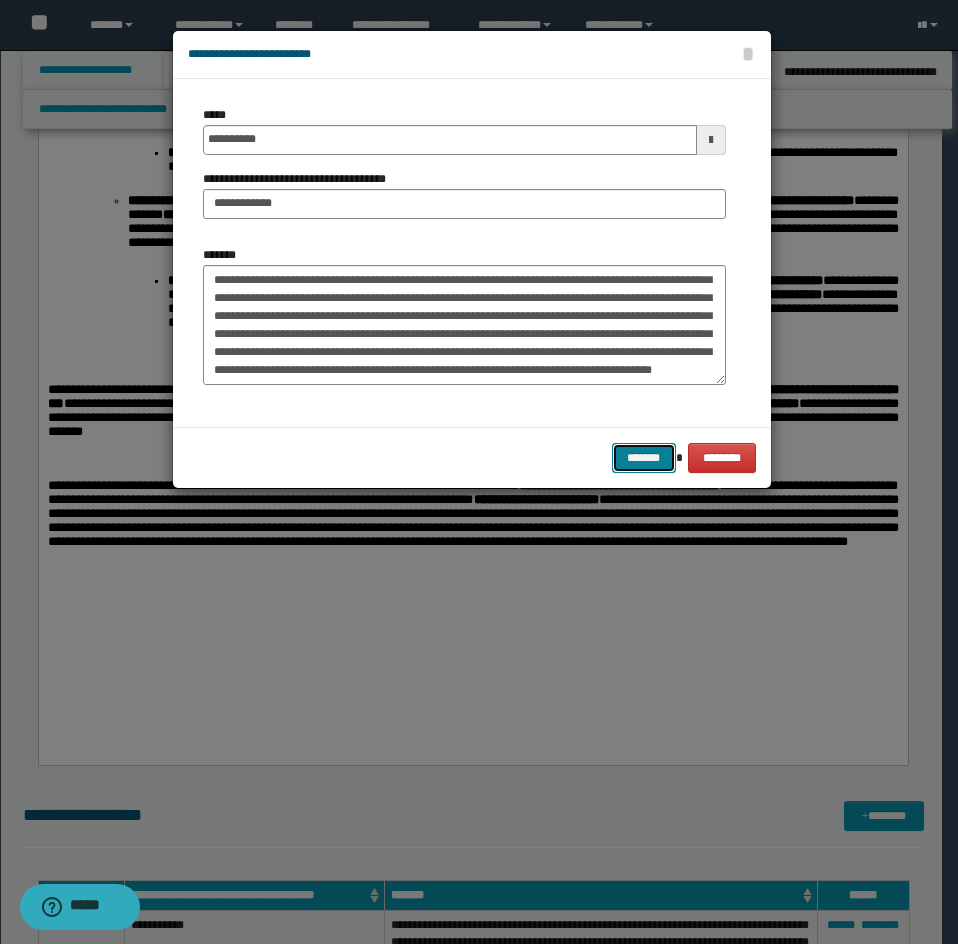 click on "*******" at bounding box center [644, 458] 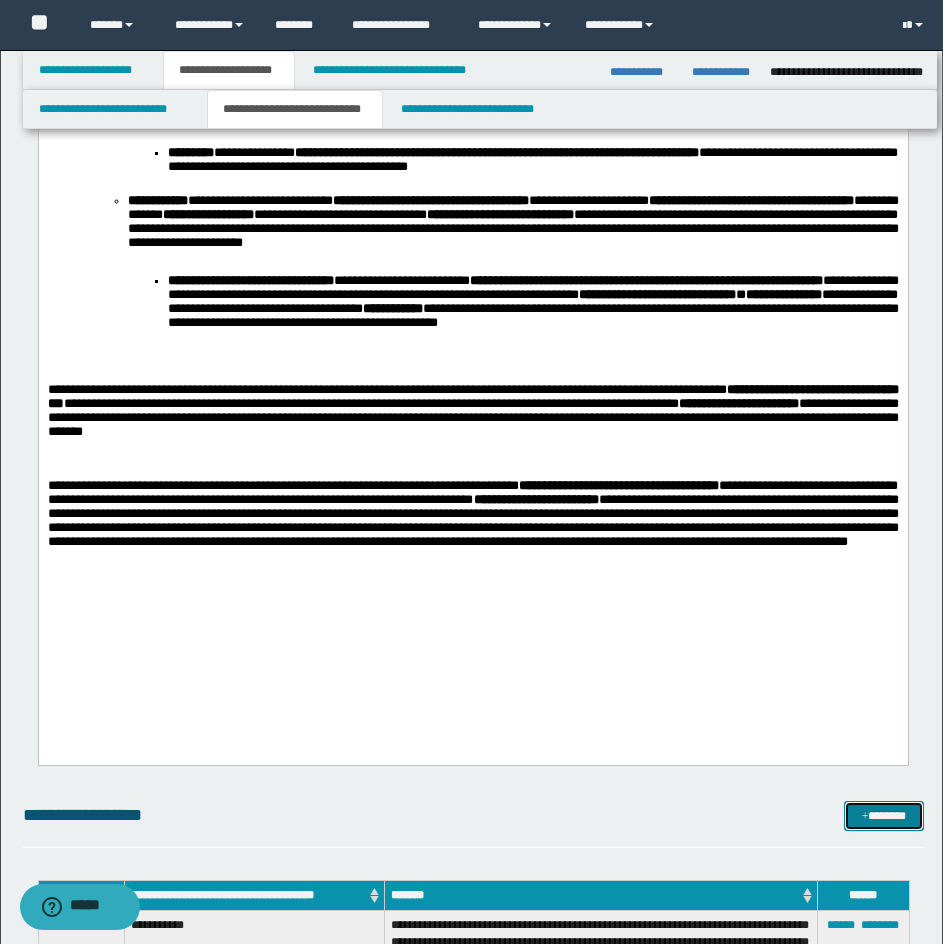 click on "*******" at bounding box center [884, 816] 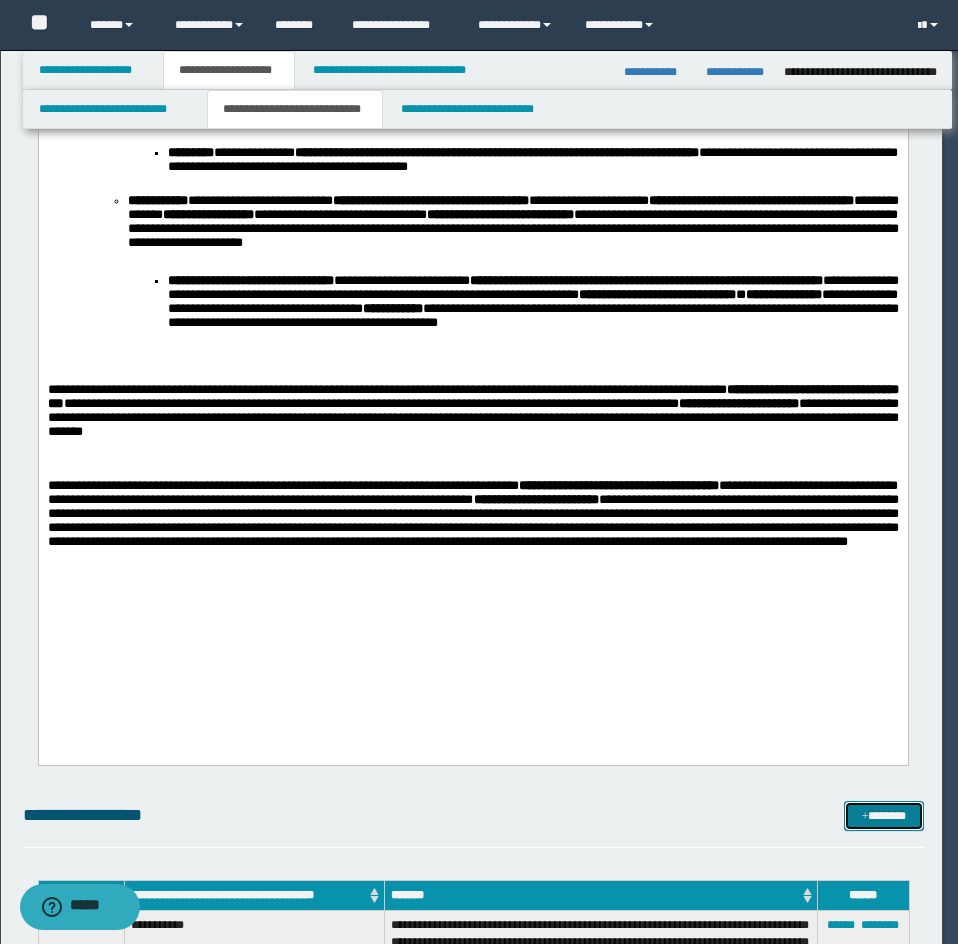 scroll, scrollTop: 0, scrollLeft: 0, axis: both 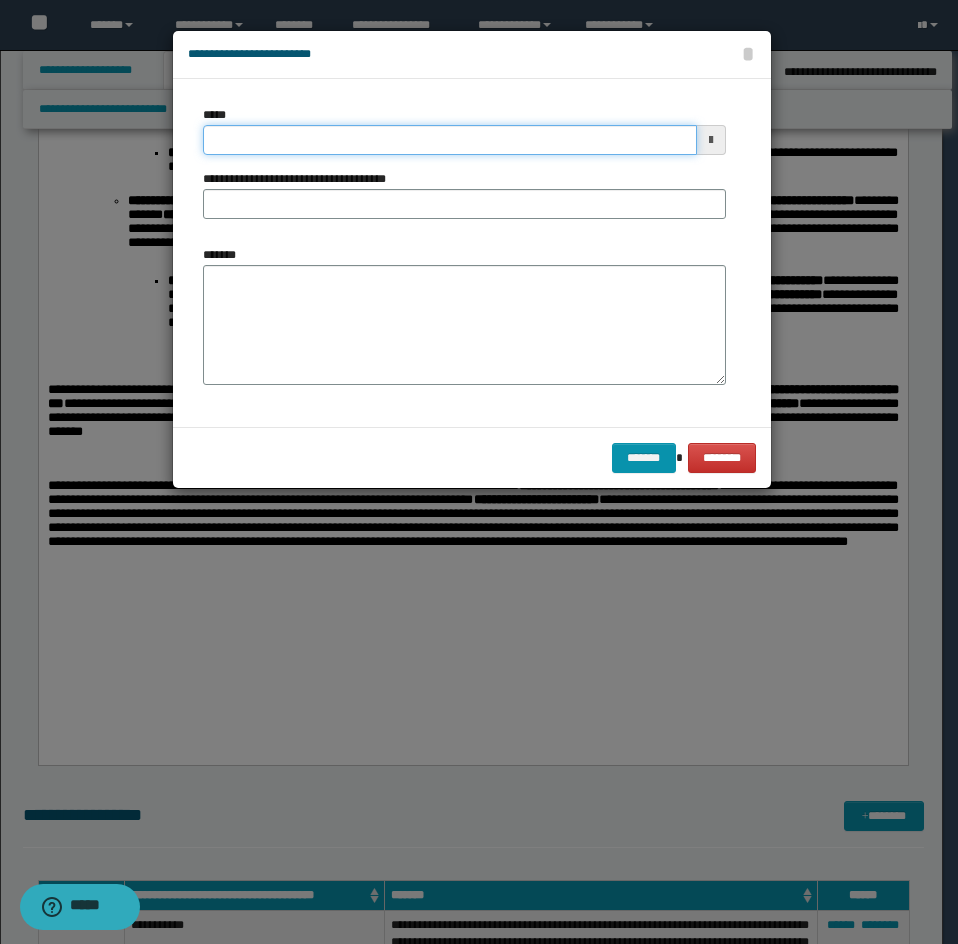 click on "*****" at bounding box center (450, 140) 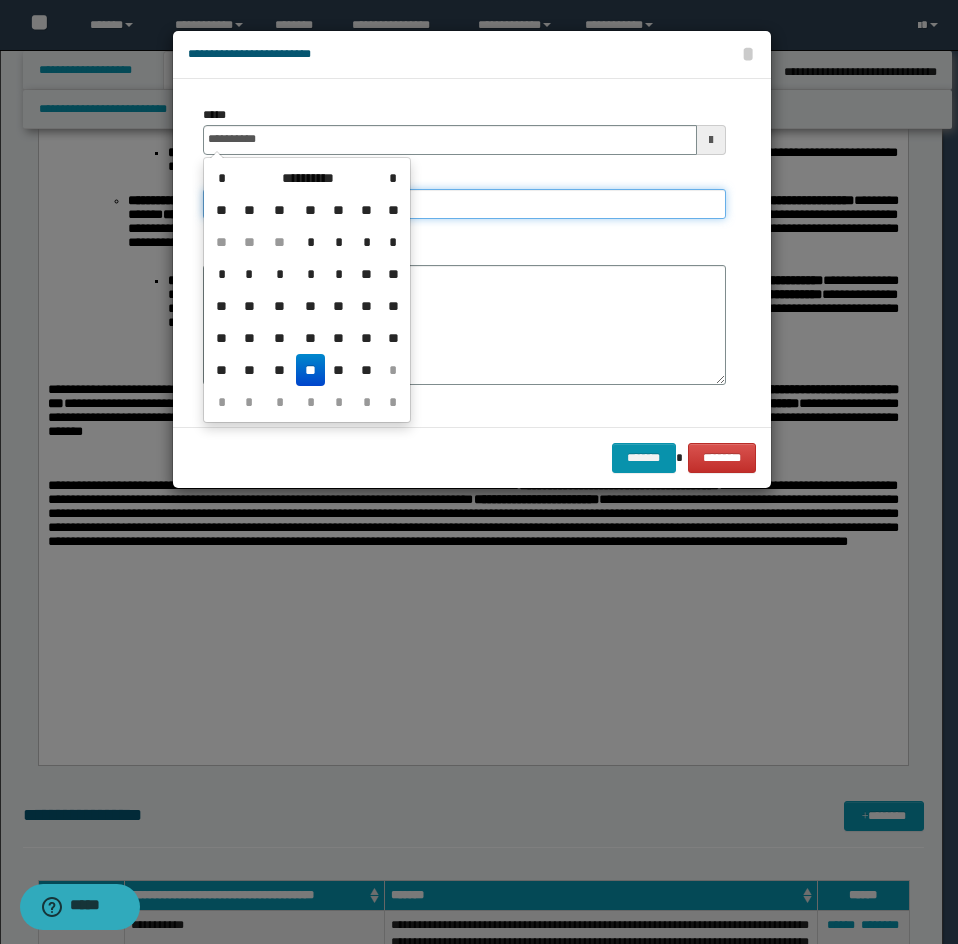 type on "**********" 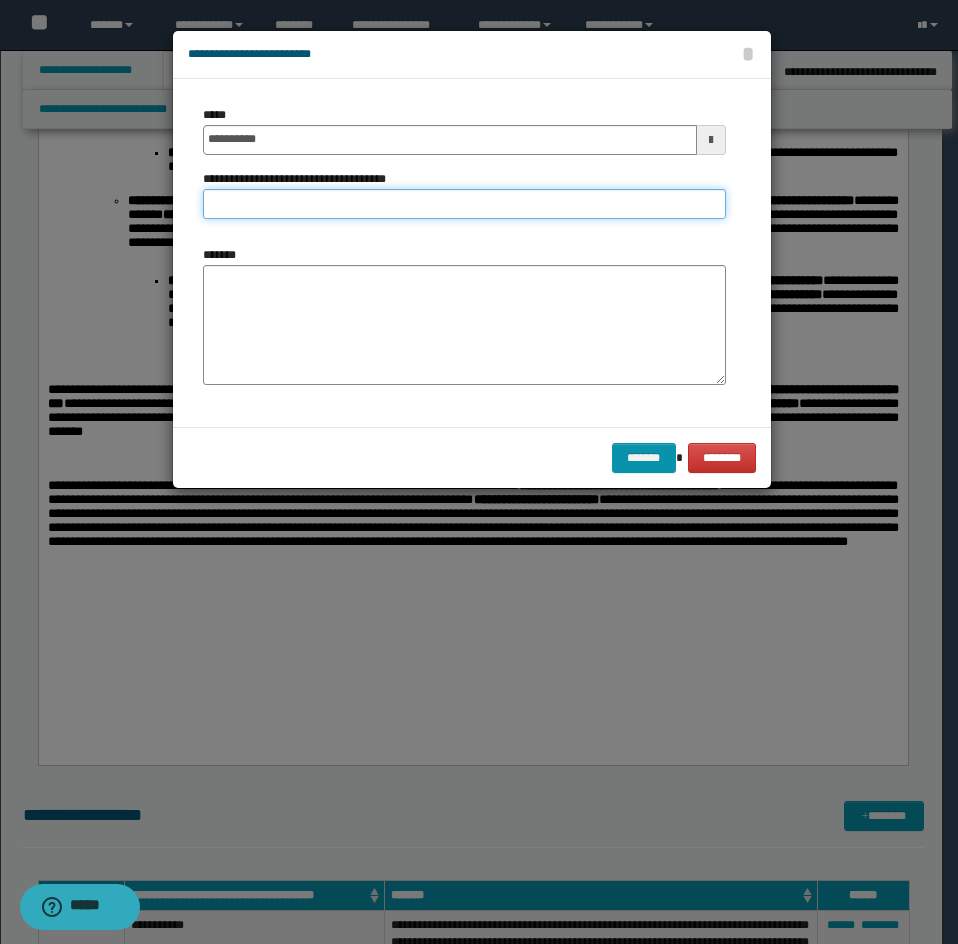 click on "**********" at bounding box center (464, 204) 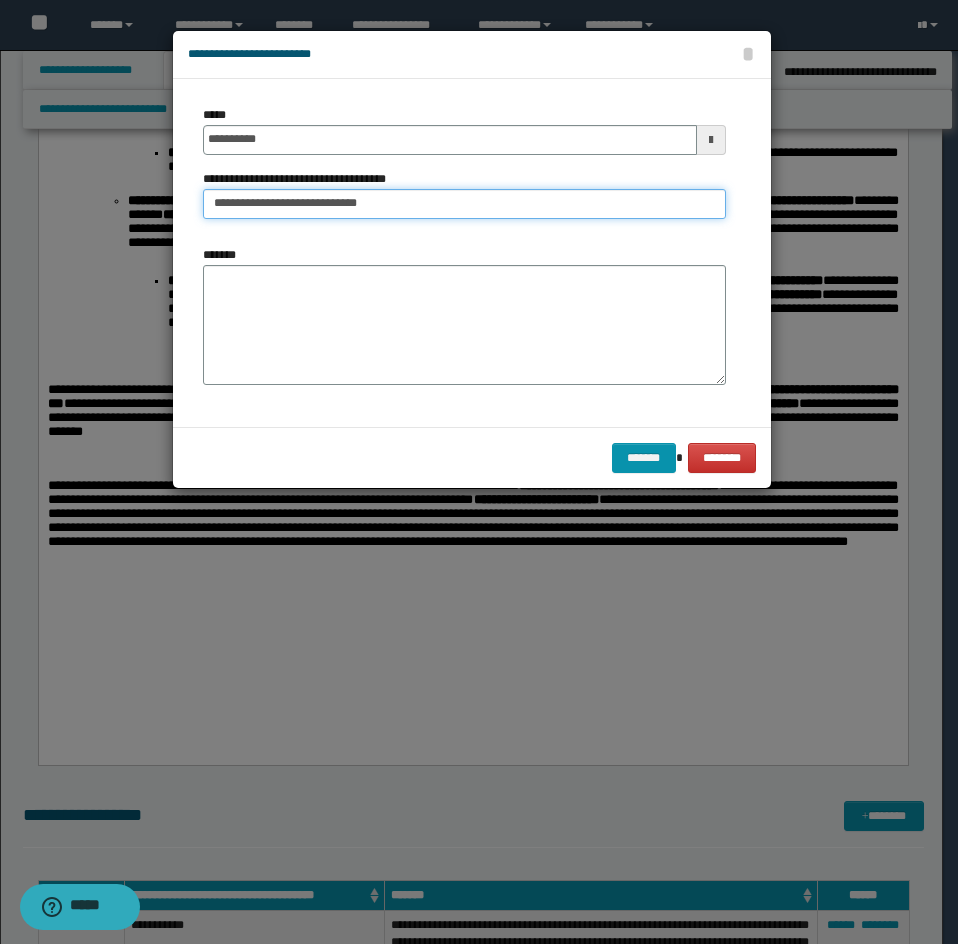 type on "**********" 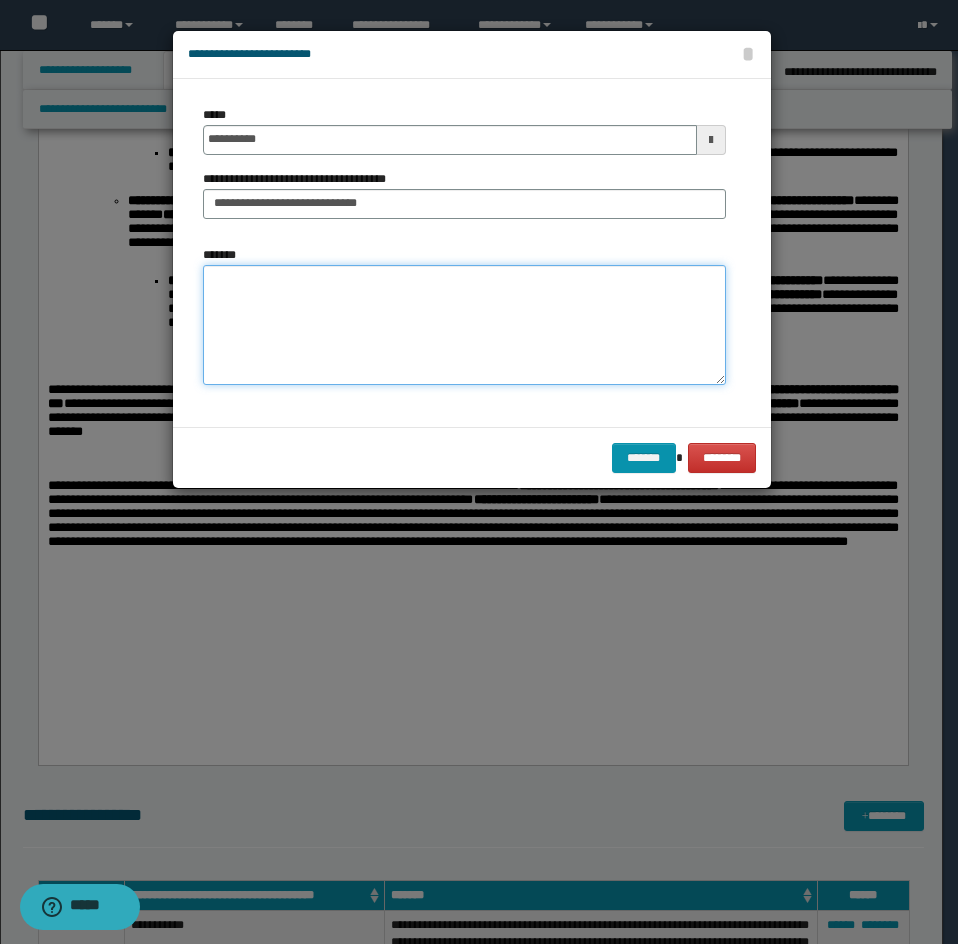 click on "*******" at bounding box center (464, 325) 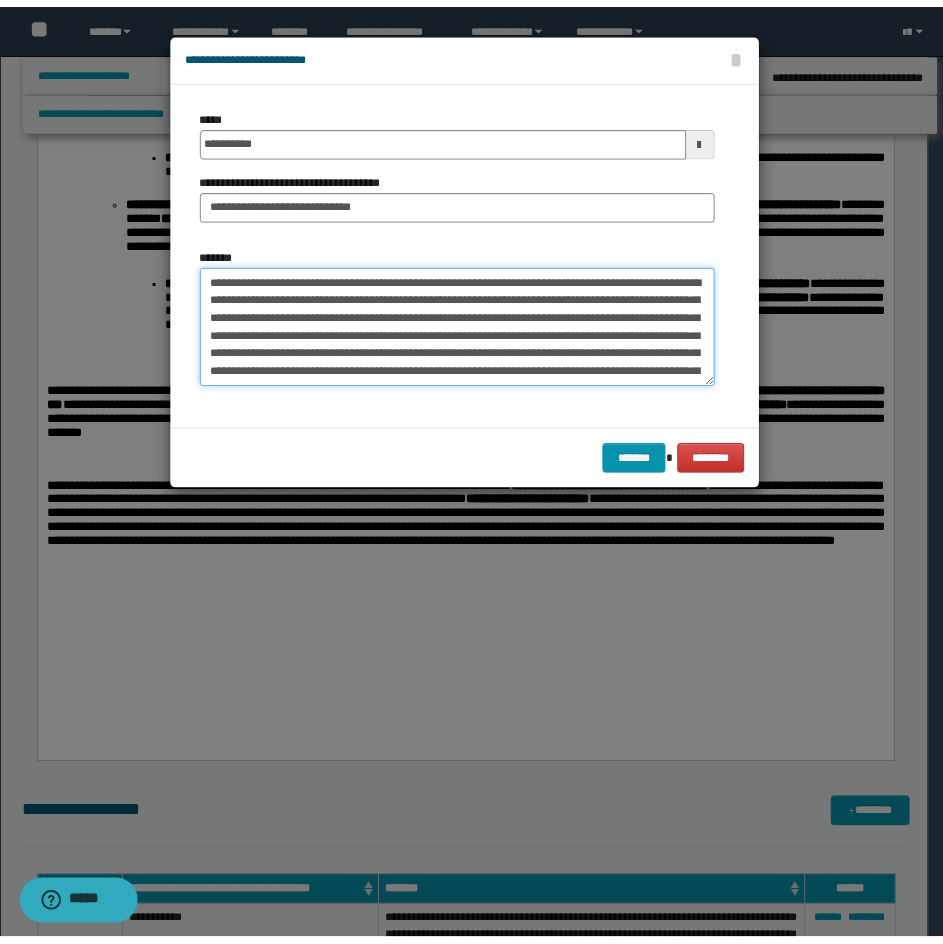scroll, scrollTop: 786, scrollLeft: 0, axis: vertical 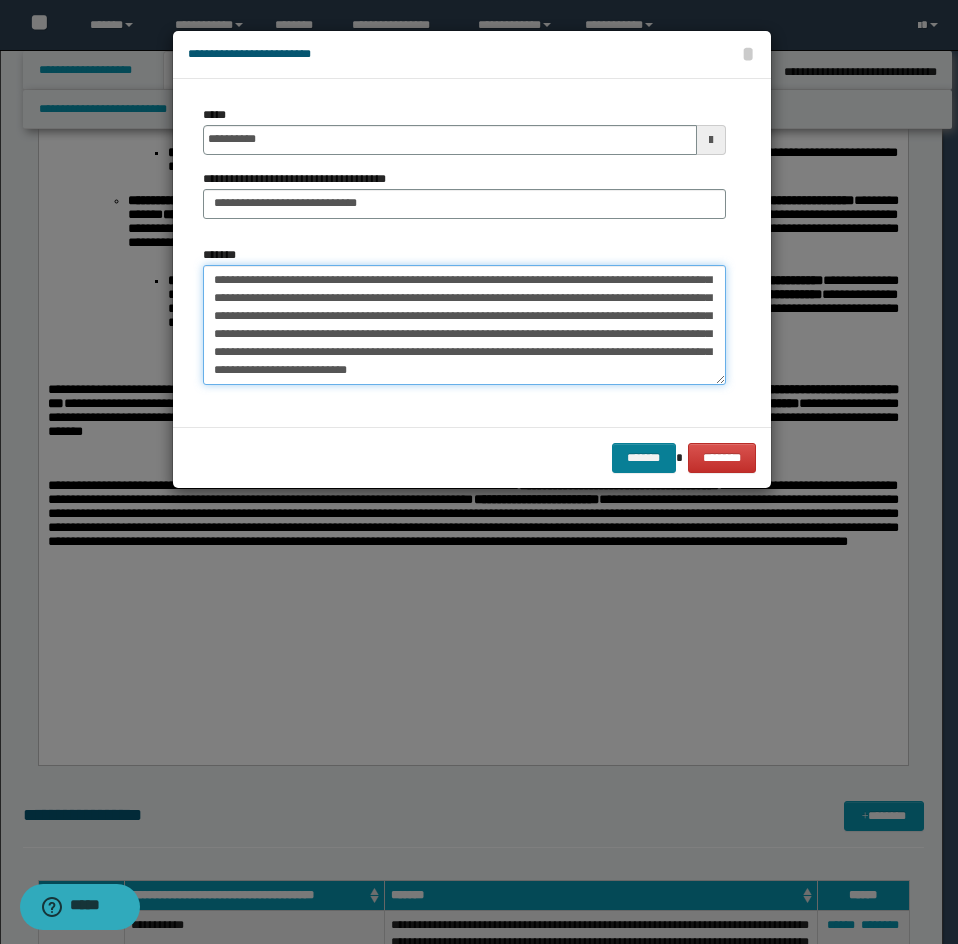 type on "**********" 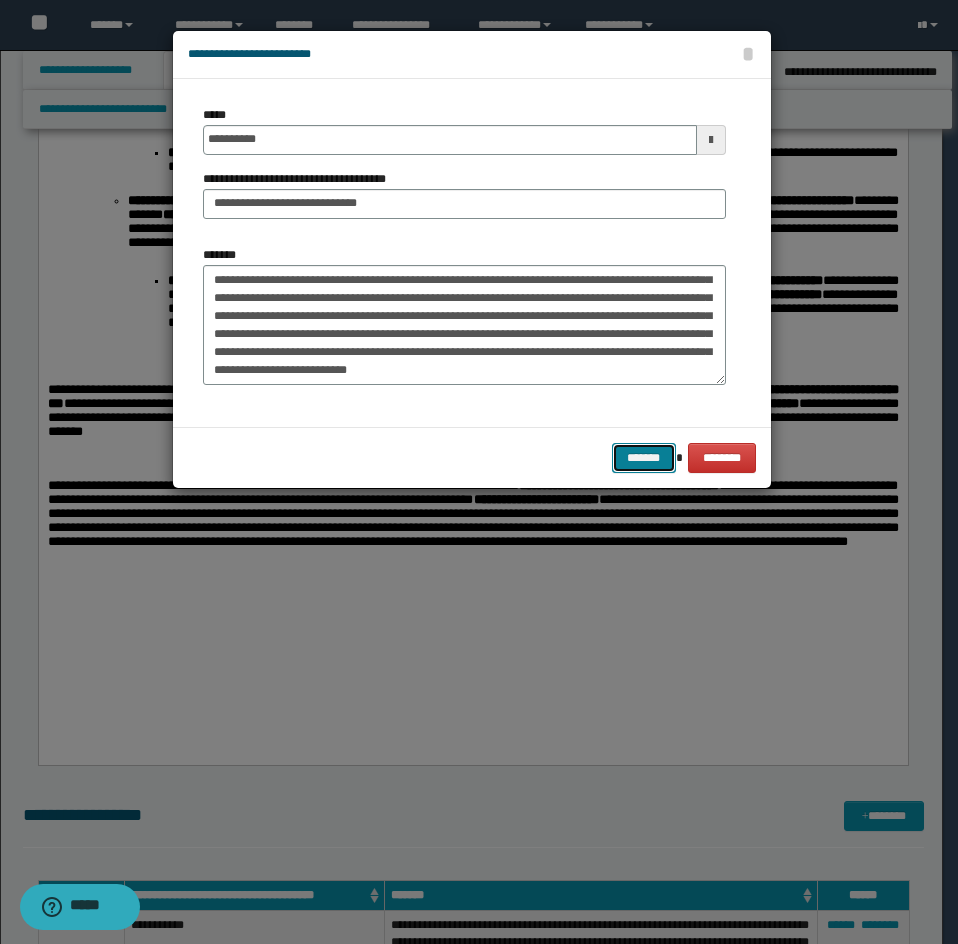 click on "*******" at bounding box center (644, 458) 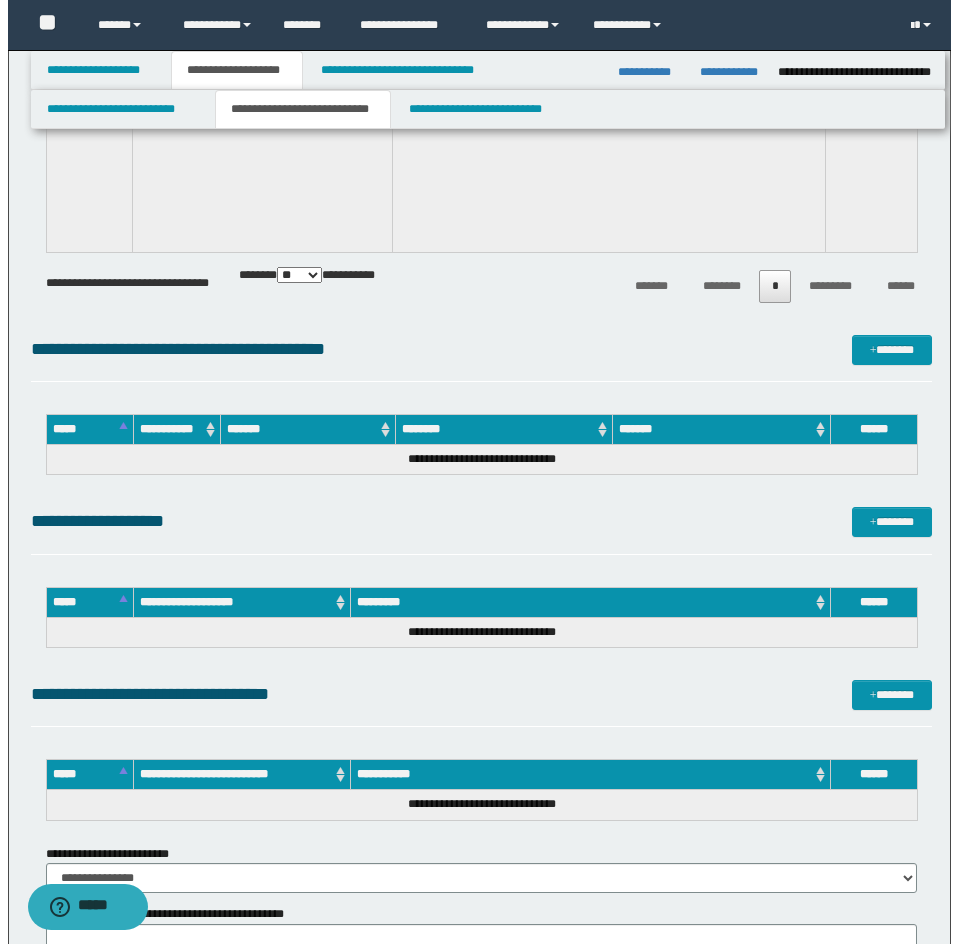 scroll, scrollTop: 9671, scrollLeft: 0, axis: vertical 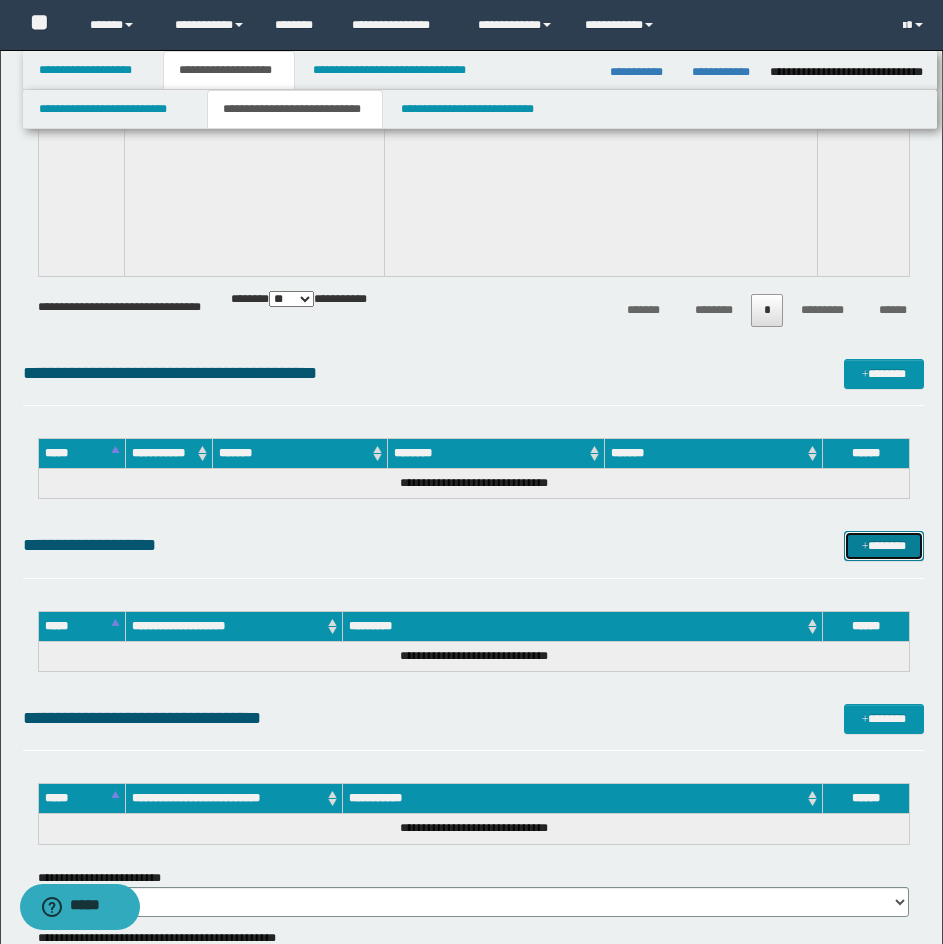 click on "*******" at bounding box center [884, 546] 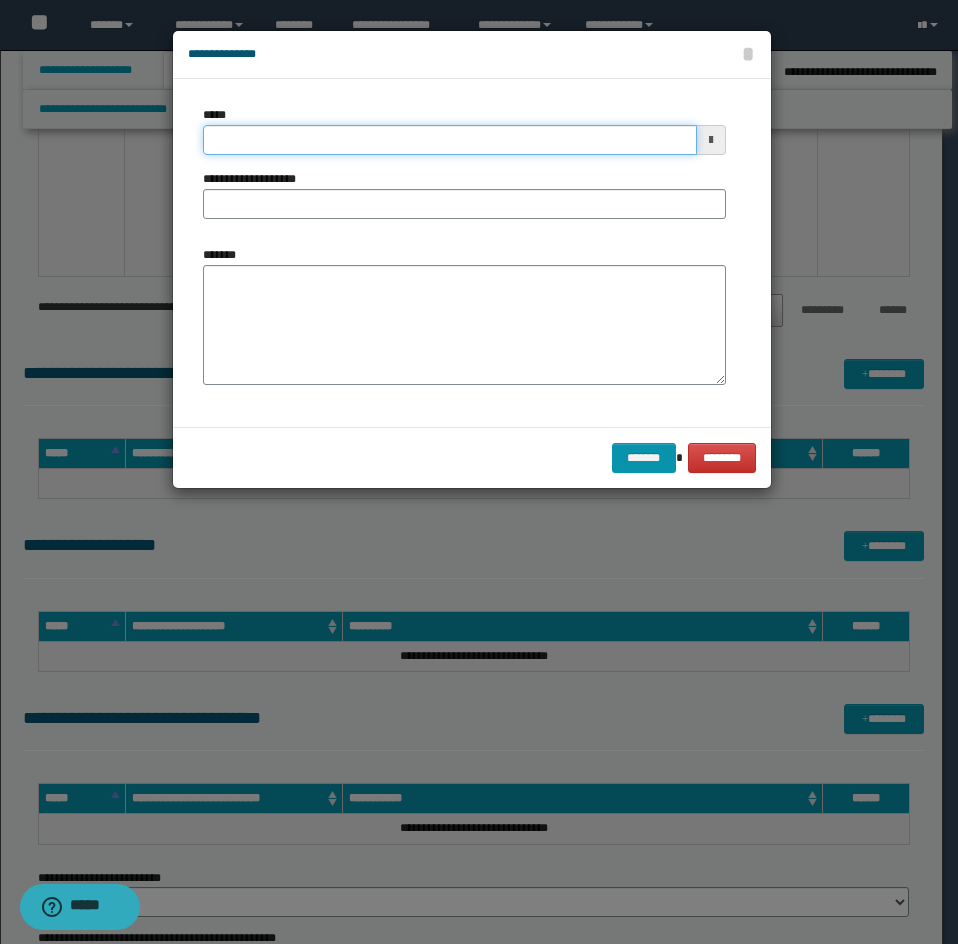 click on "*****" at bounding box center (450, 140) 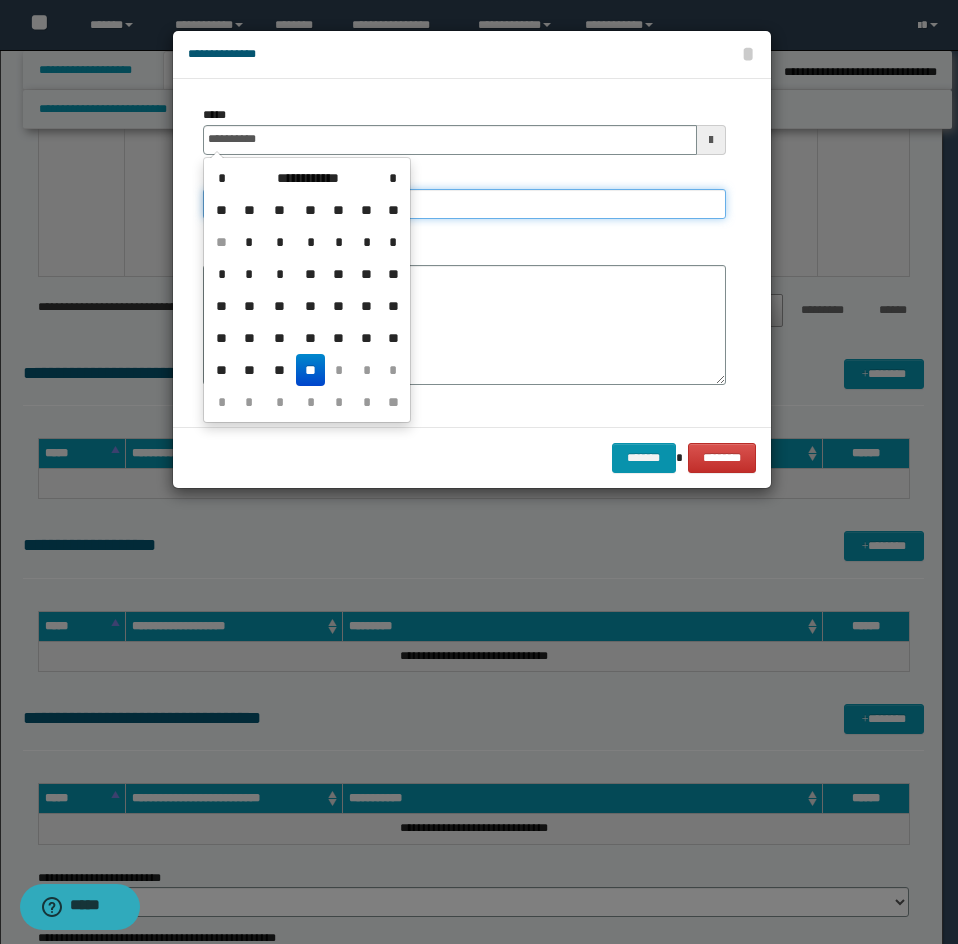 type on "**********" 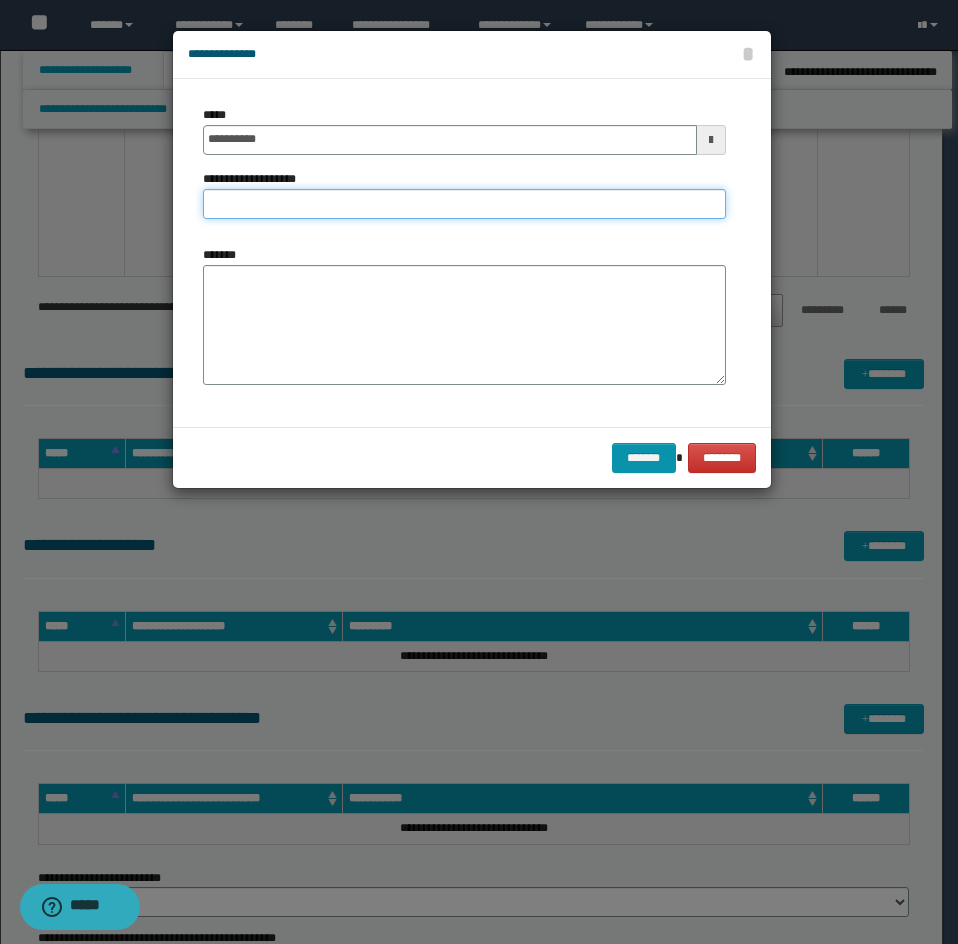 click on "**********" at bounding box center (464, 204) 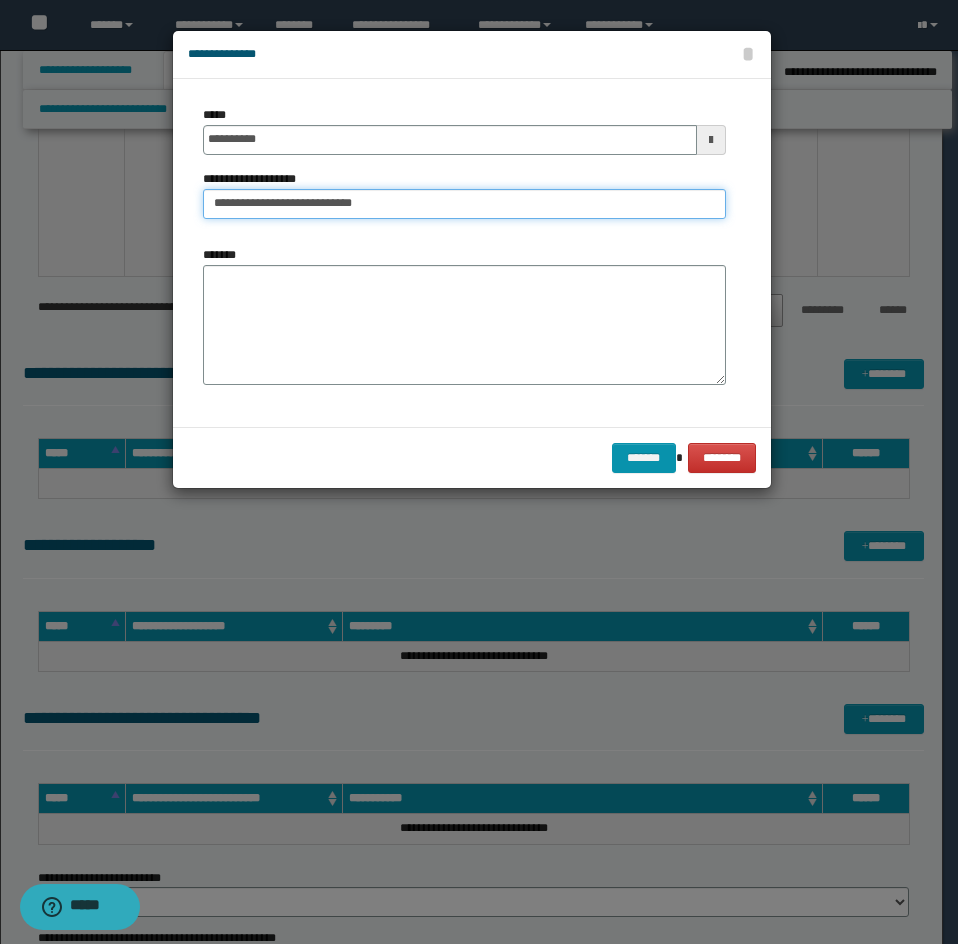 type on "**********" 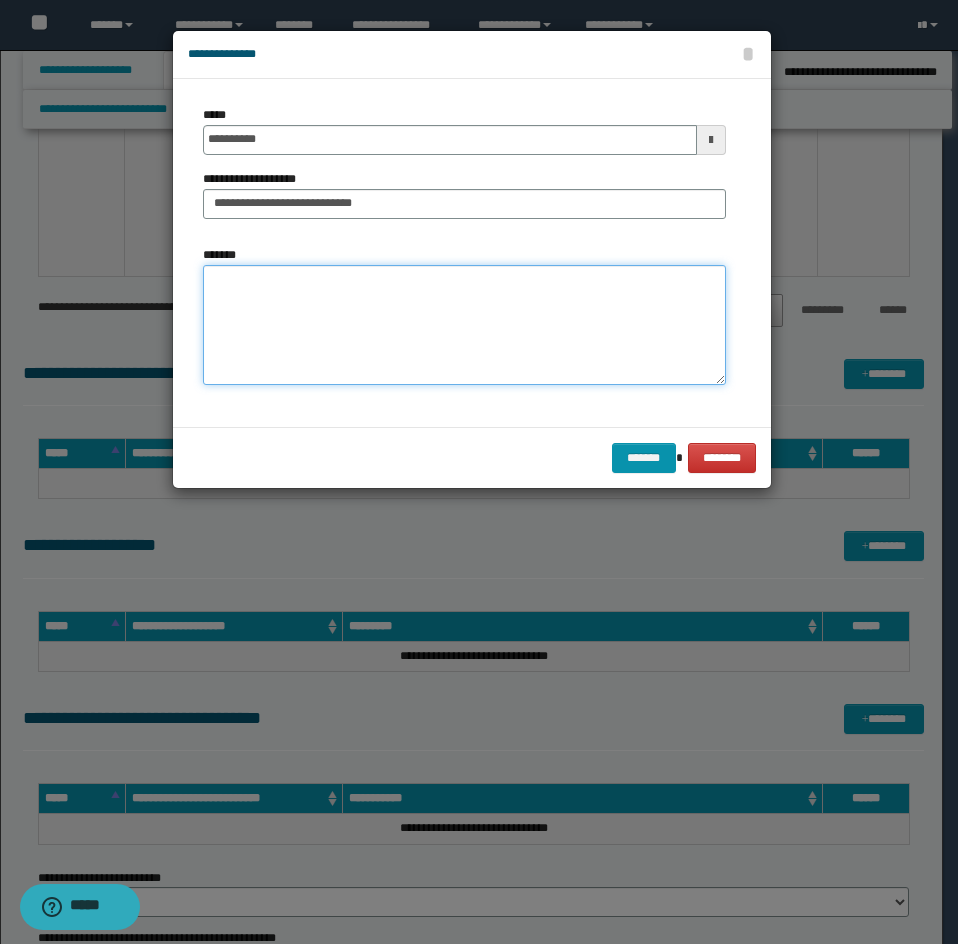 click on "*******" at bounding box center (464, 325) 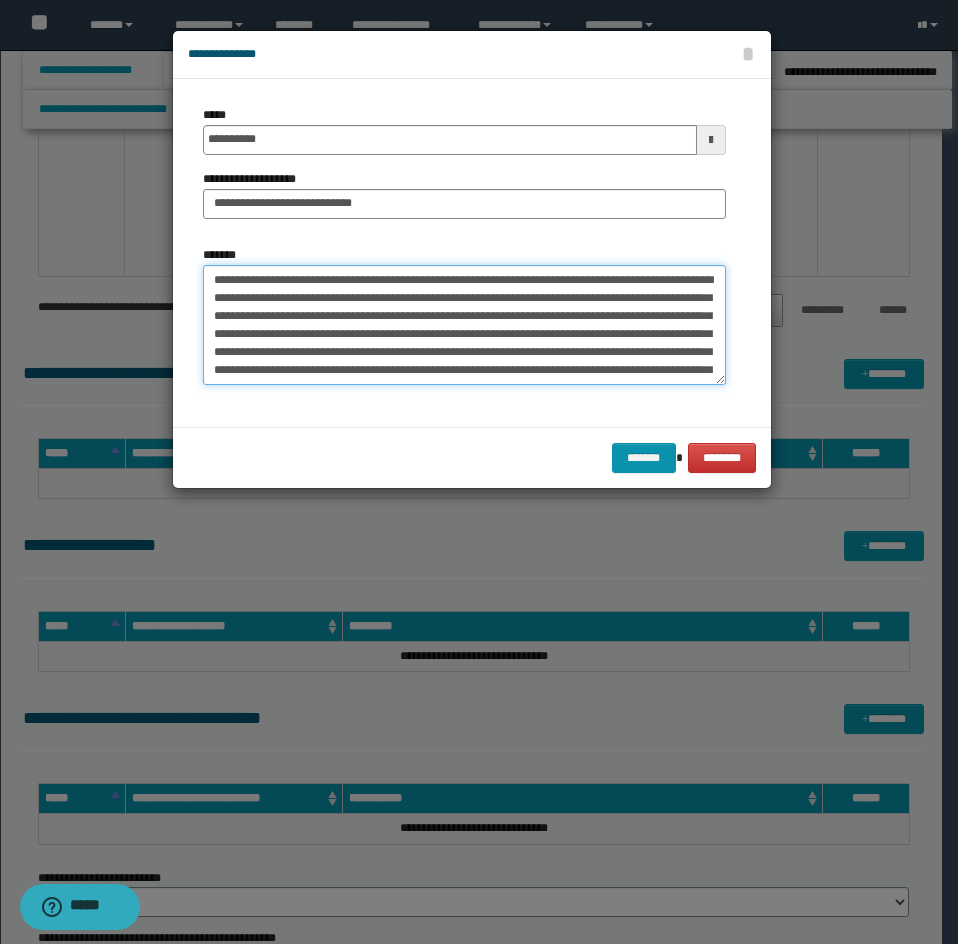 scroll, scrollTop: 156, scrollLeft: 0, axis: vertical 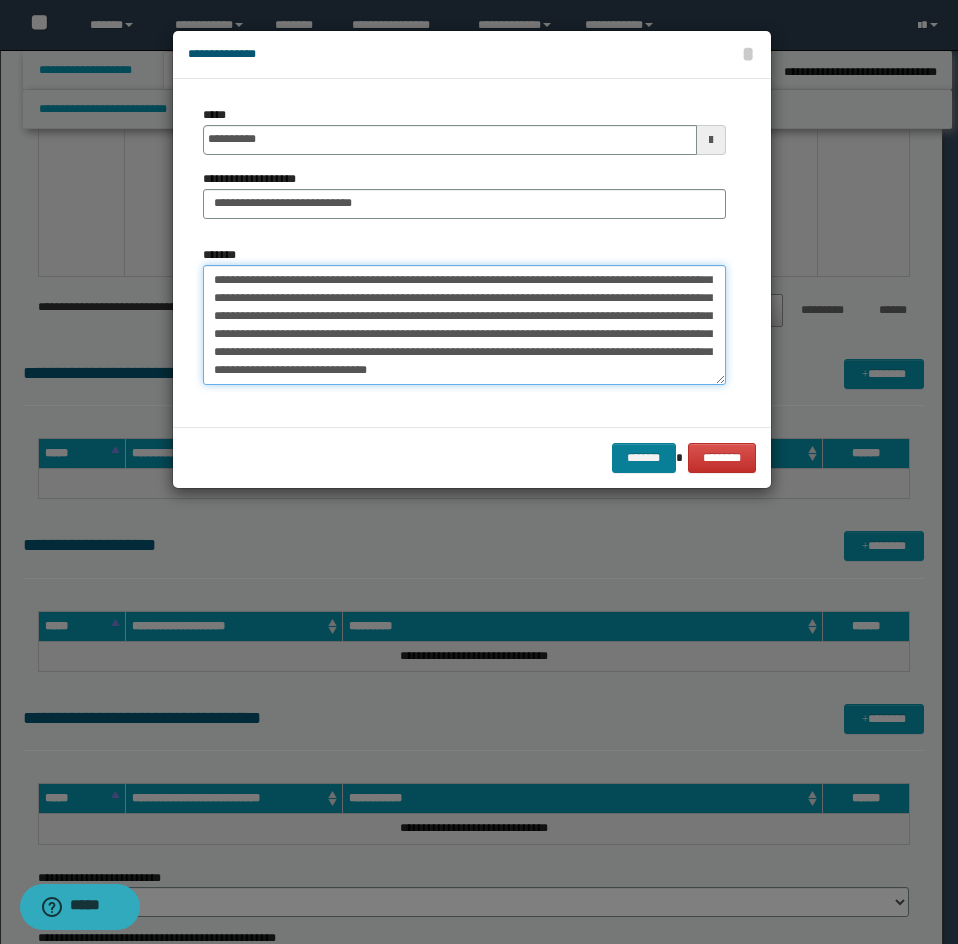 type on "**********" 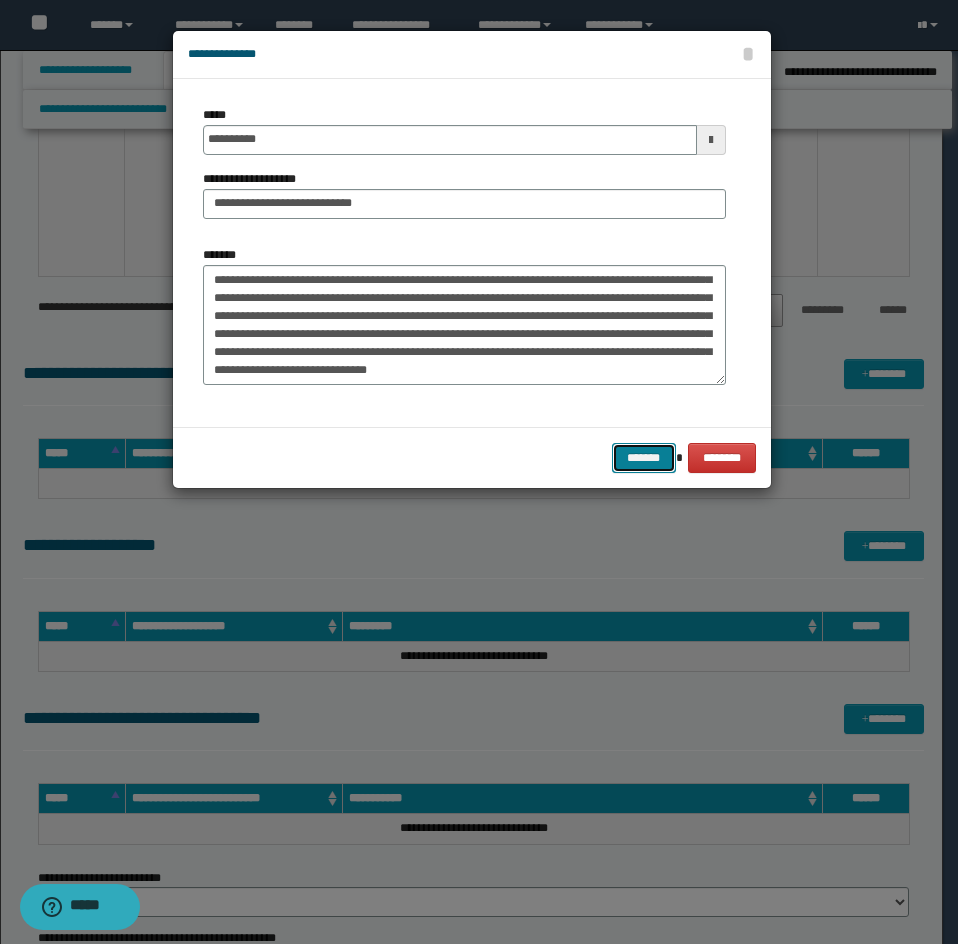 click on "*******" at bounding box center (644, 458) 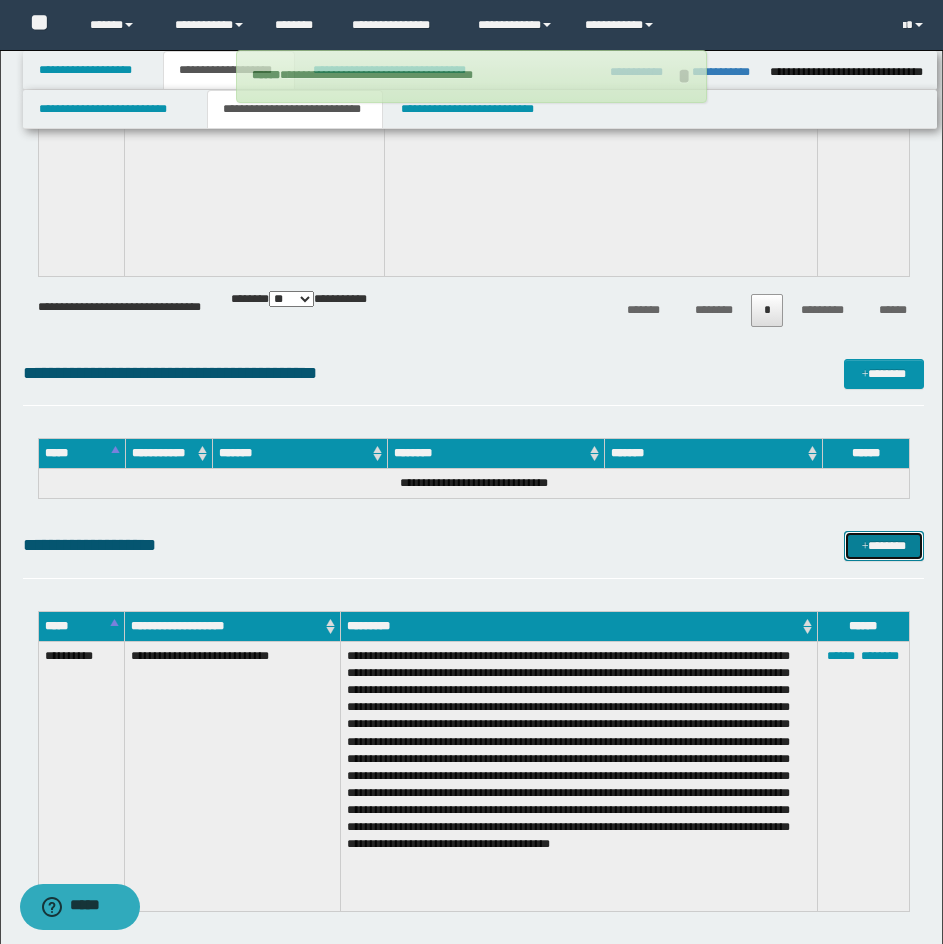 type 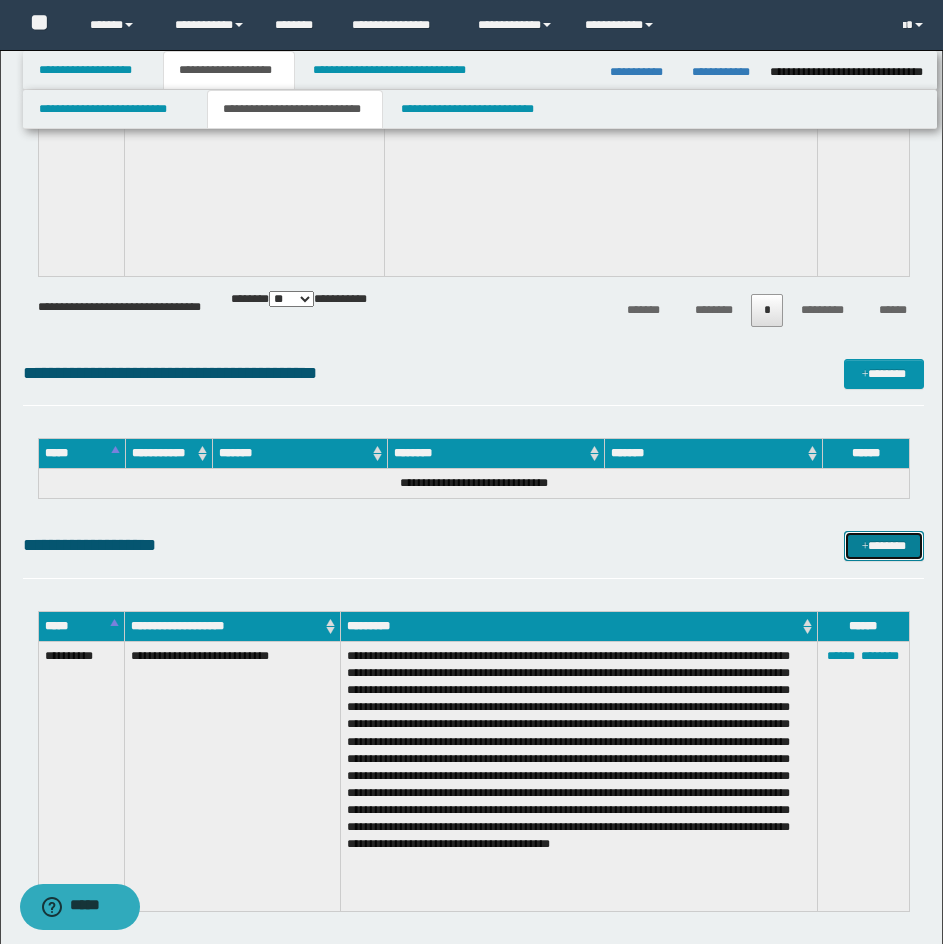 click on "*******" at bounding box center (884, 546) 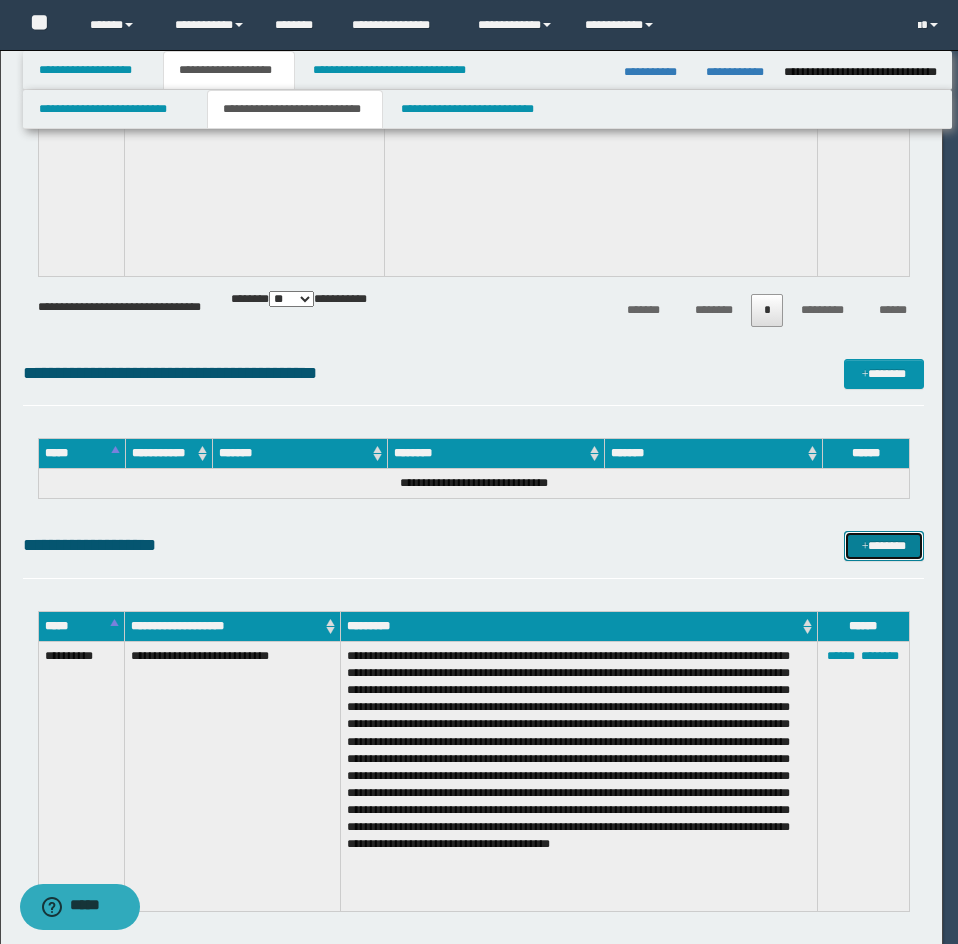 scroll, scrollTop: 0, scrollLeft: 0, axis: both 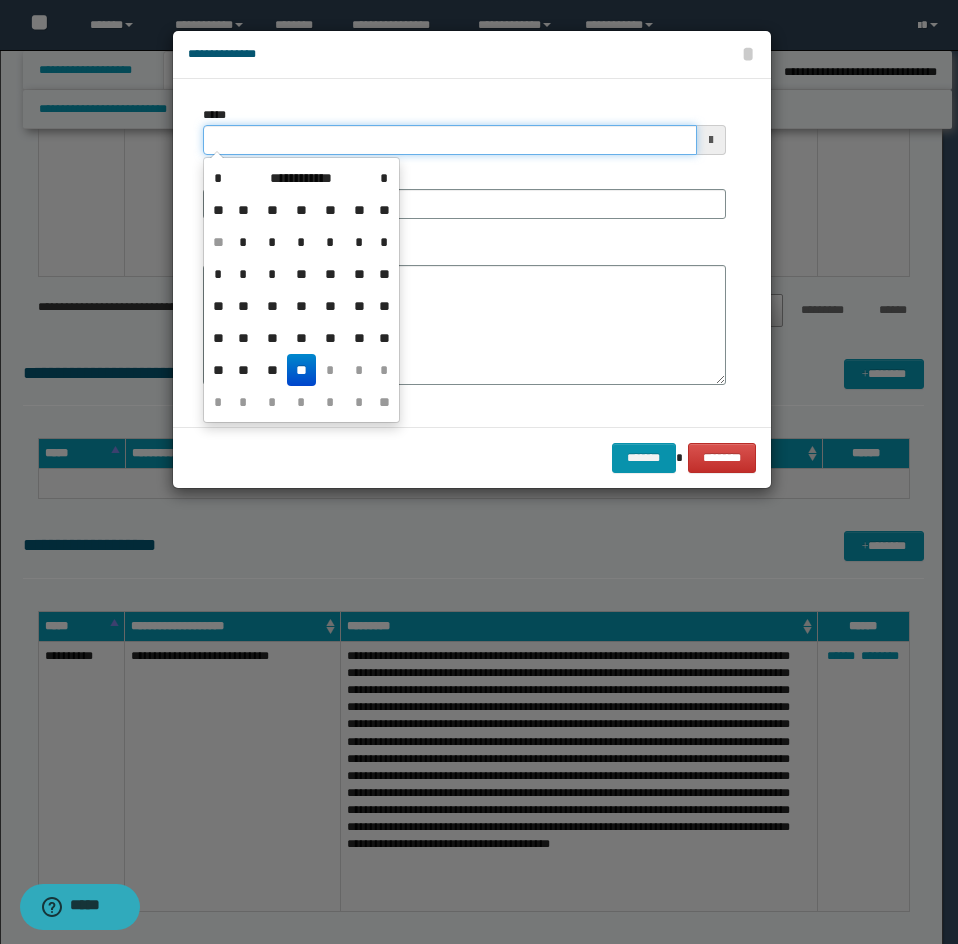 click on "*****" at bounding box center [450, 140] 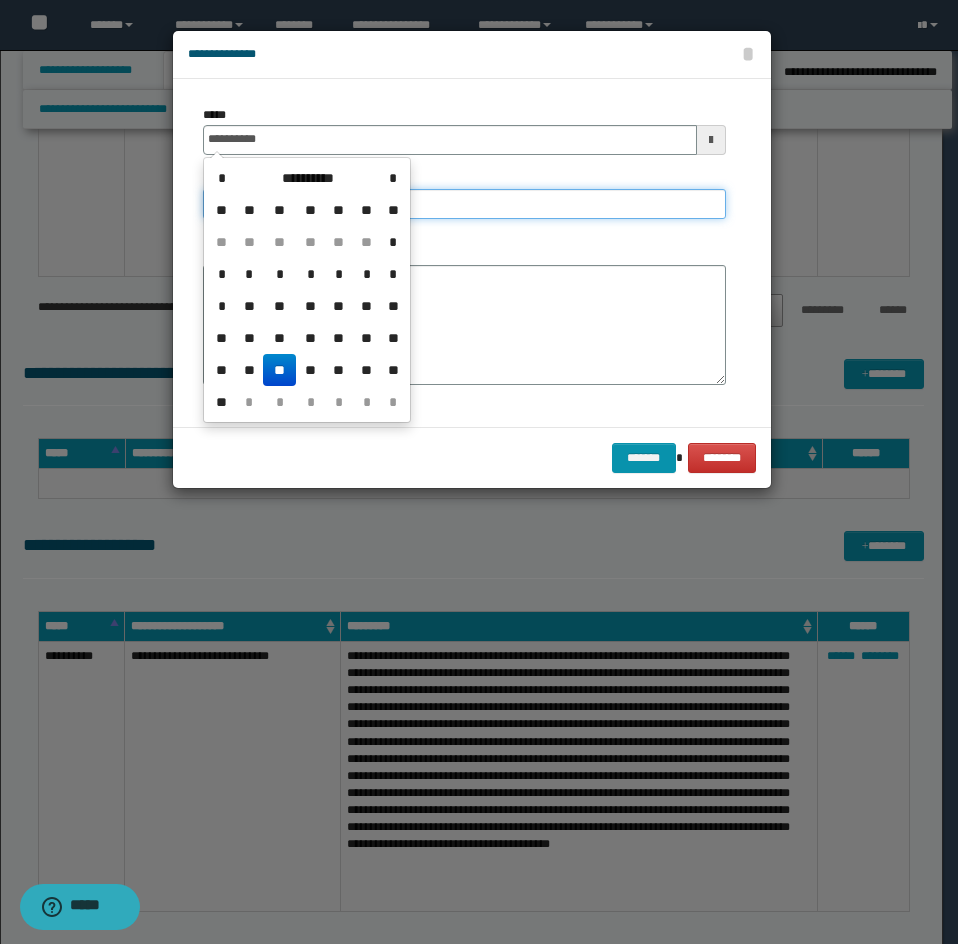 type on "**********" 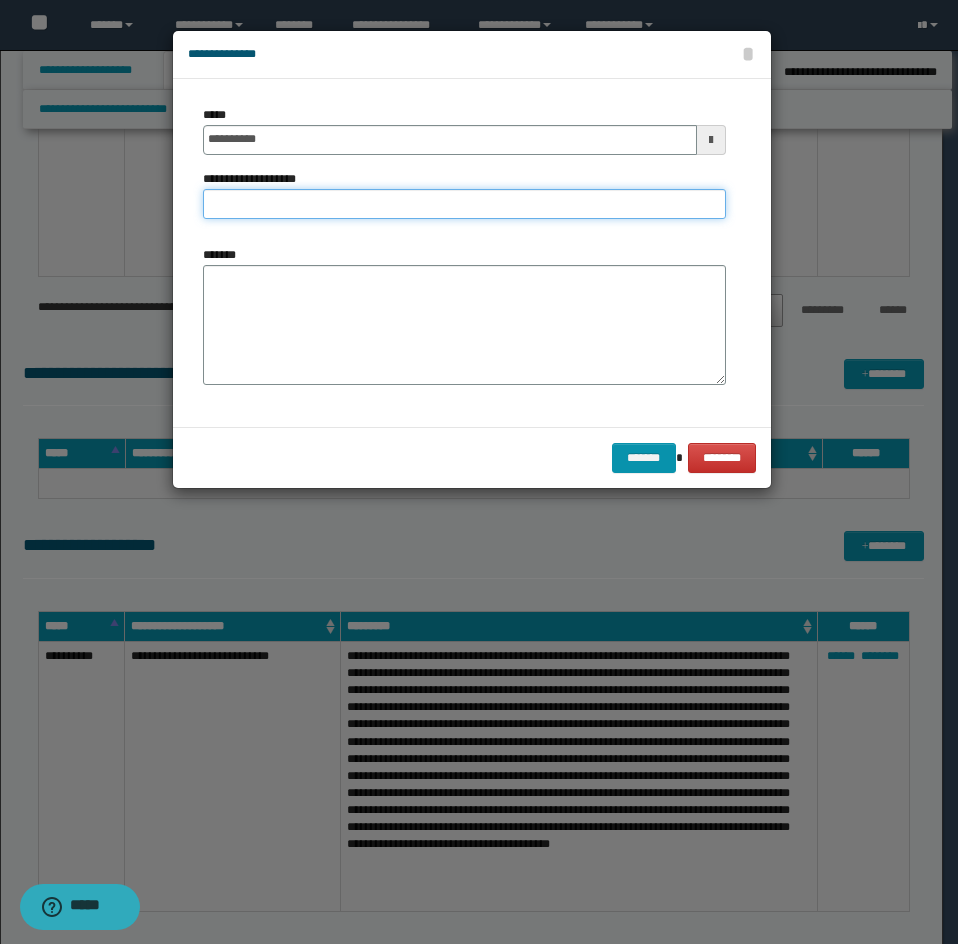 click on "**********" at bounding box center (464, 204) 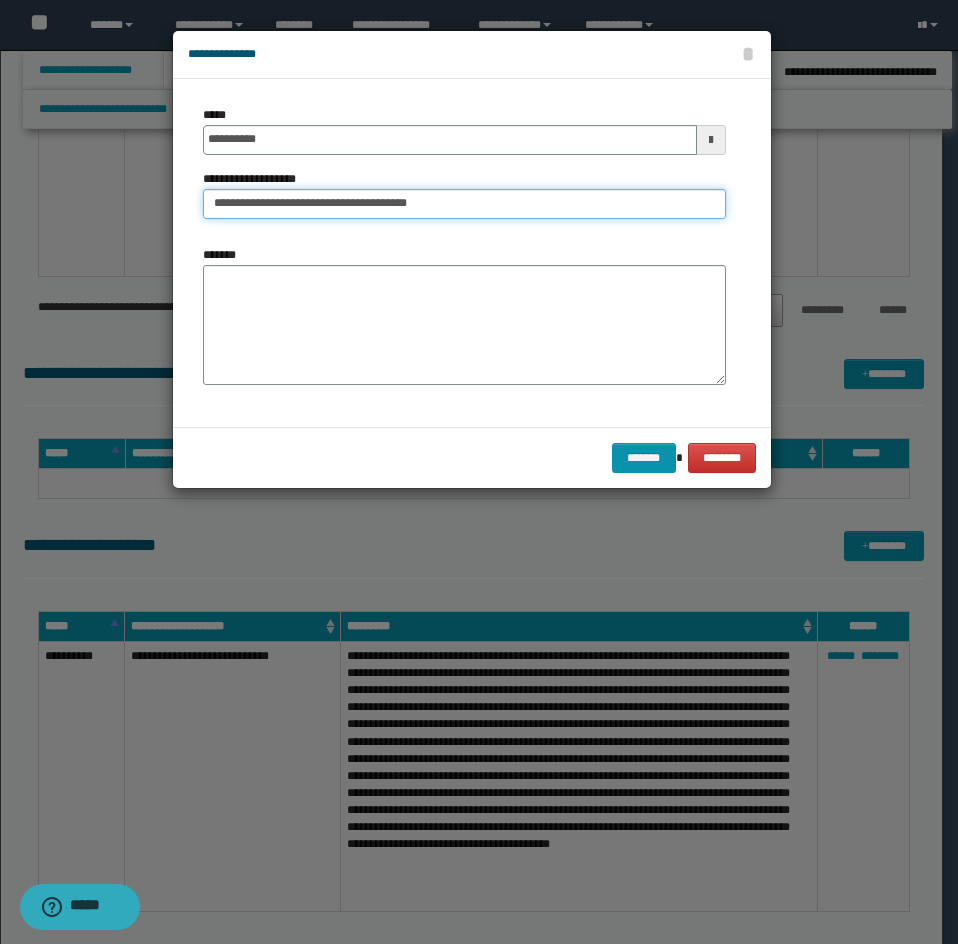 type on "**********" 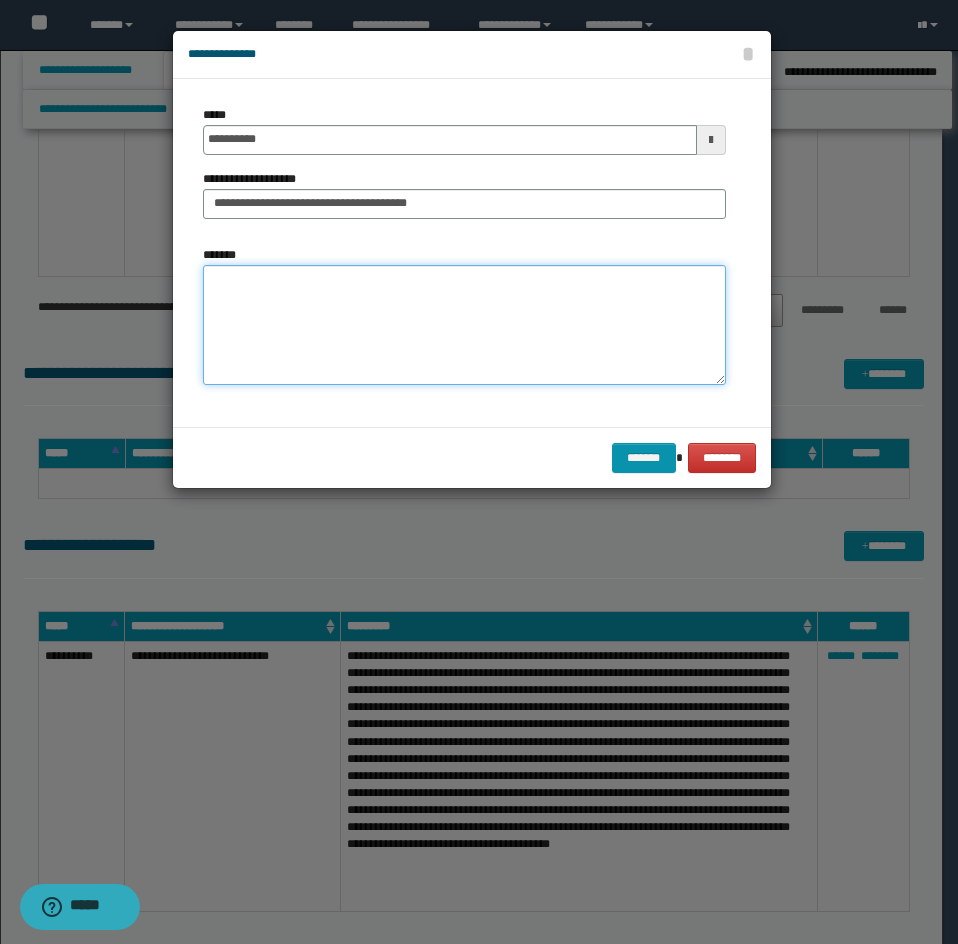 drag, startPoint x: 233, startPoint y: 332, endPoint x: 204, endPoint y: 337, distance: 29.427877 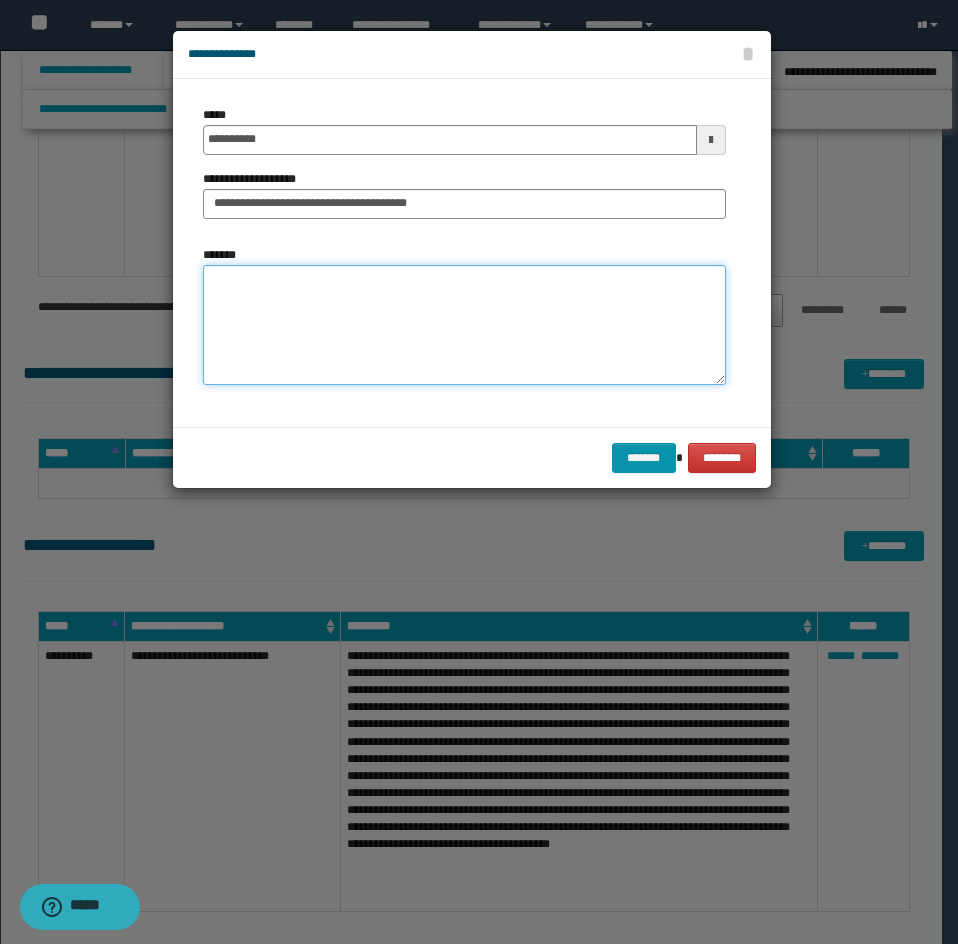 click on "*******" at bounding box center [464, 325] 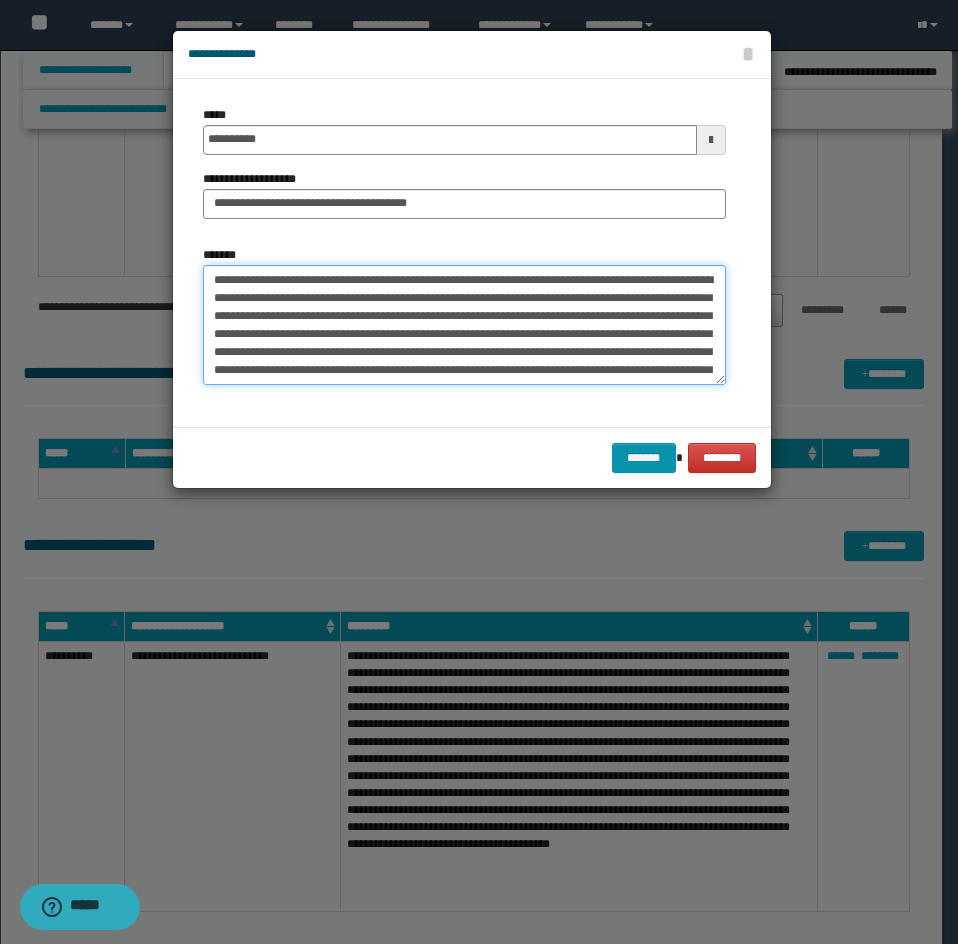 scroll, scrollTop: 102, scrollLeft: 0, axis: vertical 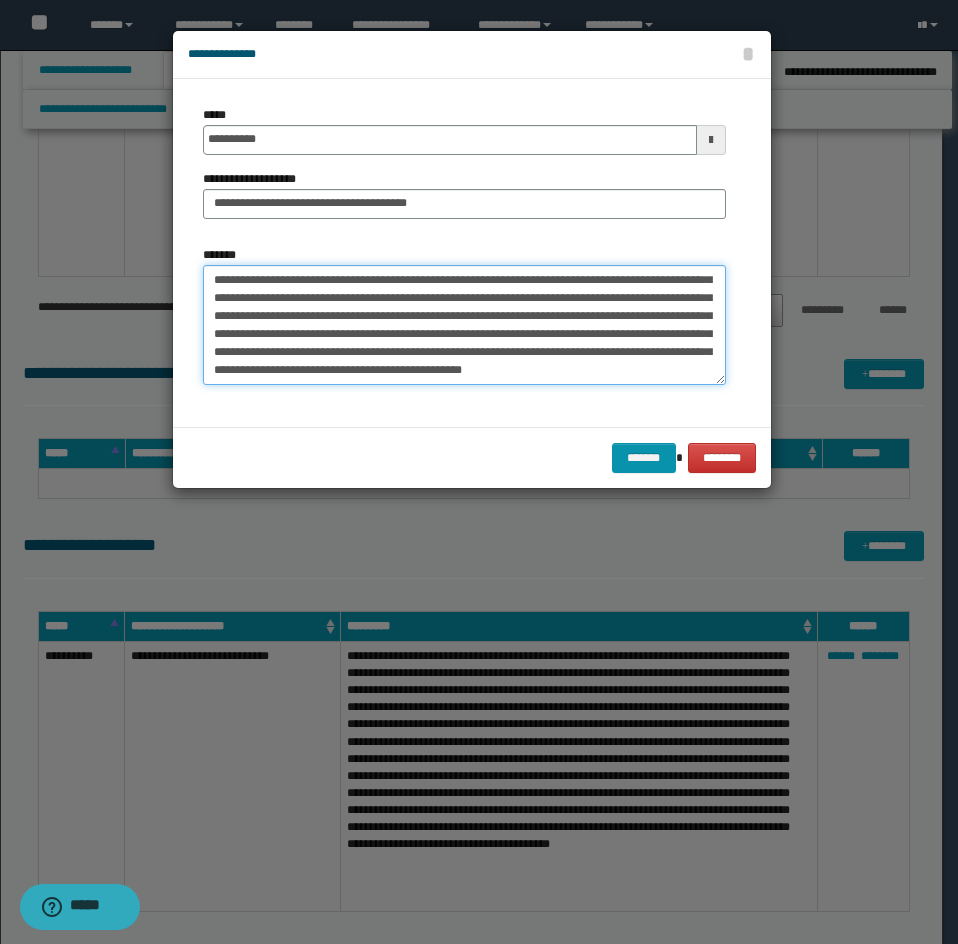 type on "**********" 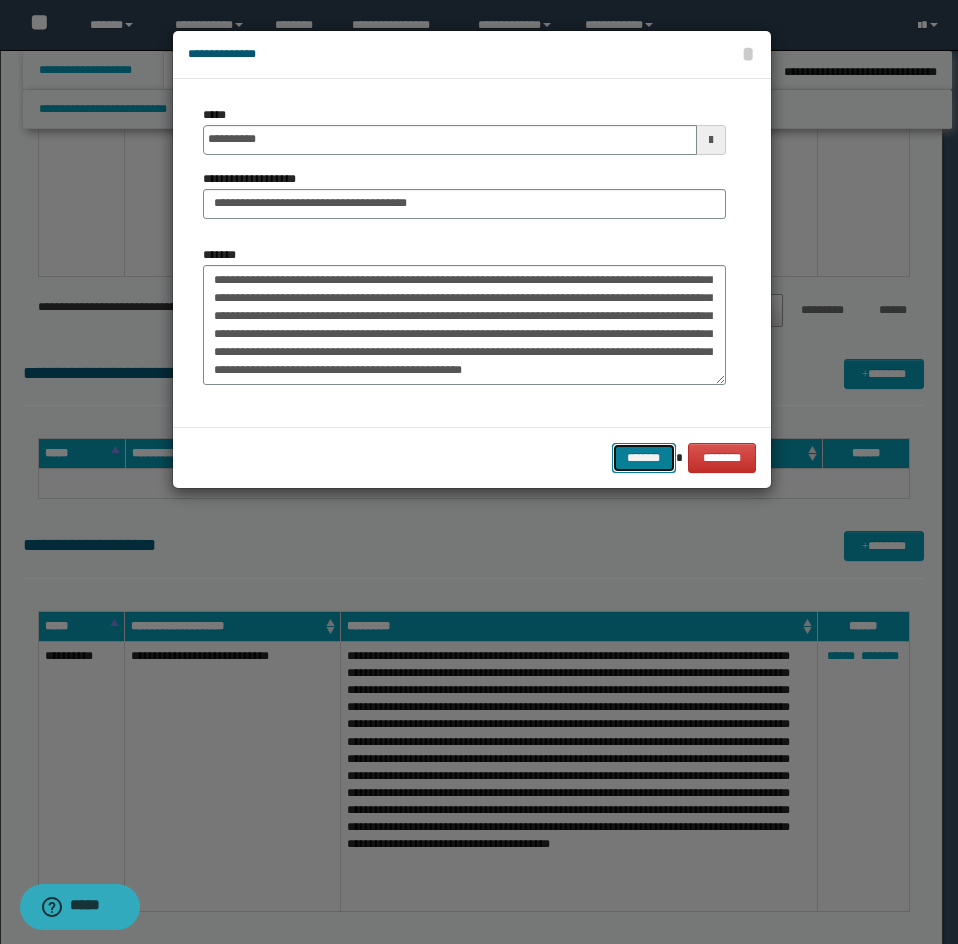 click on "*******" at bounding box center (644, 458) 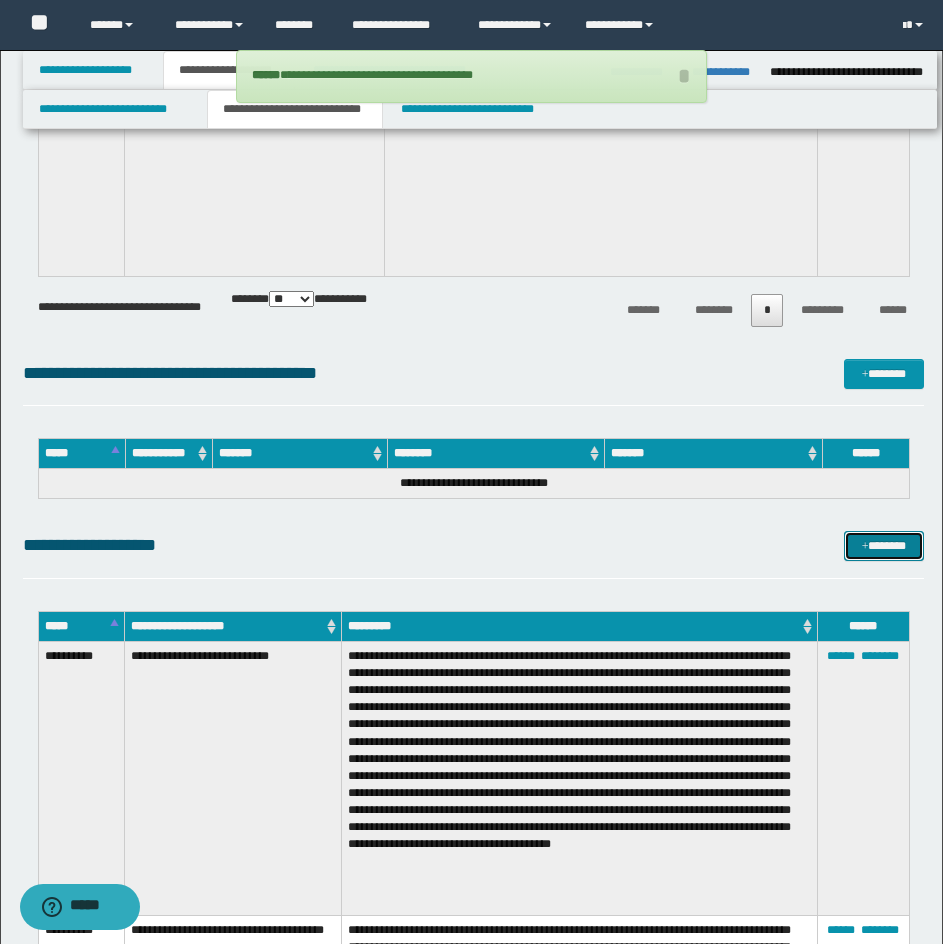 click on "*******" at bounding box center [884, 546] 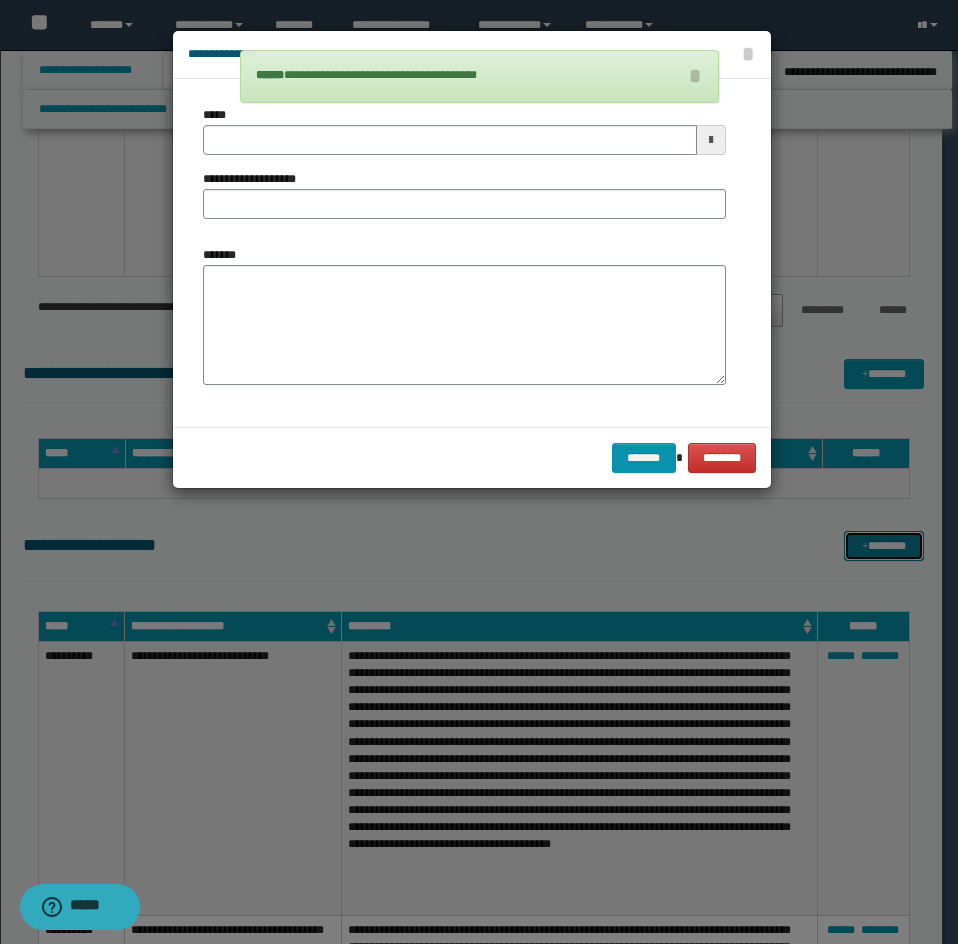 scroll, scrollTop: 0, scrollLeft: 0, axis: both 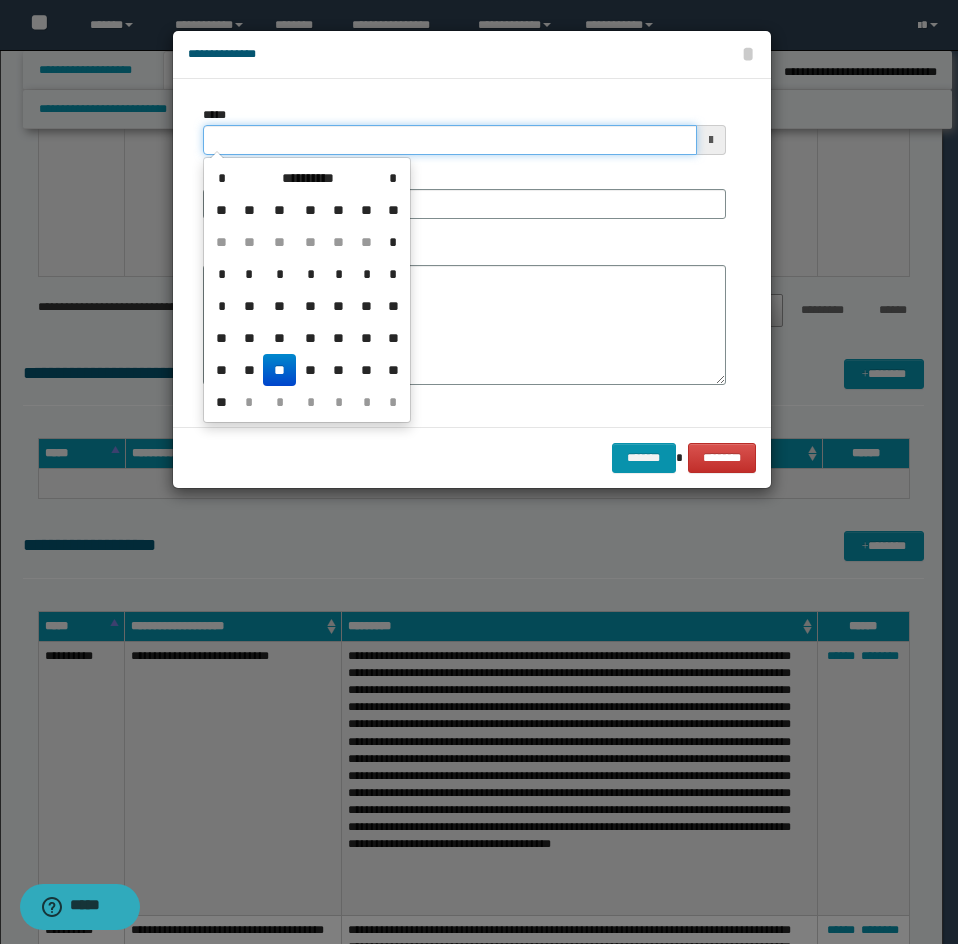 click on "*****" at bounding box center [450, 140] 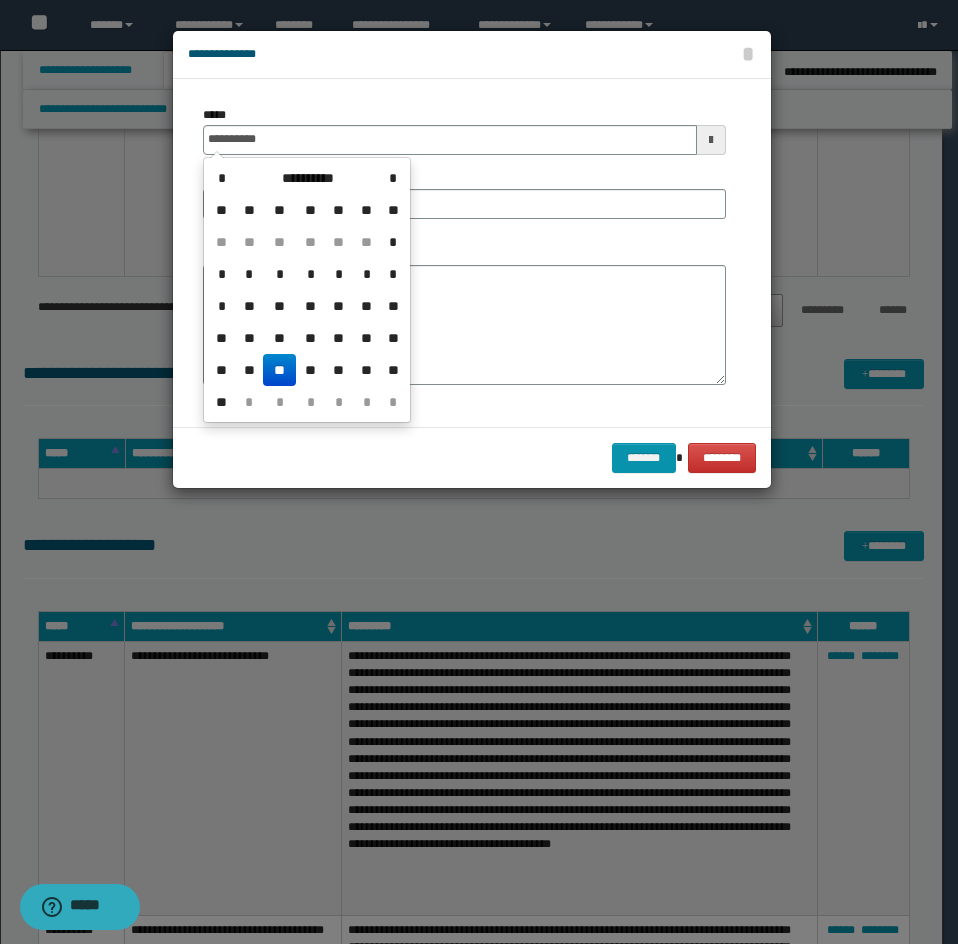 type on "**********" 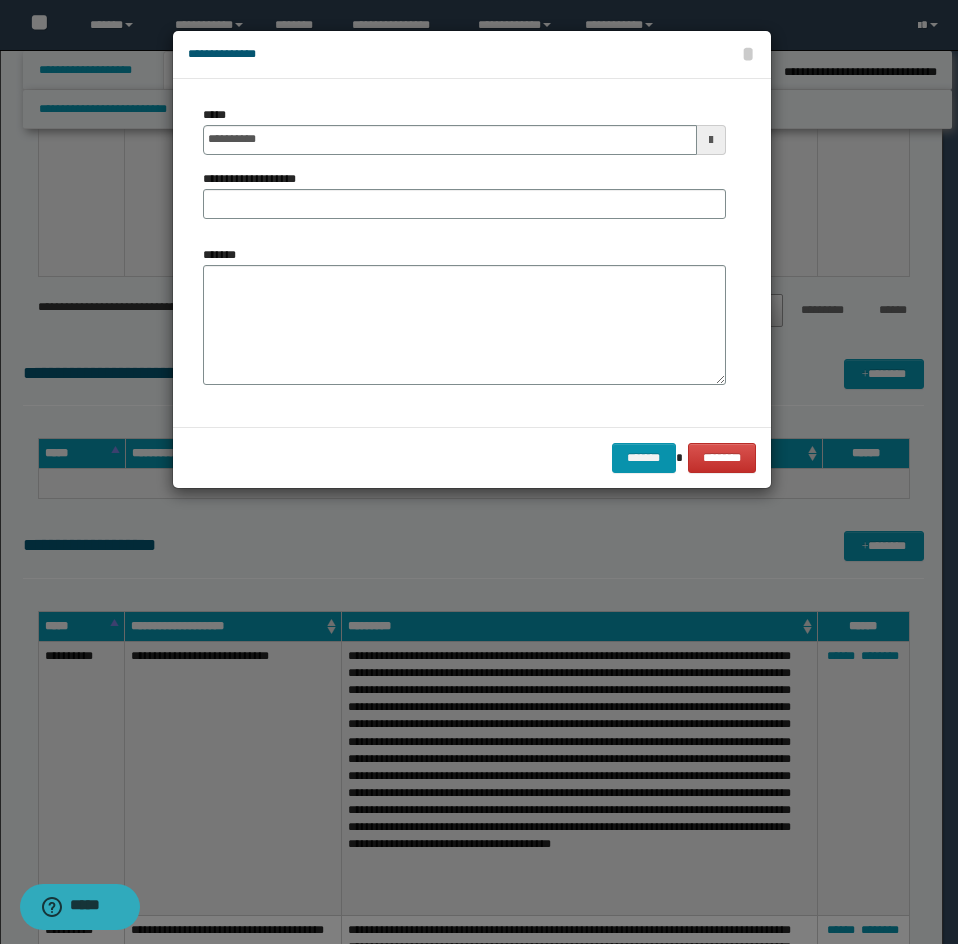 click on "**********" at bounding box center [464, 194] 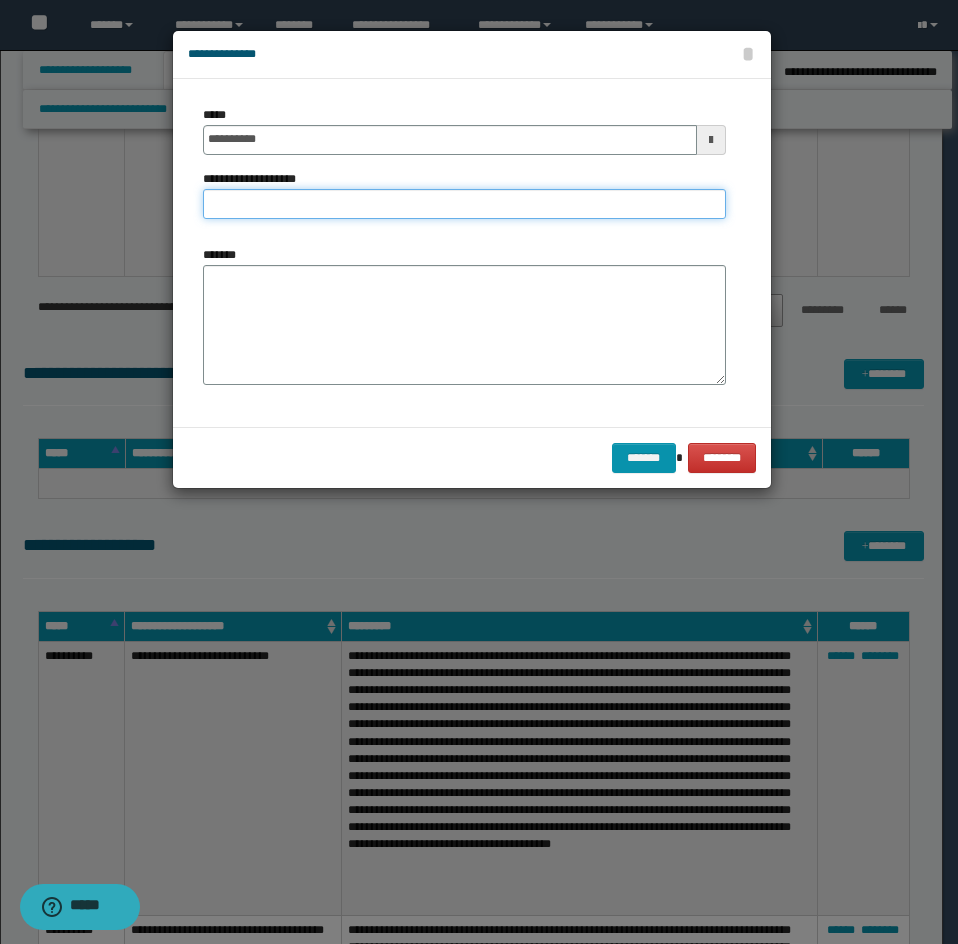 click on "**********" at bounding box center (464, 204) 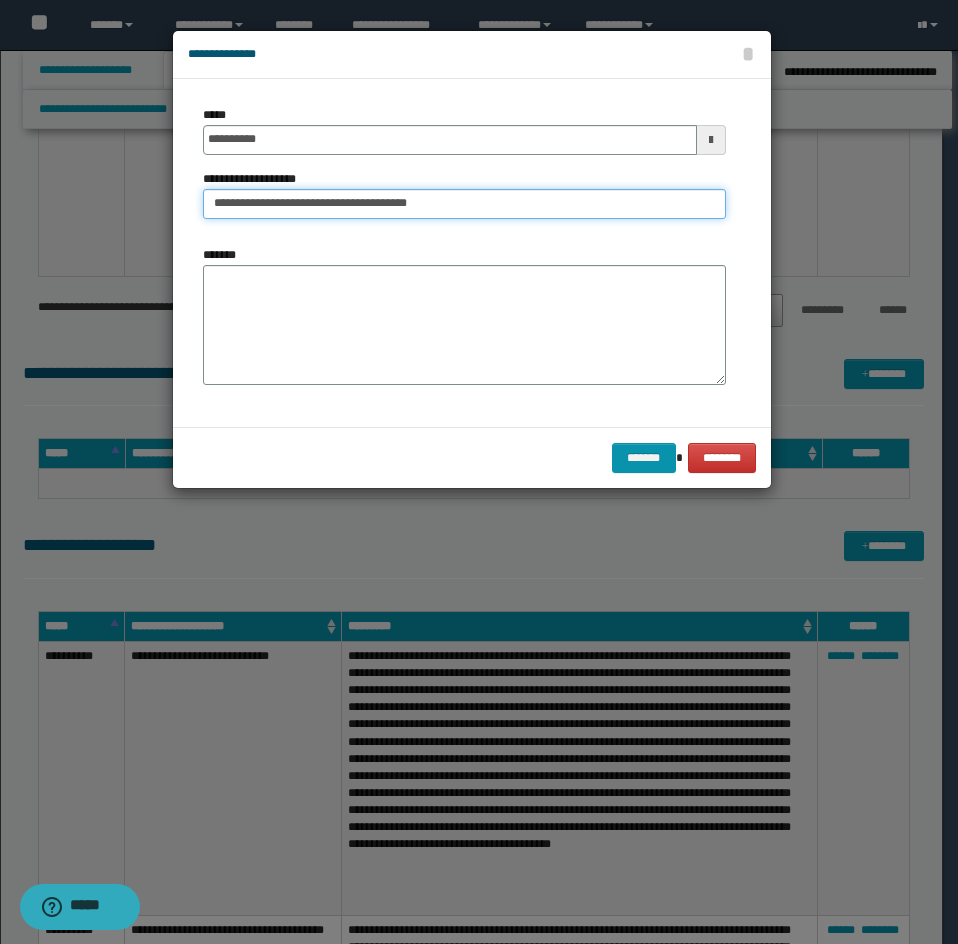 type on "**********" 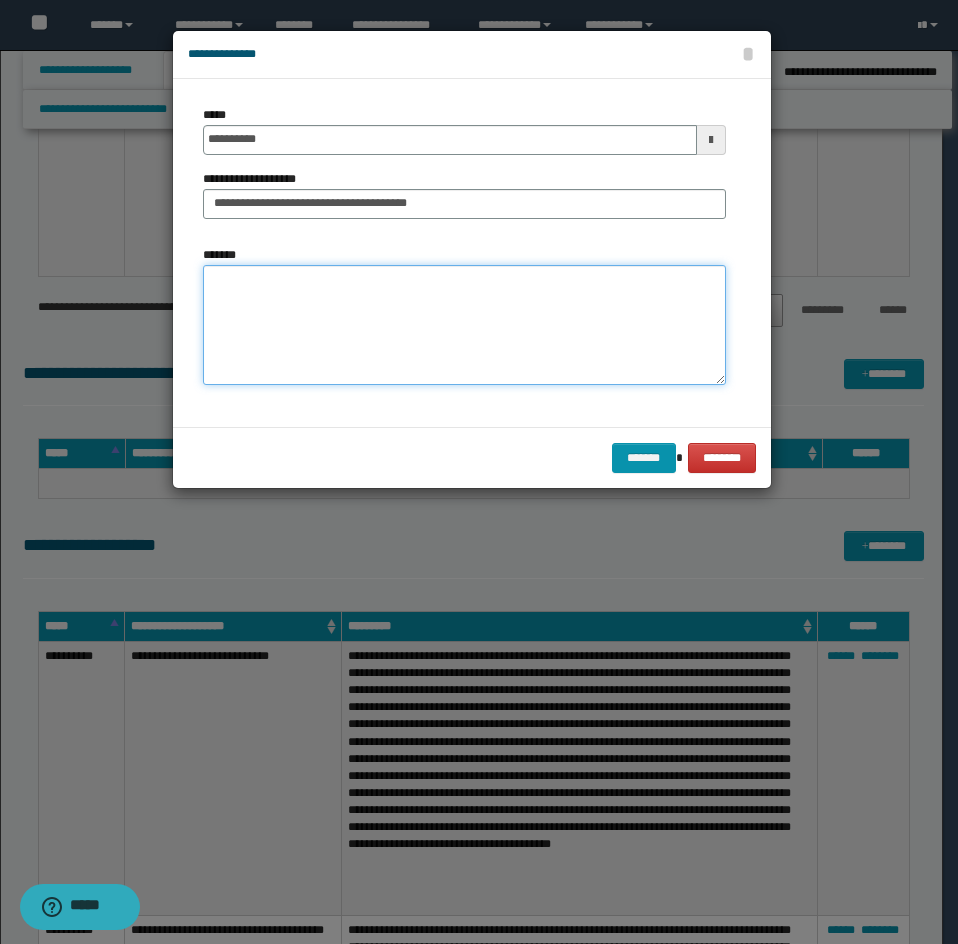 click on "*******" at bounding box center [464, 325] 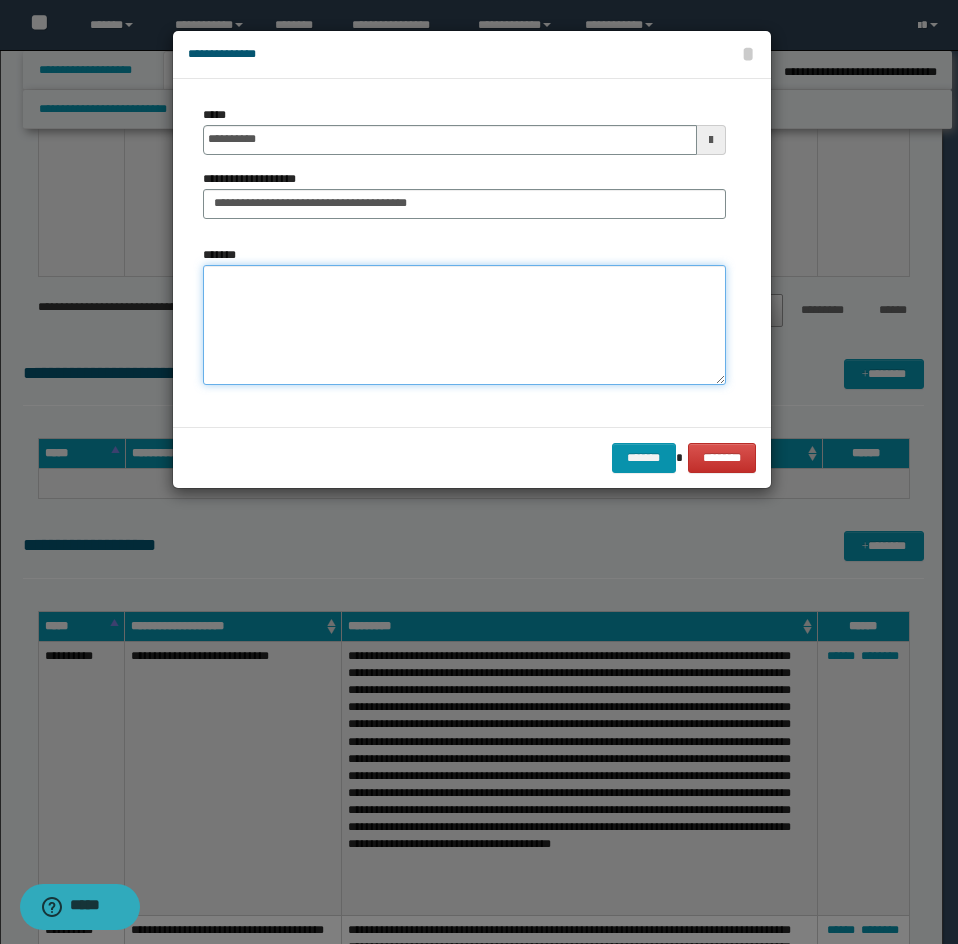 paste on "**********" 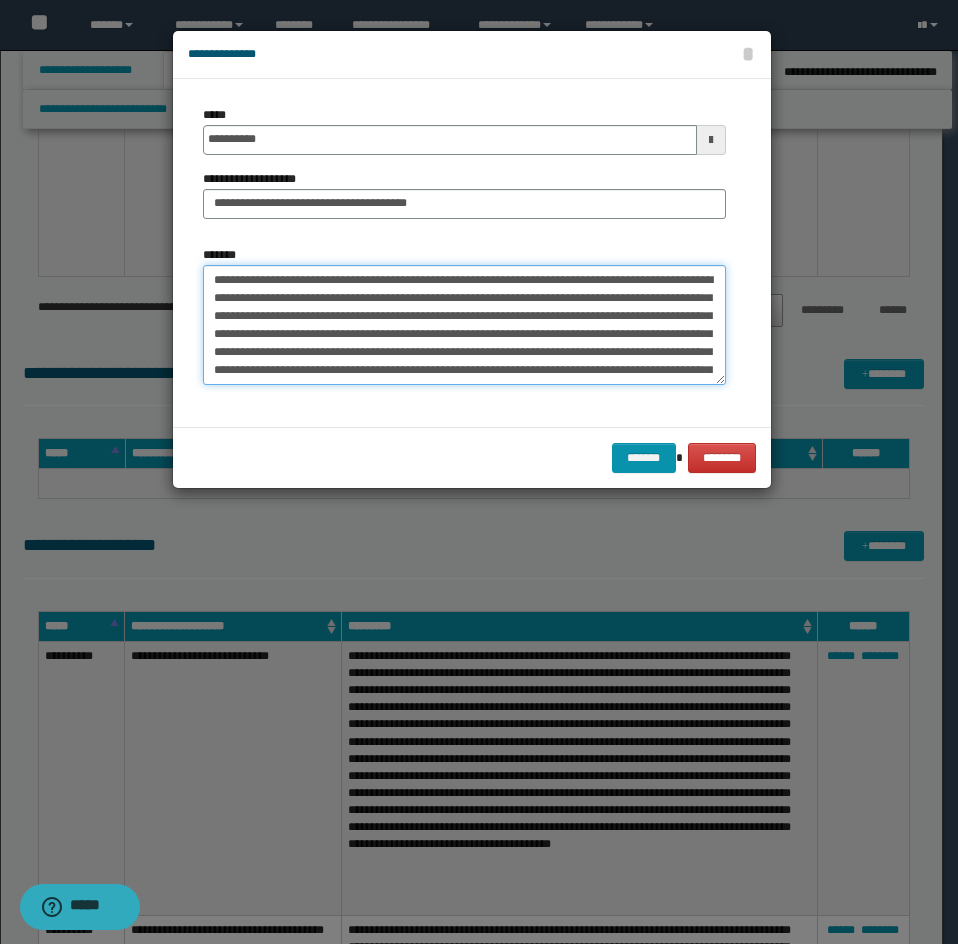 scroll, scrollTop: 84, scrollLeft: 0, axis: vertical 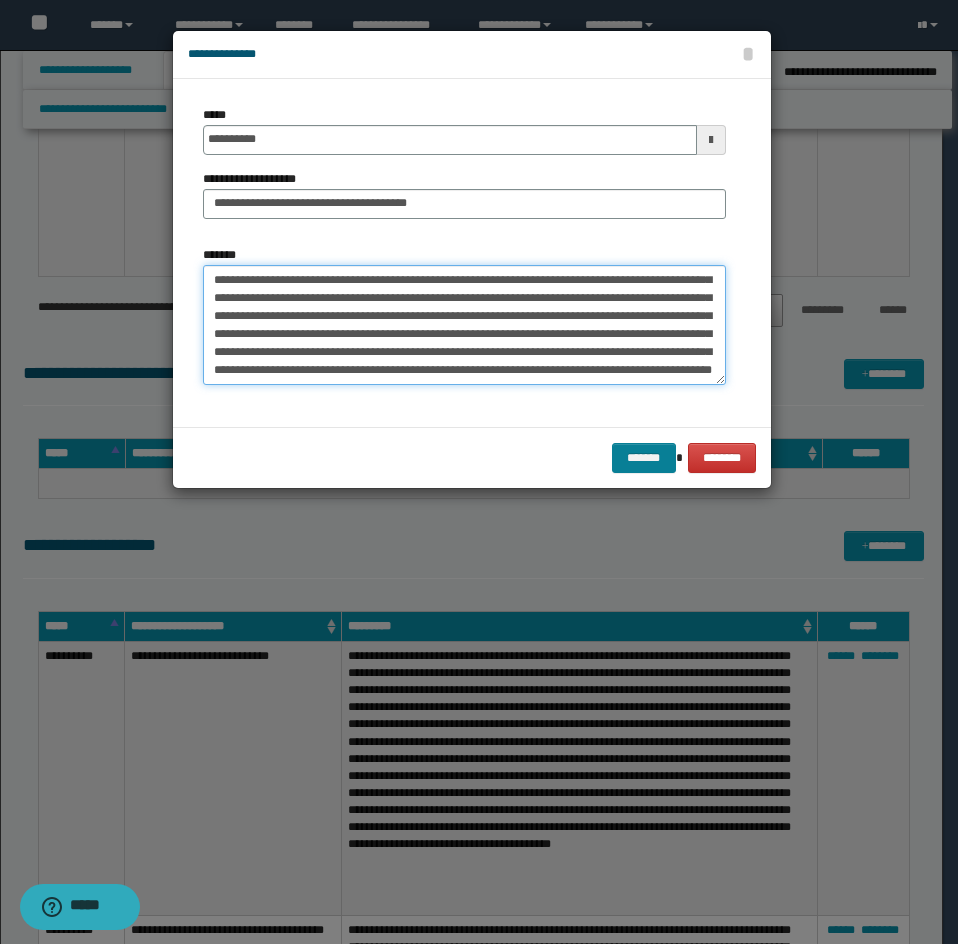 type on "**********" 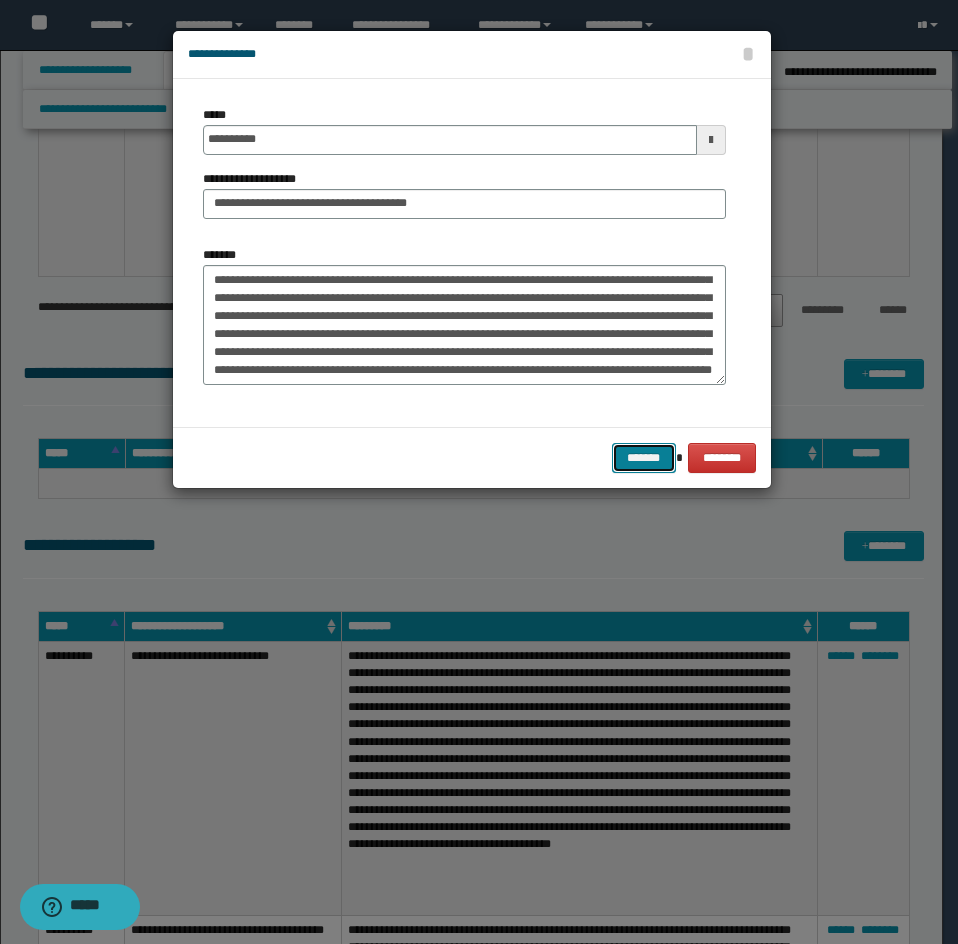 click on "*******" at bounding box center [644, 458] 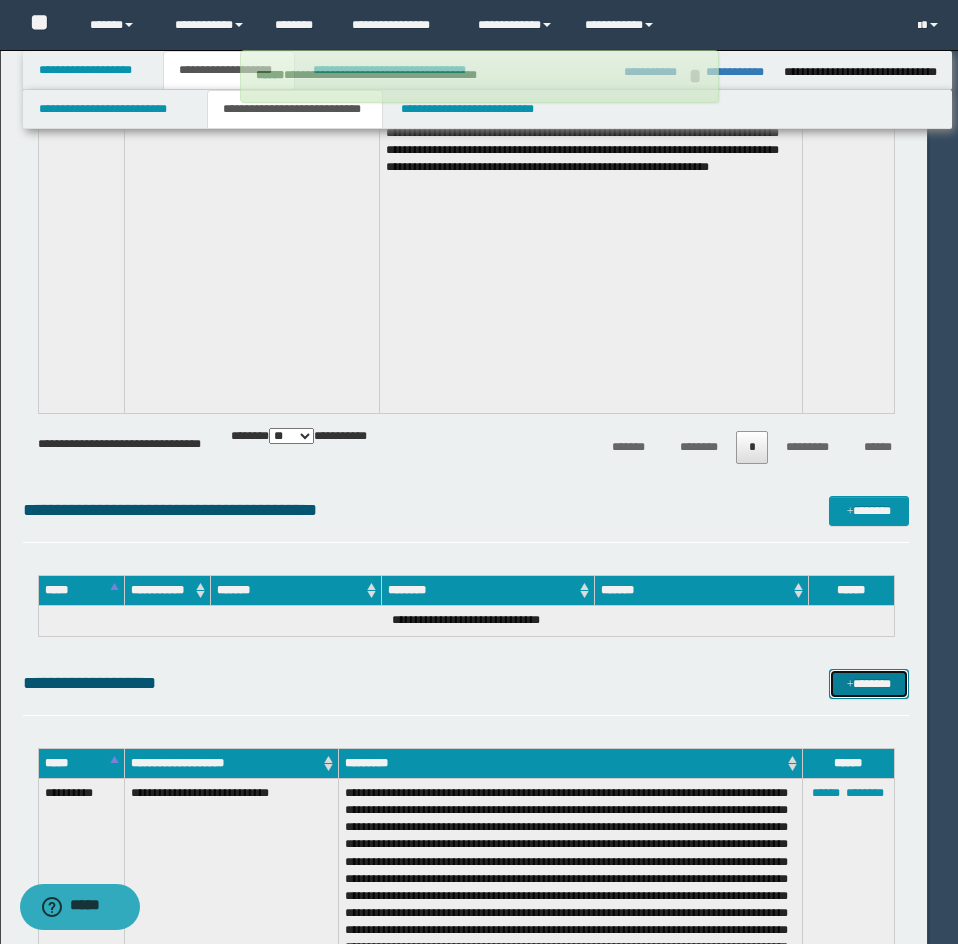 type 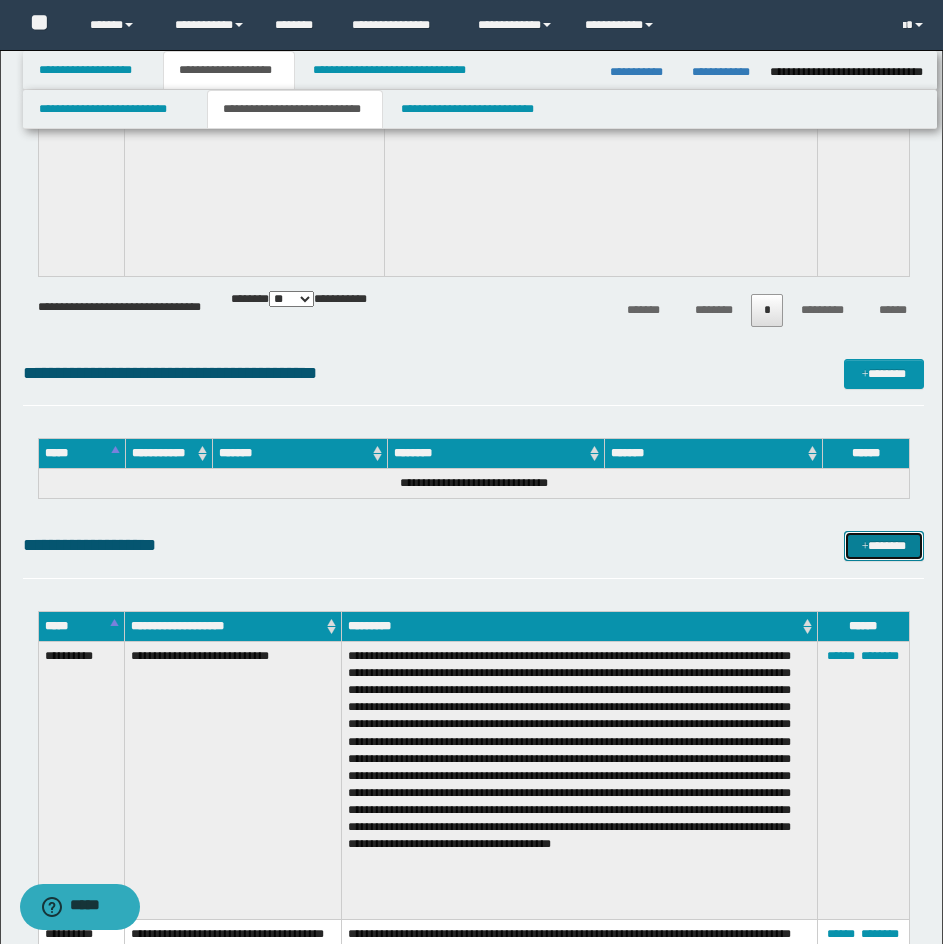 click on "*******" at bounding box center [884, 546] 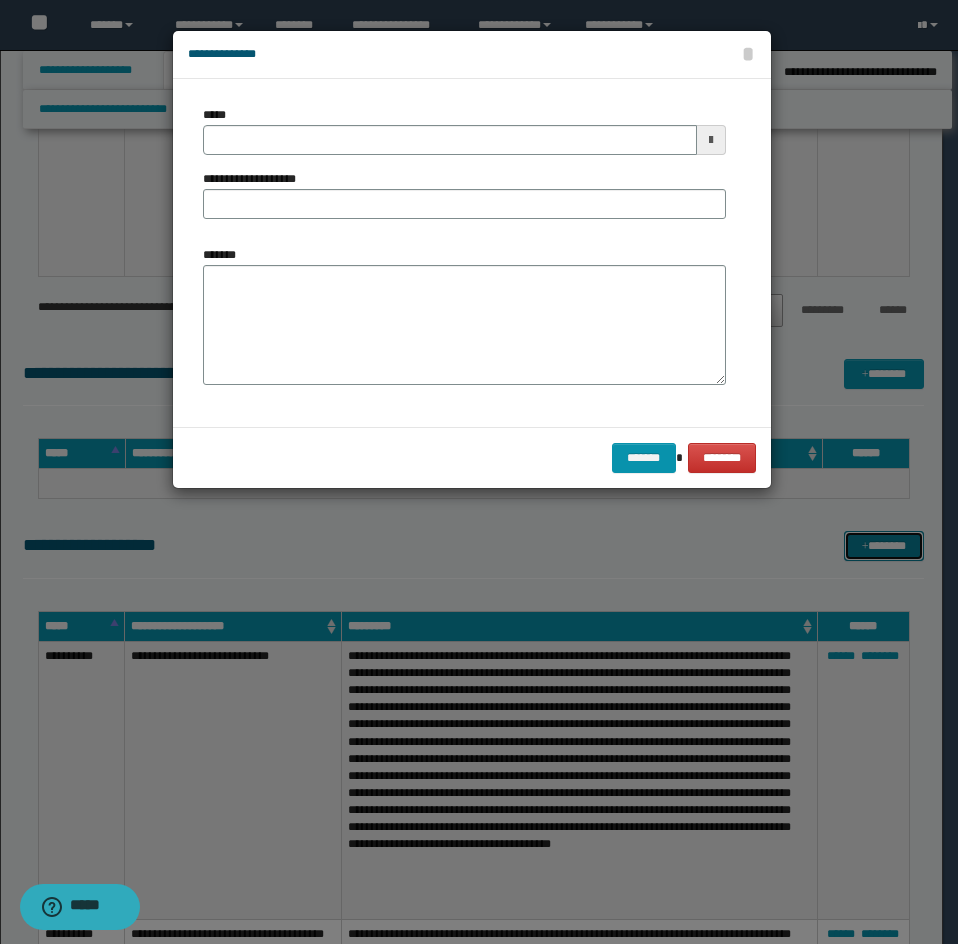 scroll, scrollTop: 0, scrollLeft: 0, axis: both 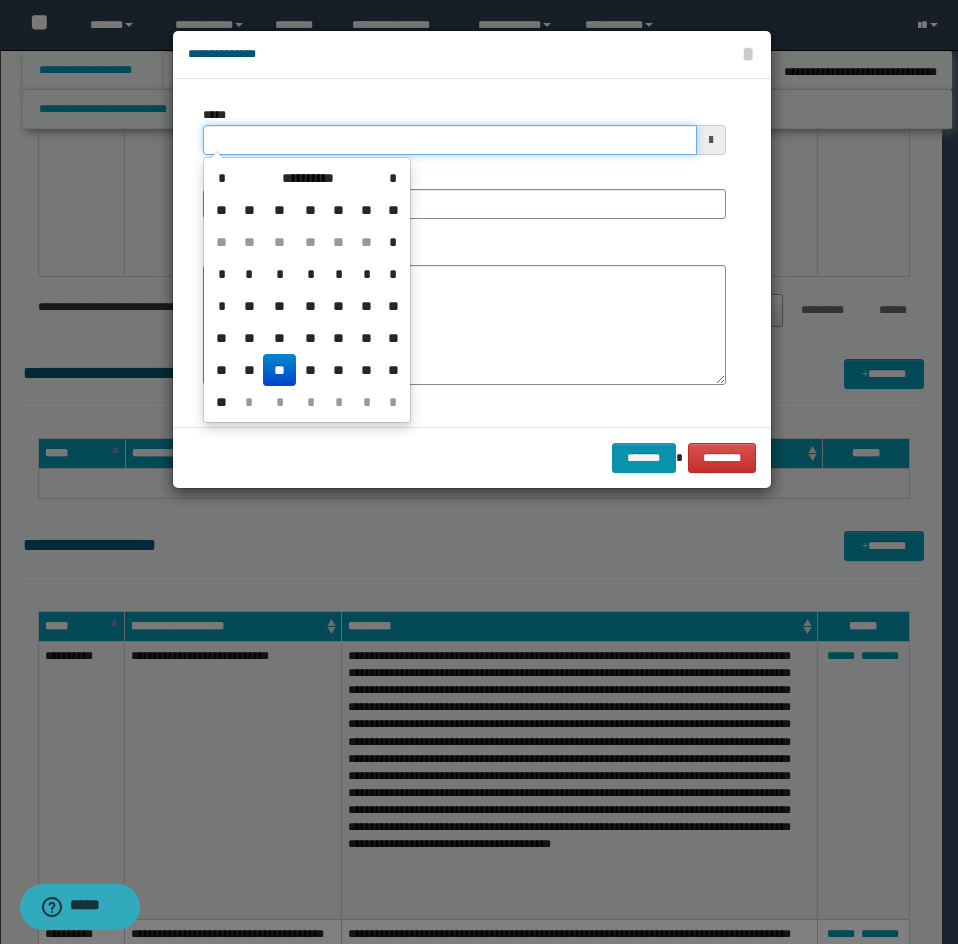 click on "*****" at bounding box center [450, 140] 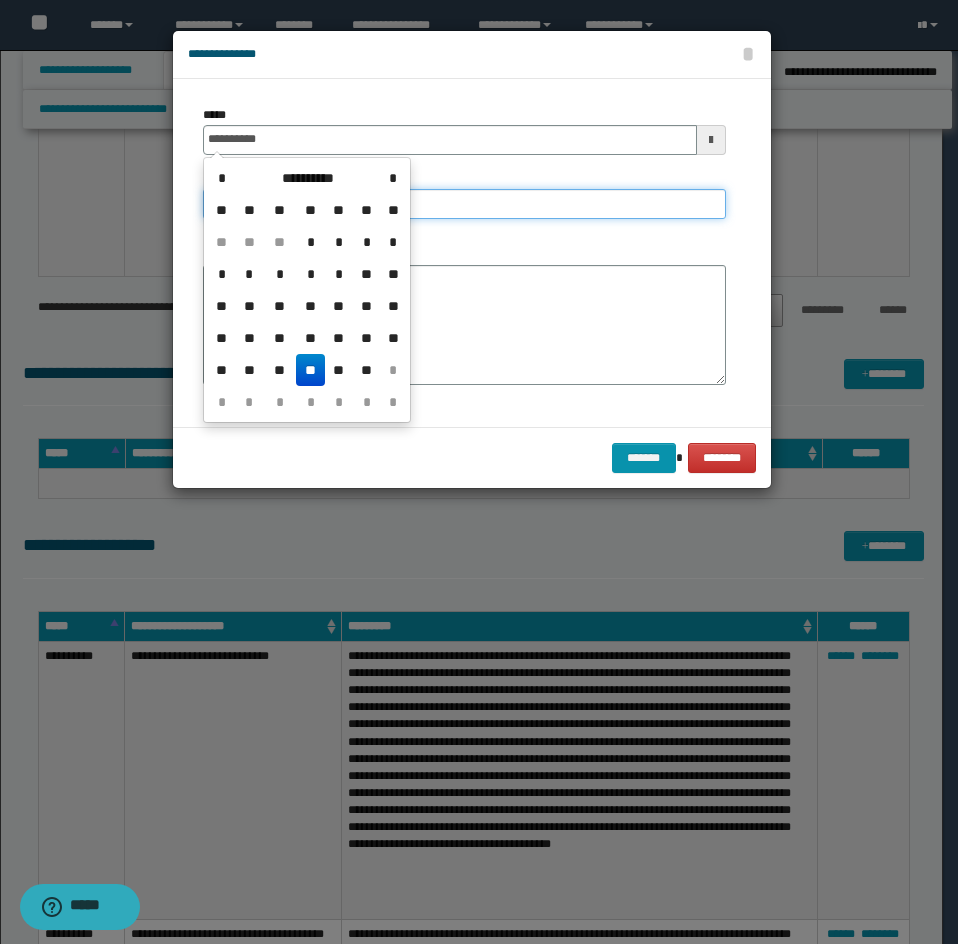 type on "**********" 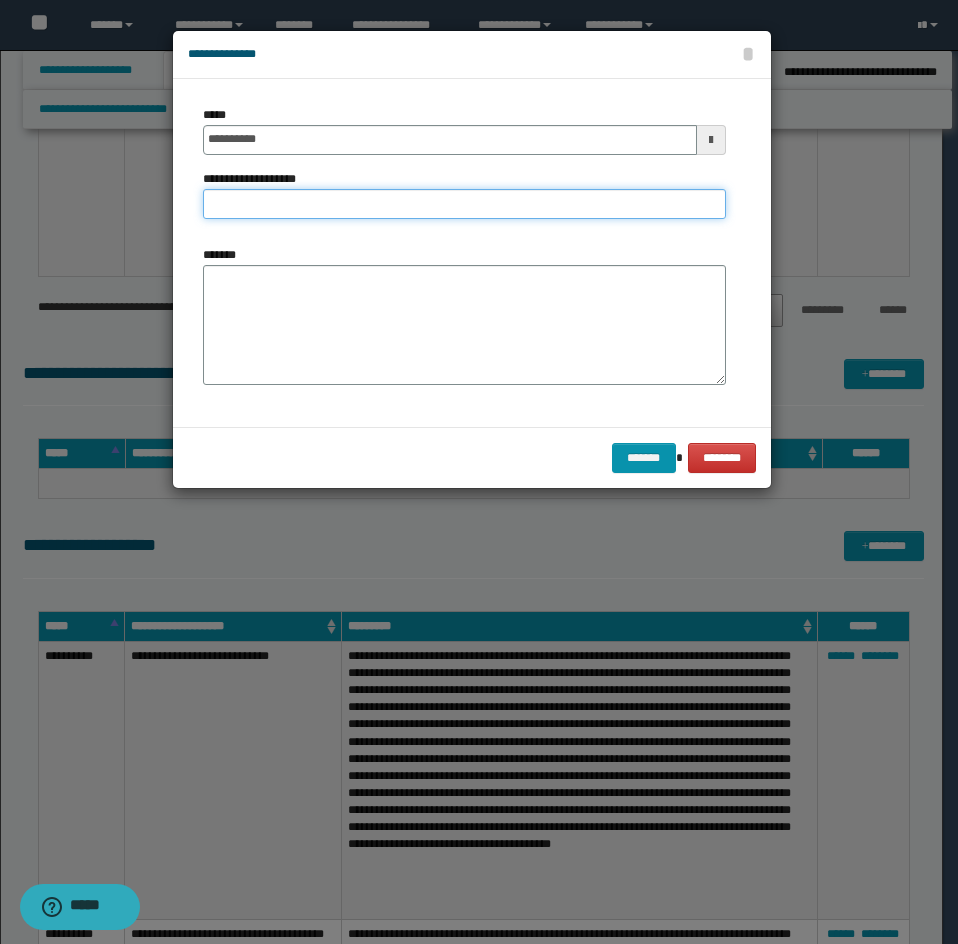 drag, startPoint x: 487, startPoint y: 206, endPoint x: 440, endPoint y: 203, distance: 47.095646 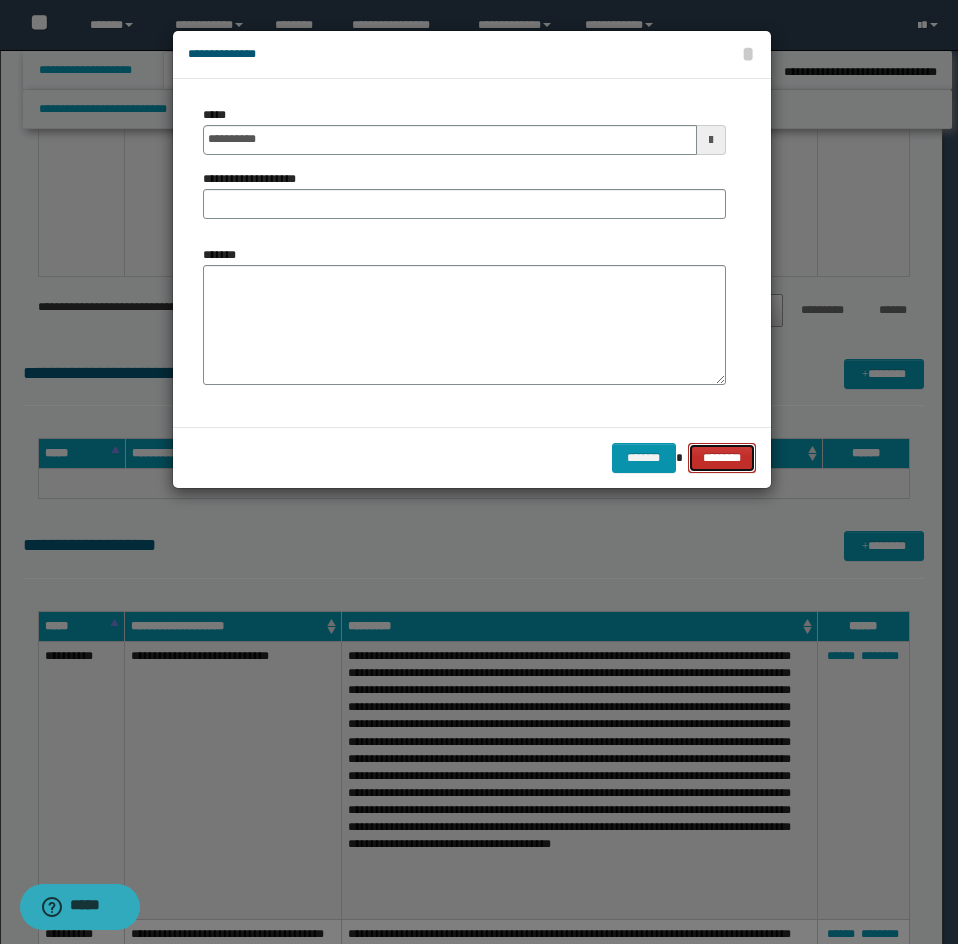 click on "********" at bounding box center (721, 458) 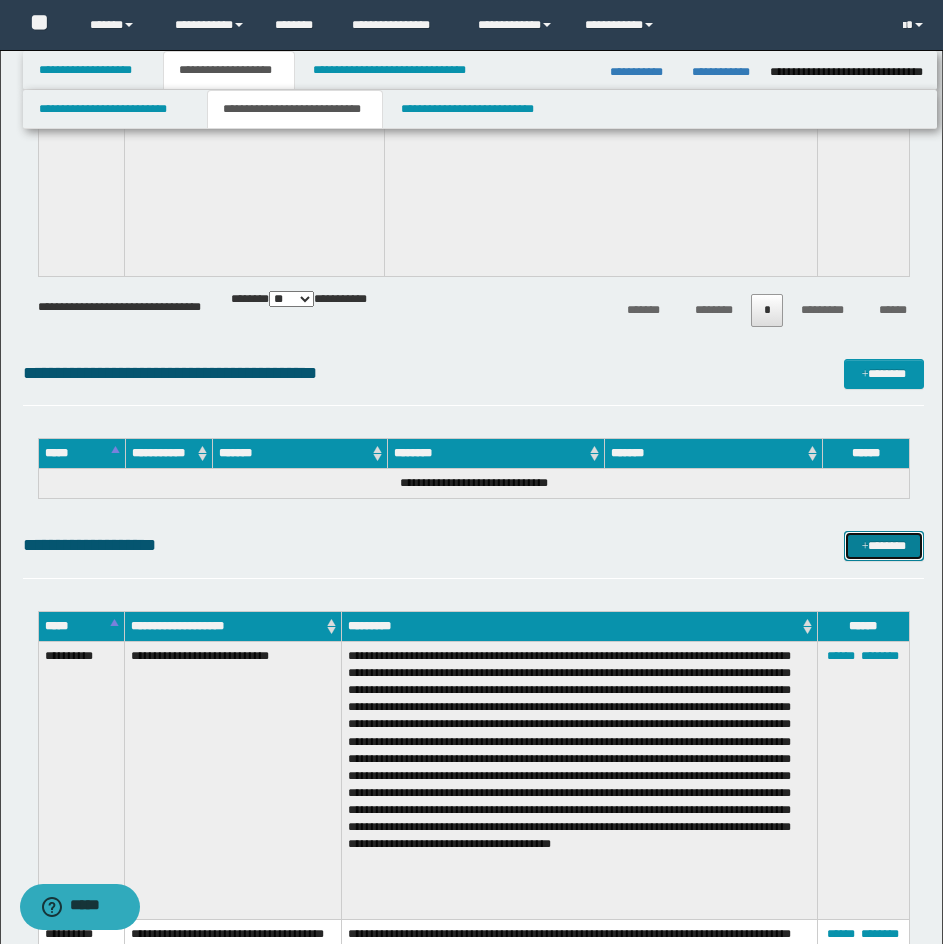 click on "*******" at bounding box center (884, 546) 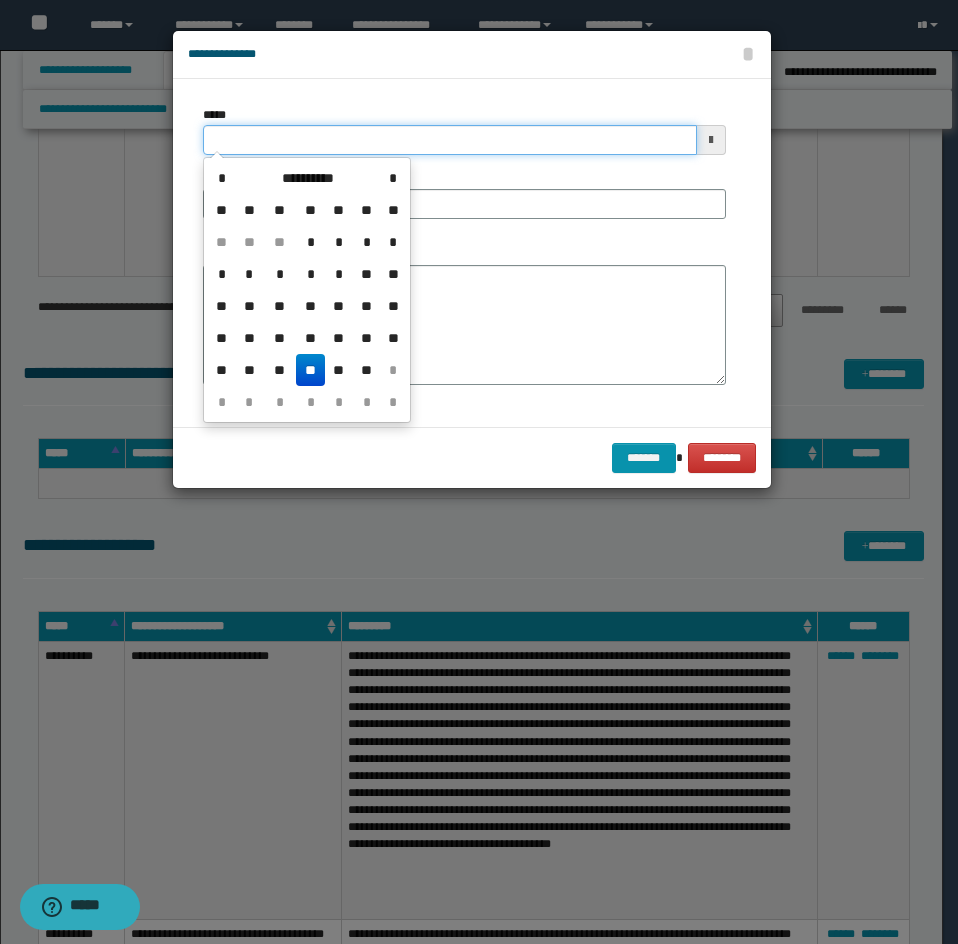 click on "*****" at bounding box center [450, 140] 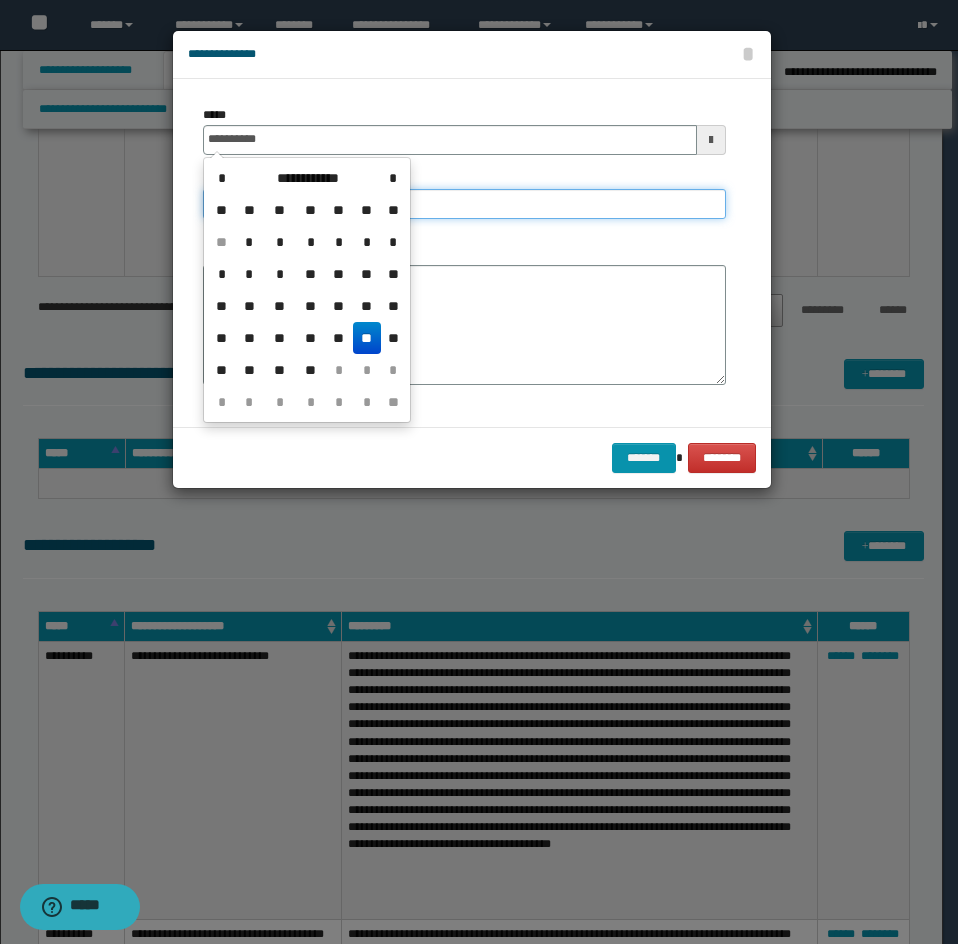 type on "**********" 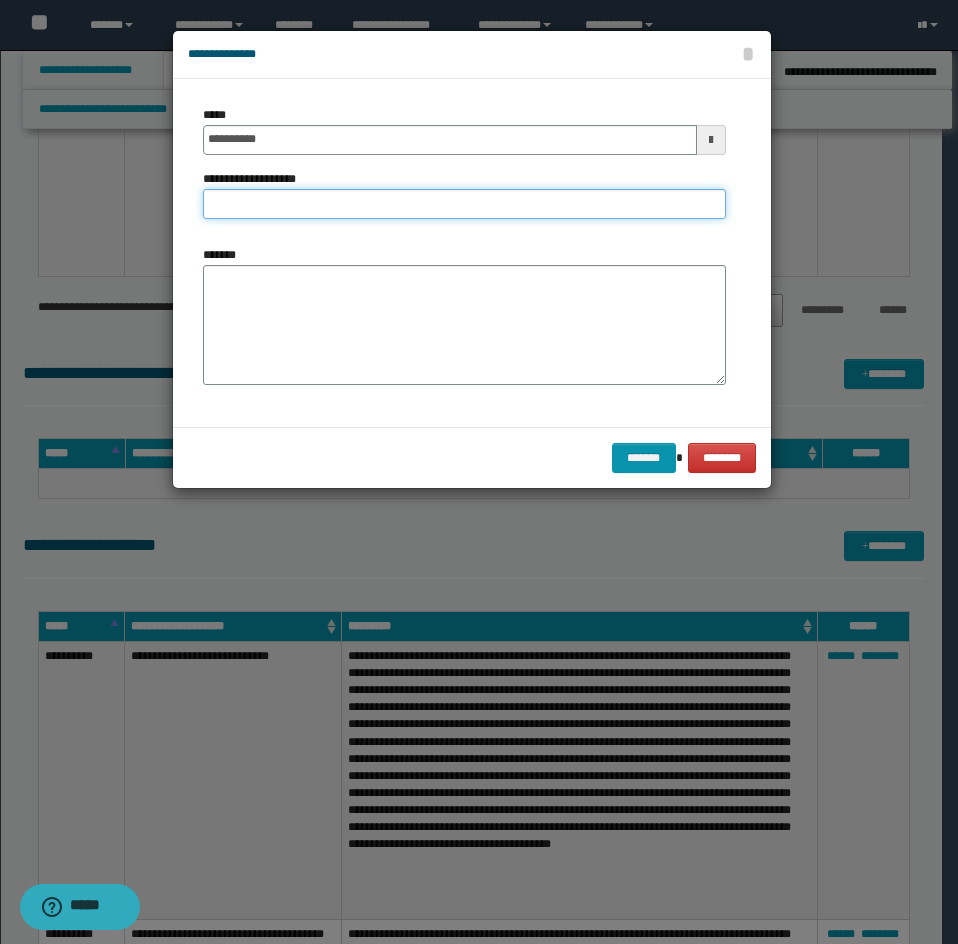 click on "**********" at bounding box center (464, 204) 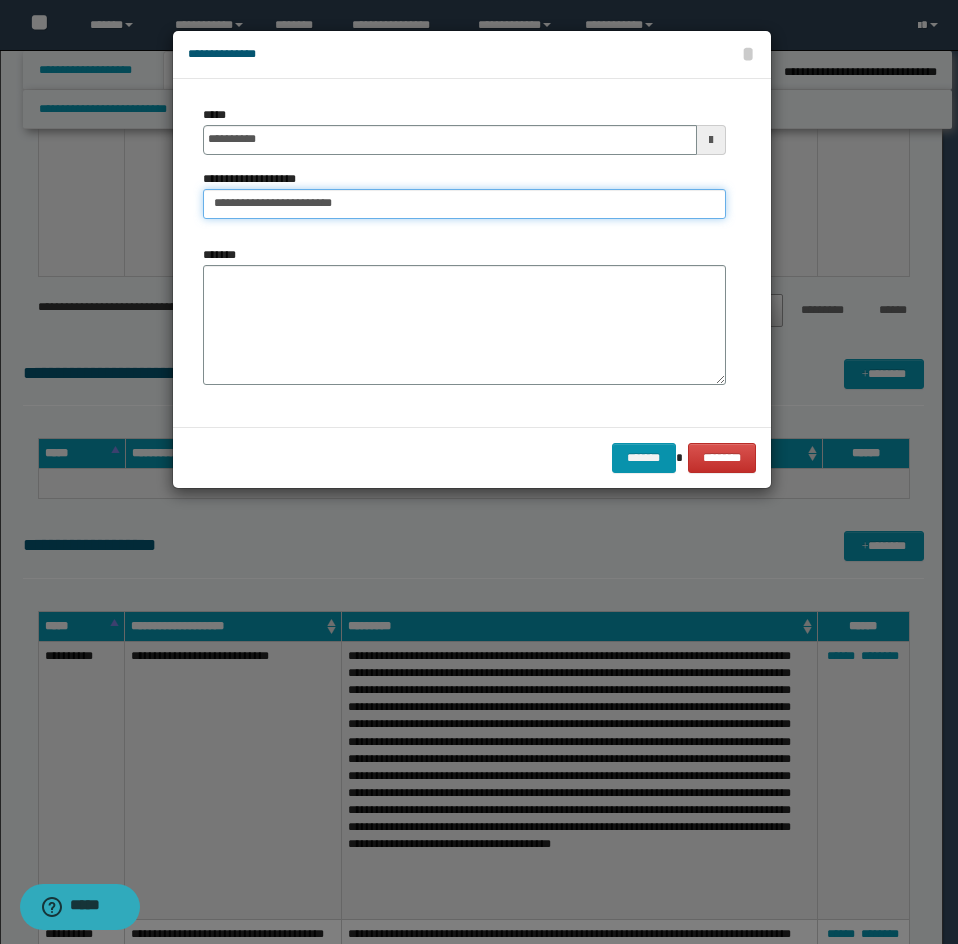 type on "**********" 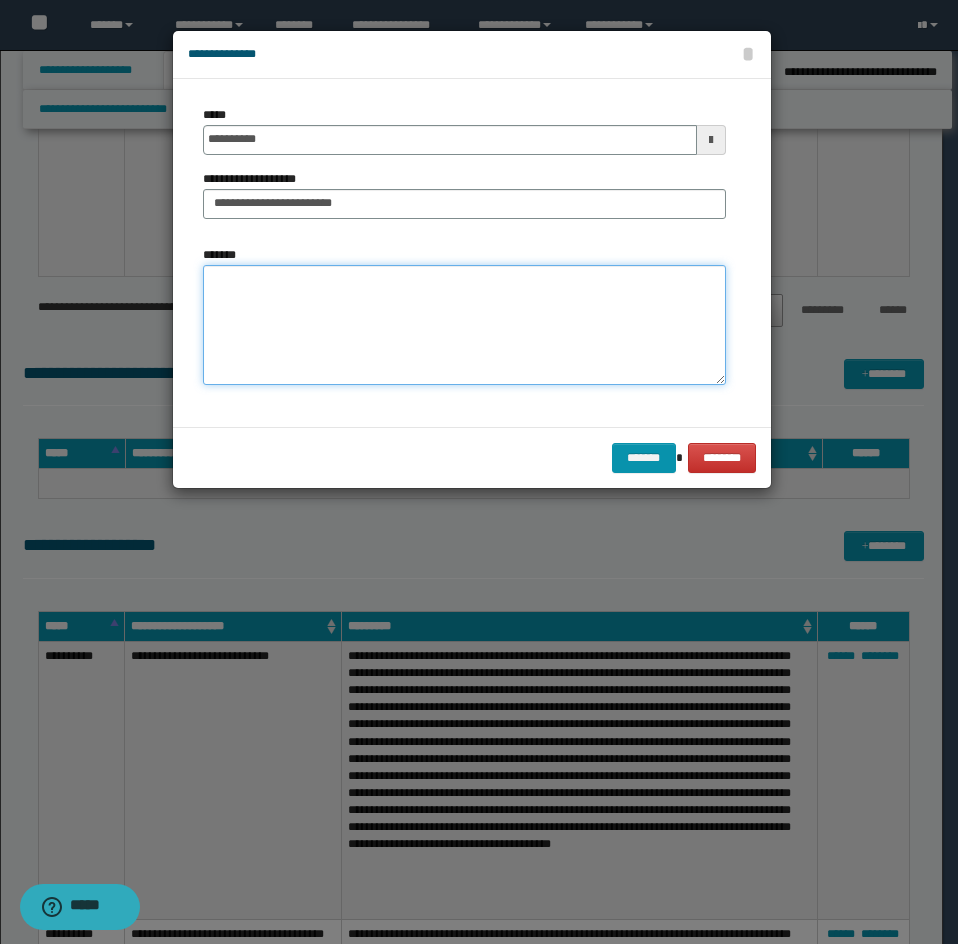 click on "*******" at bounding box center (464, 325) 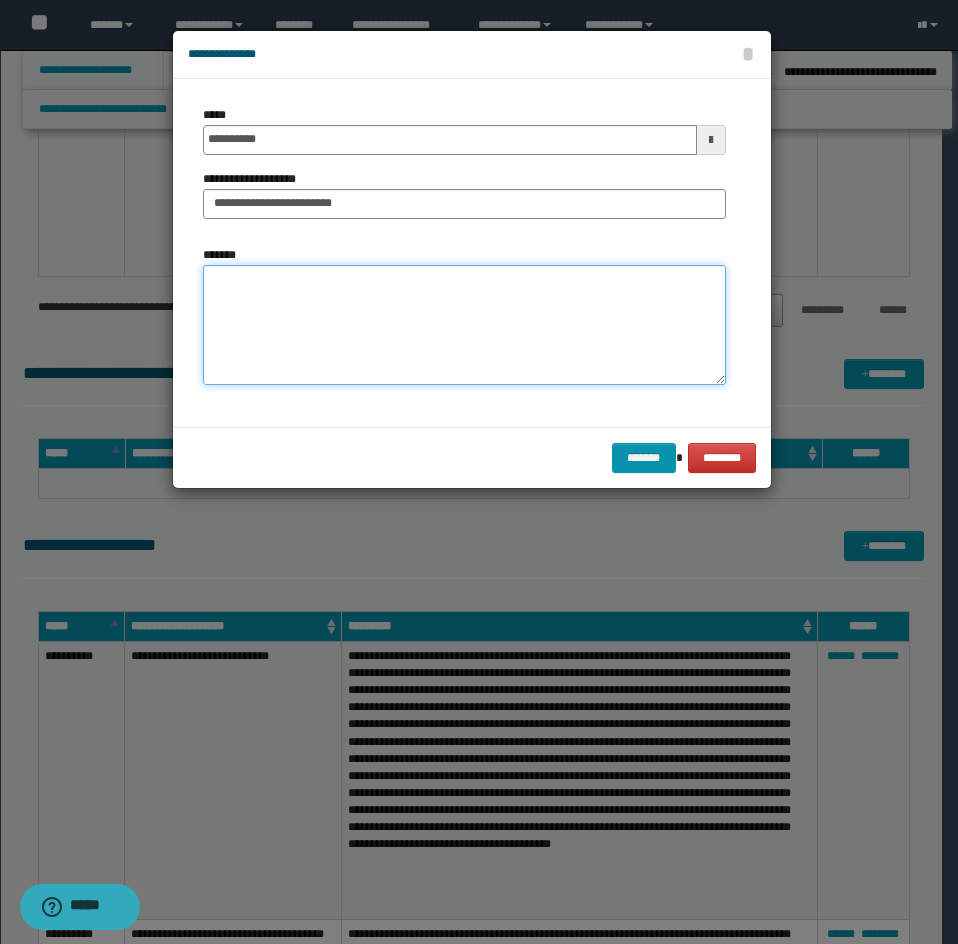 paste on "**********" 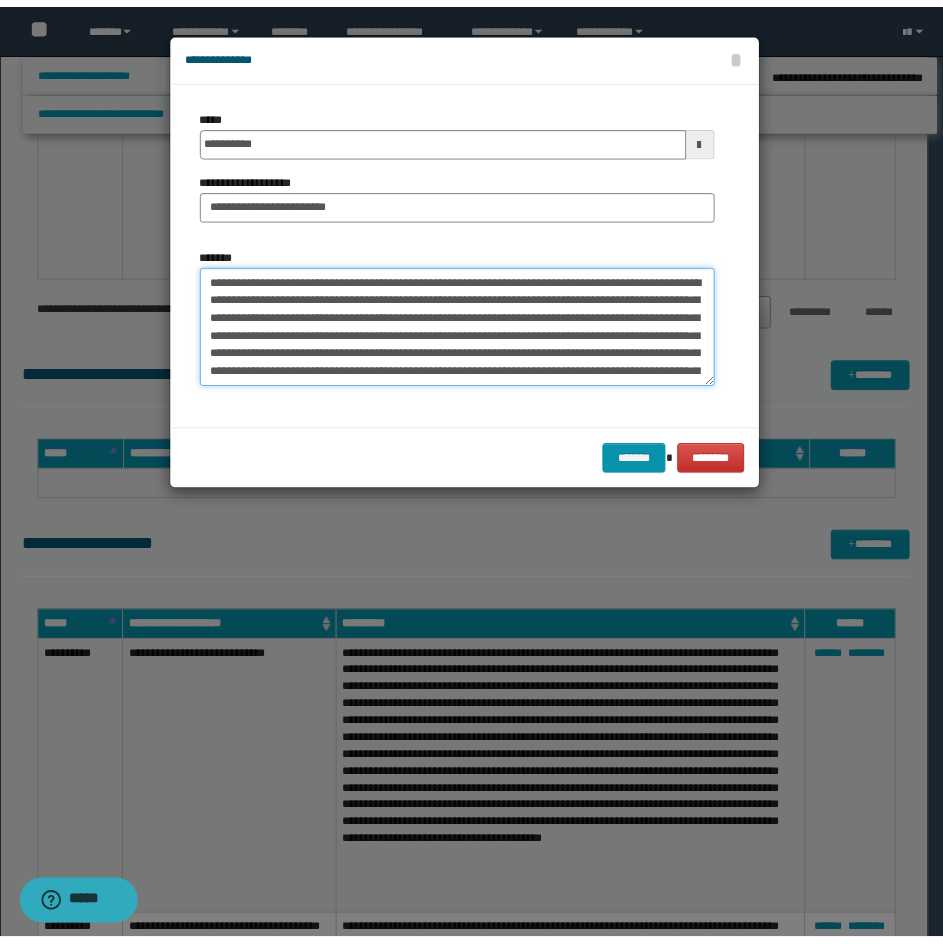 scroll, scrollTop: 138, scrollLeft: 0, axis: vertical 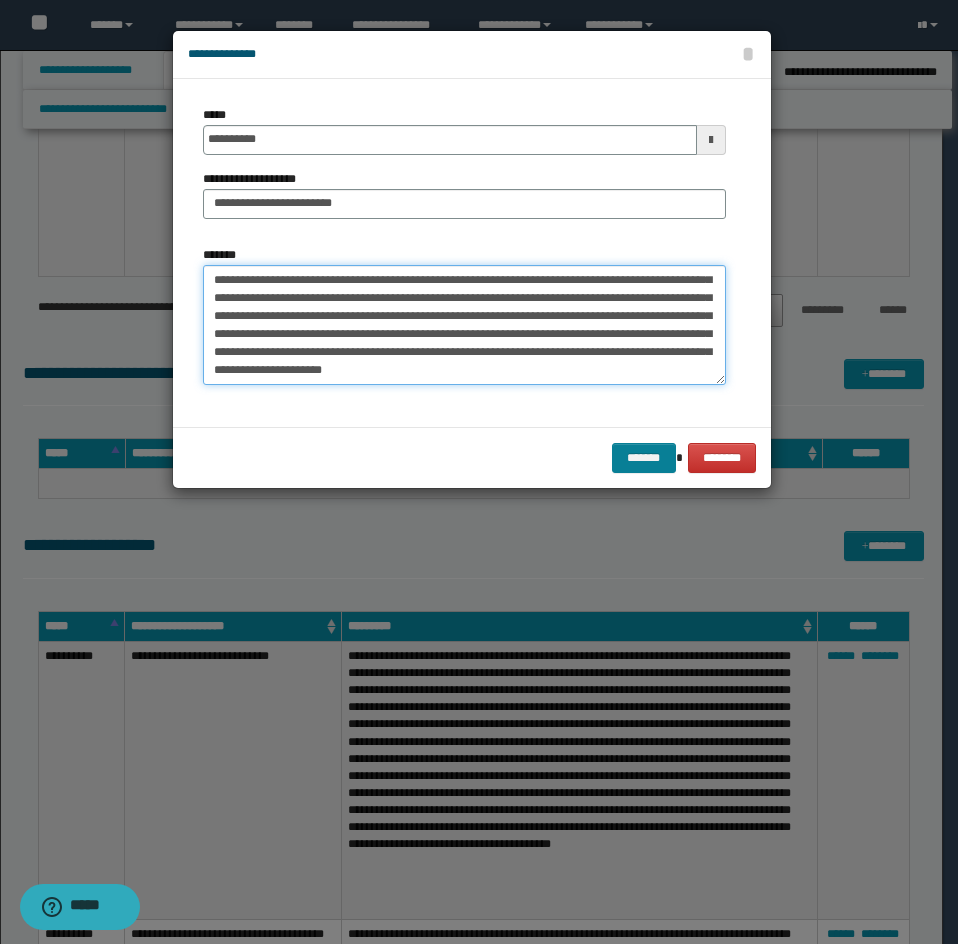 type on "**********" 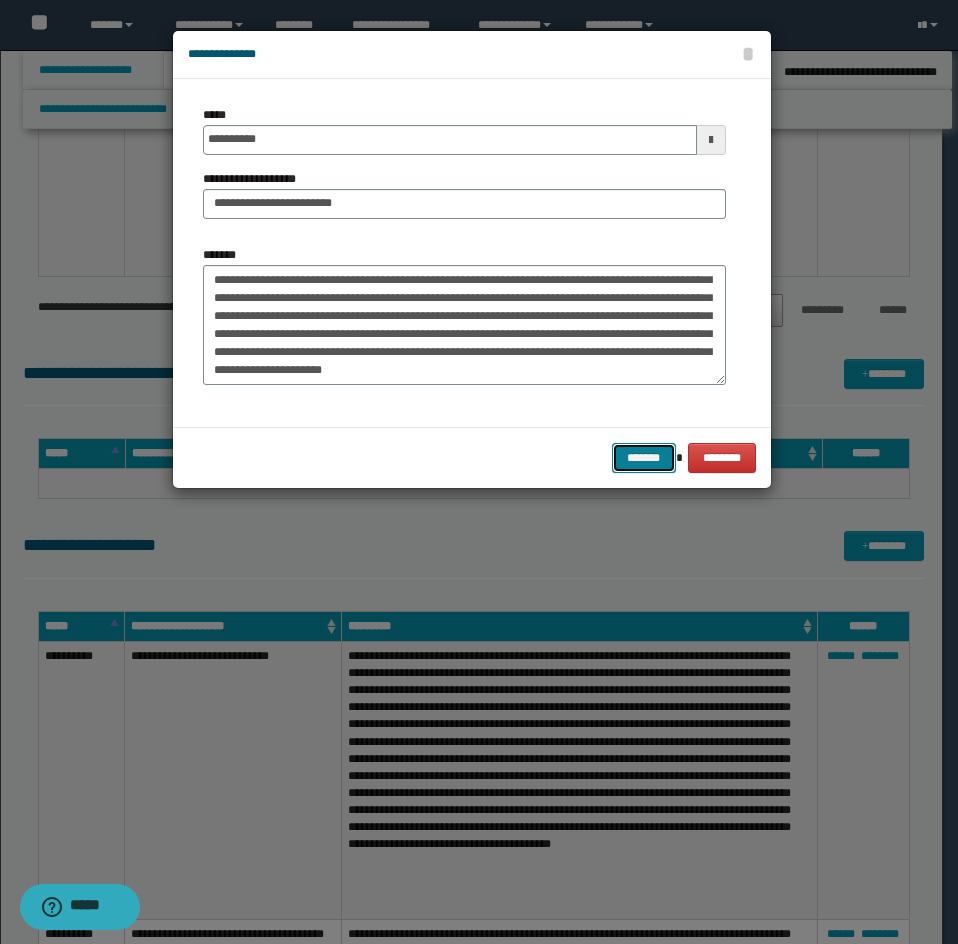 click on "*******" at bounding box center (644, 458) 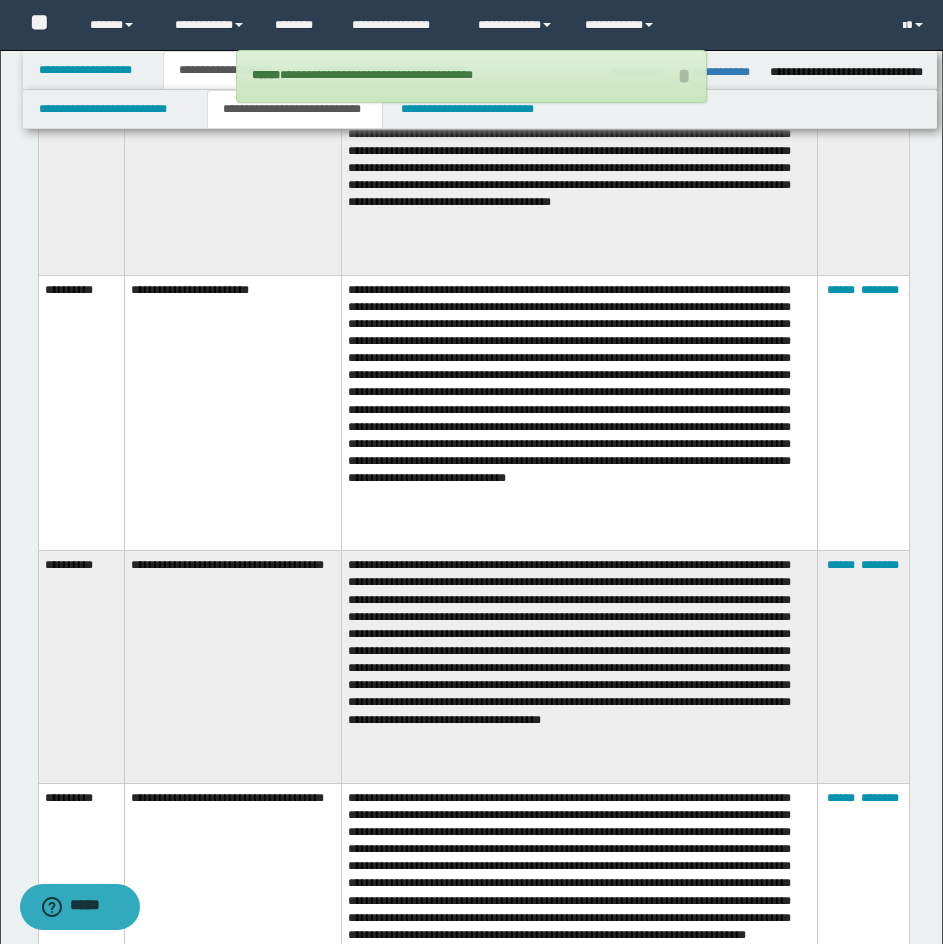scroll, scrollTop: 10671, scrollLeft: 0, axis: vertical 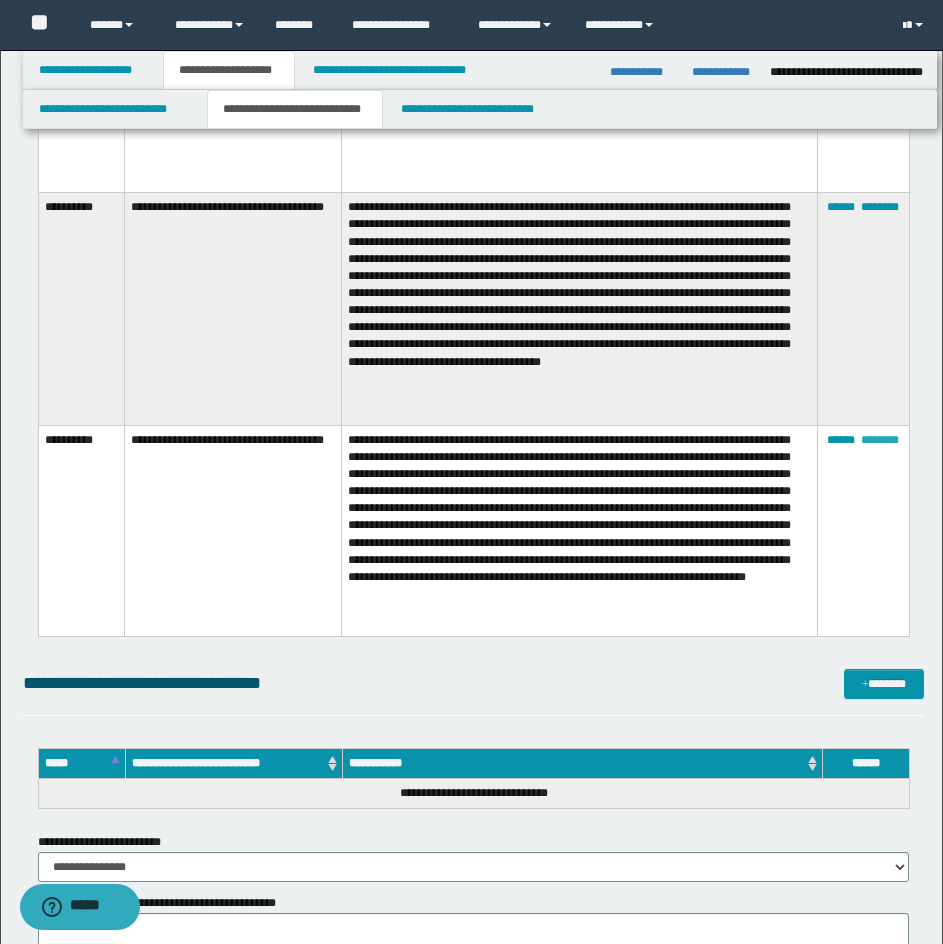 click on "********" at bounding box center [880, 440] 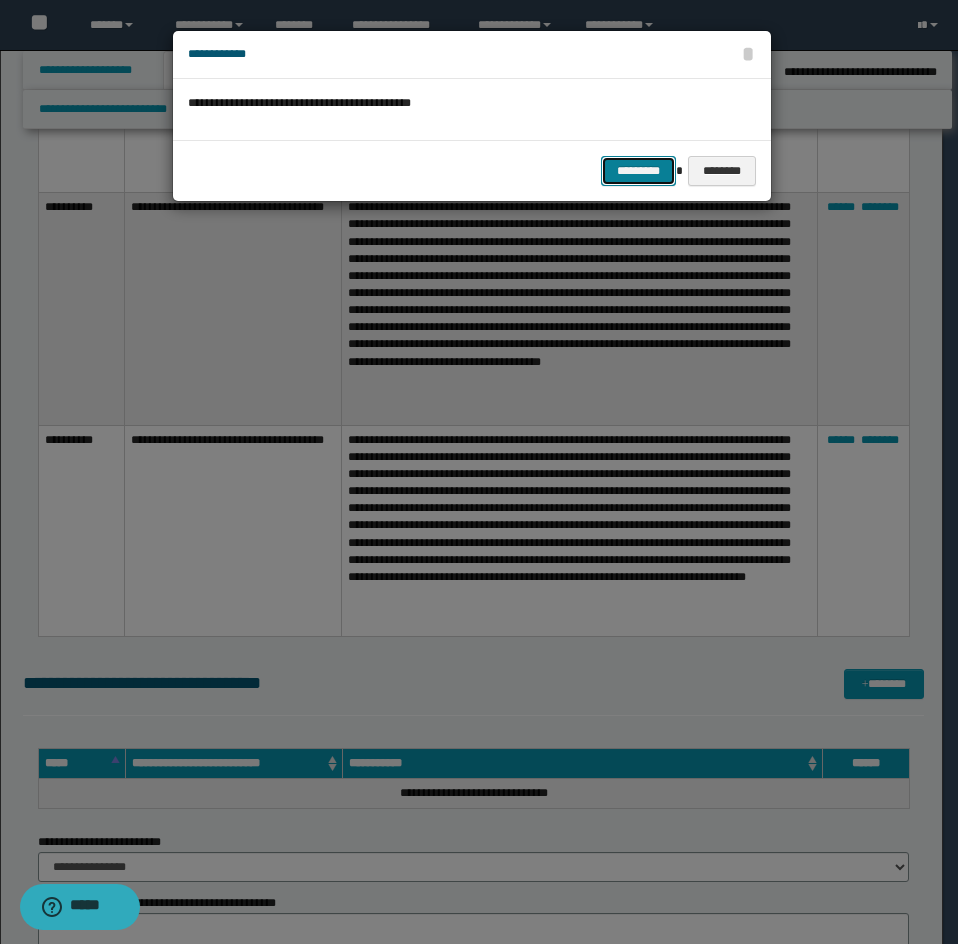 click on "*********" at bounding box center [638, 171] 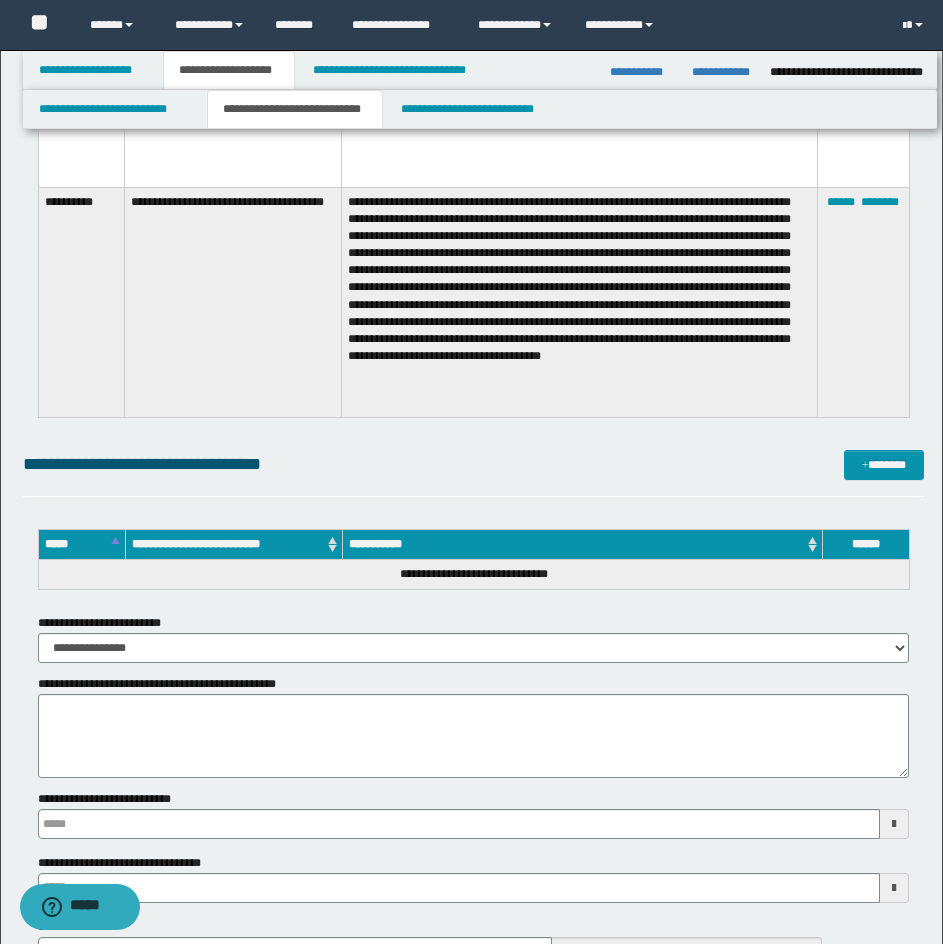 type 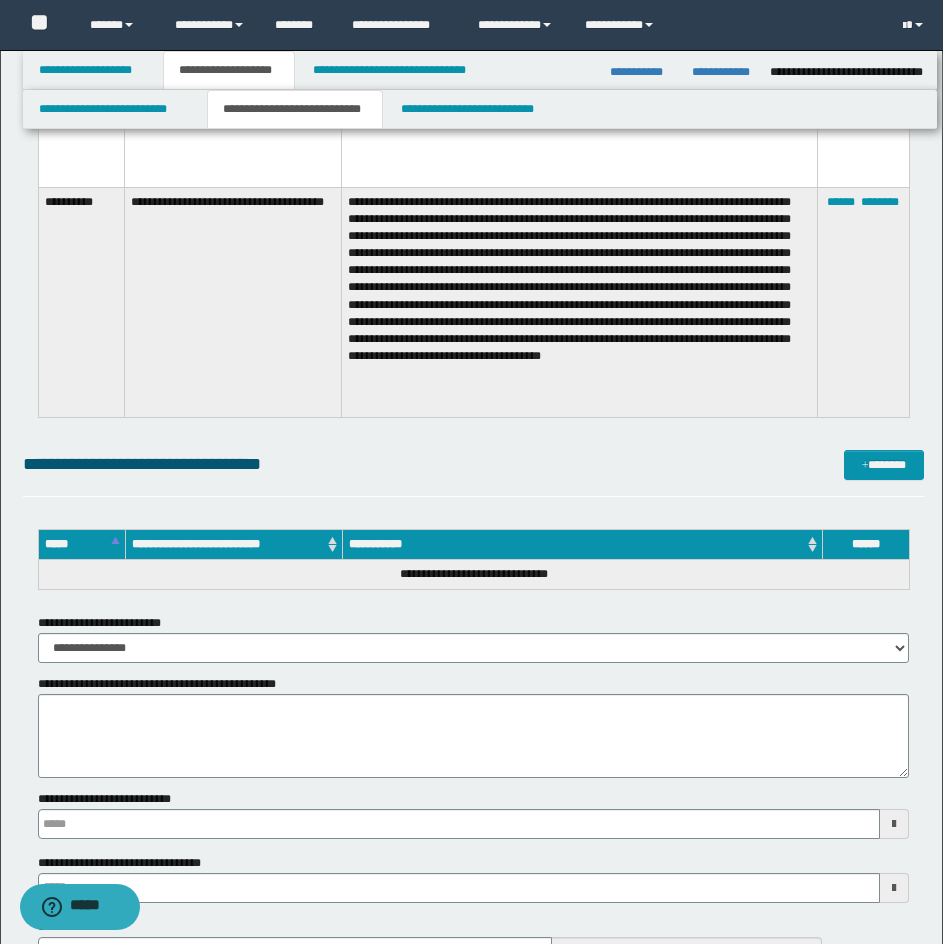 type 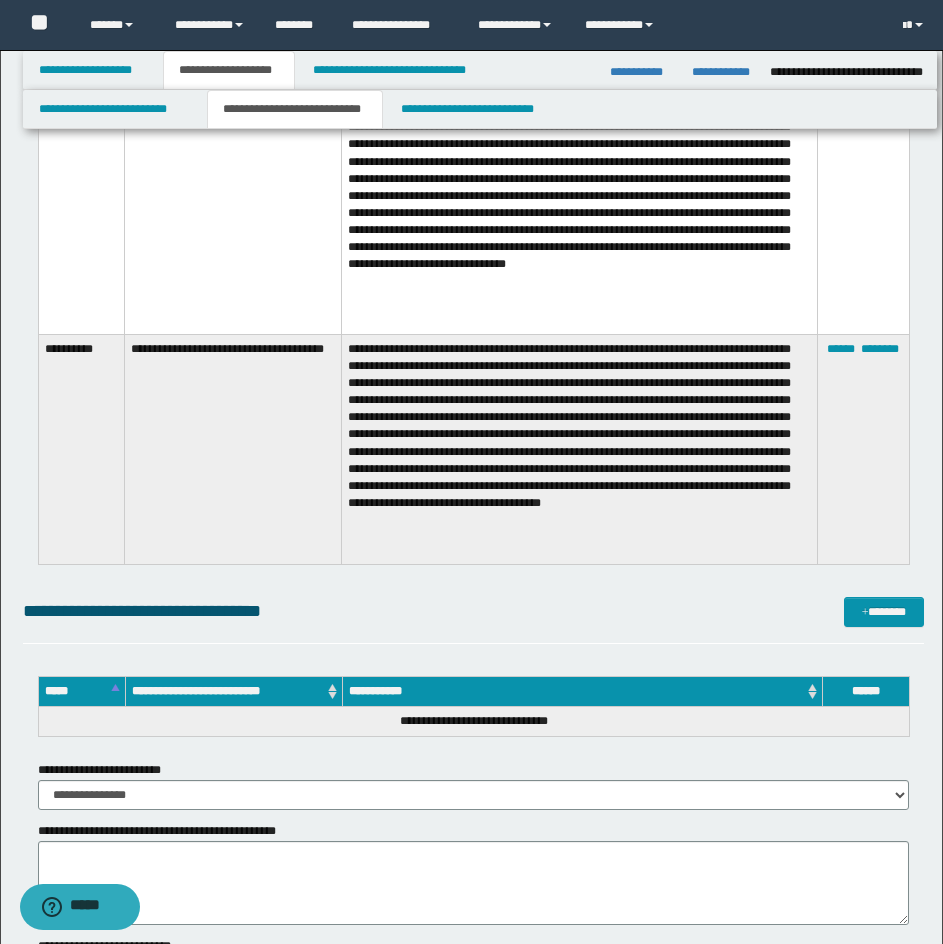 scroll, scrollTop: 10371, scrollLeft: 0, axis: vertical 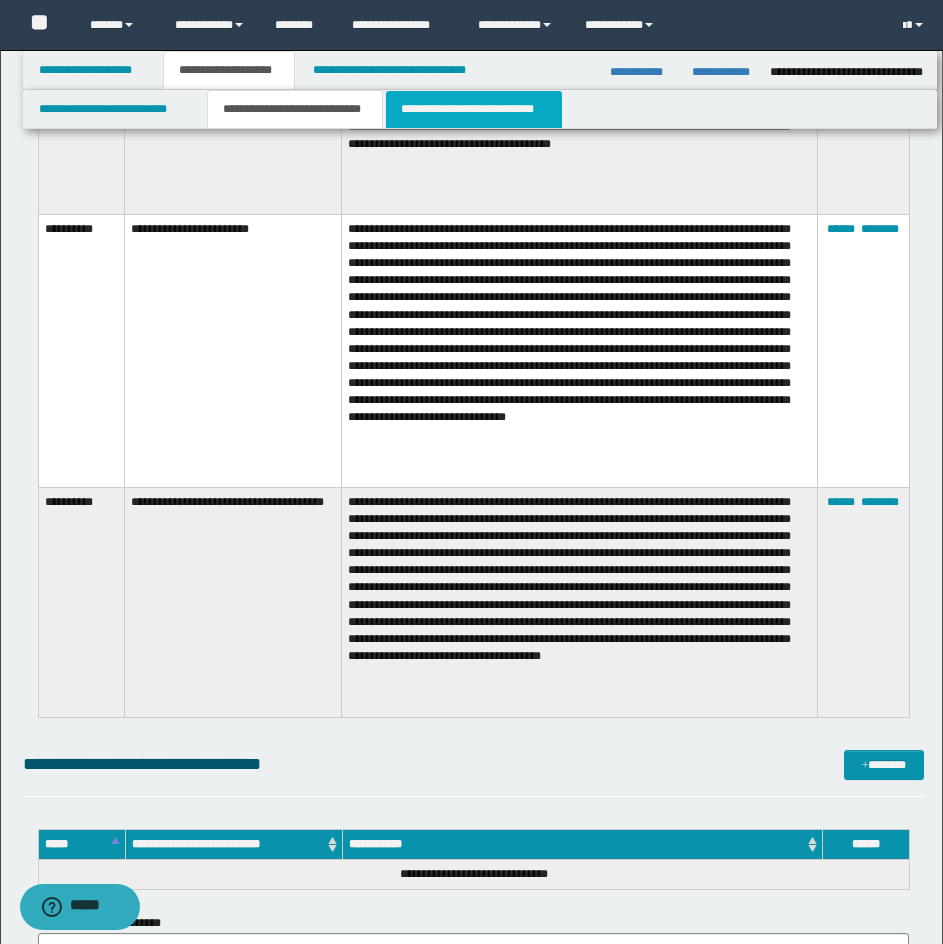 click on "**********" at bounding box center (474, 109) 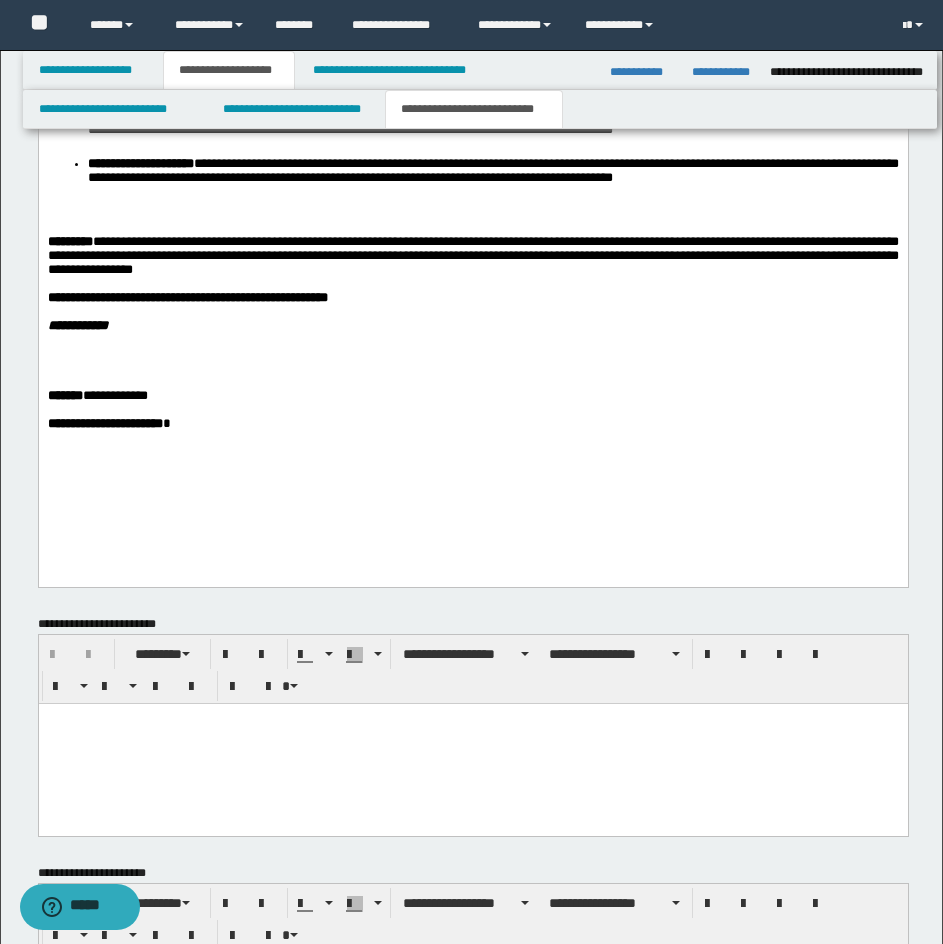 scroll, scrollTop: 2300, scrollLeft: 0, axis: vertical 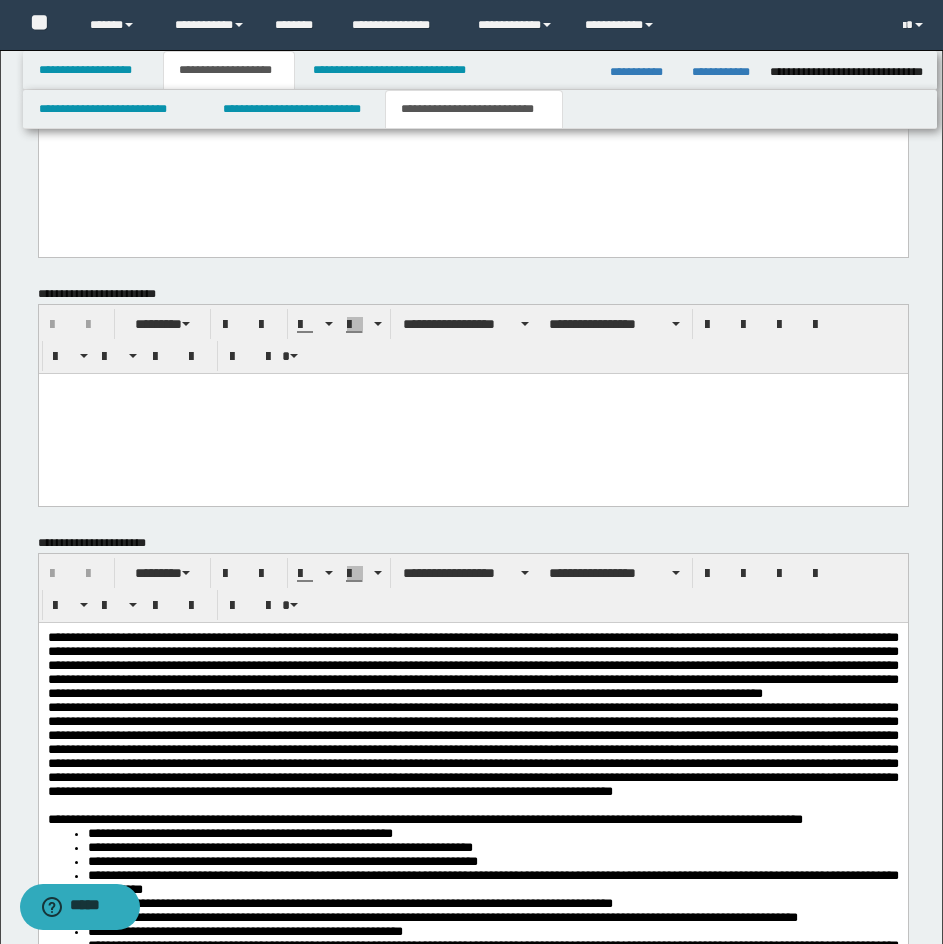click at bounding box center (472, 414) 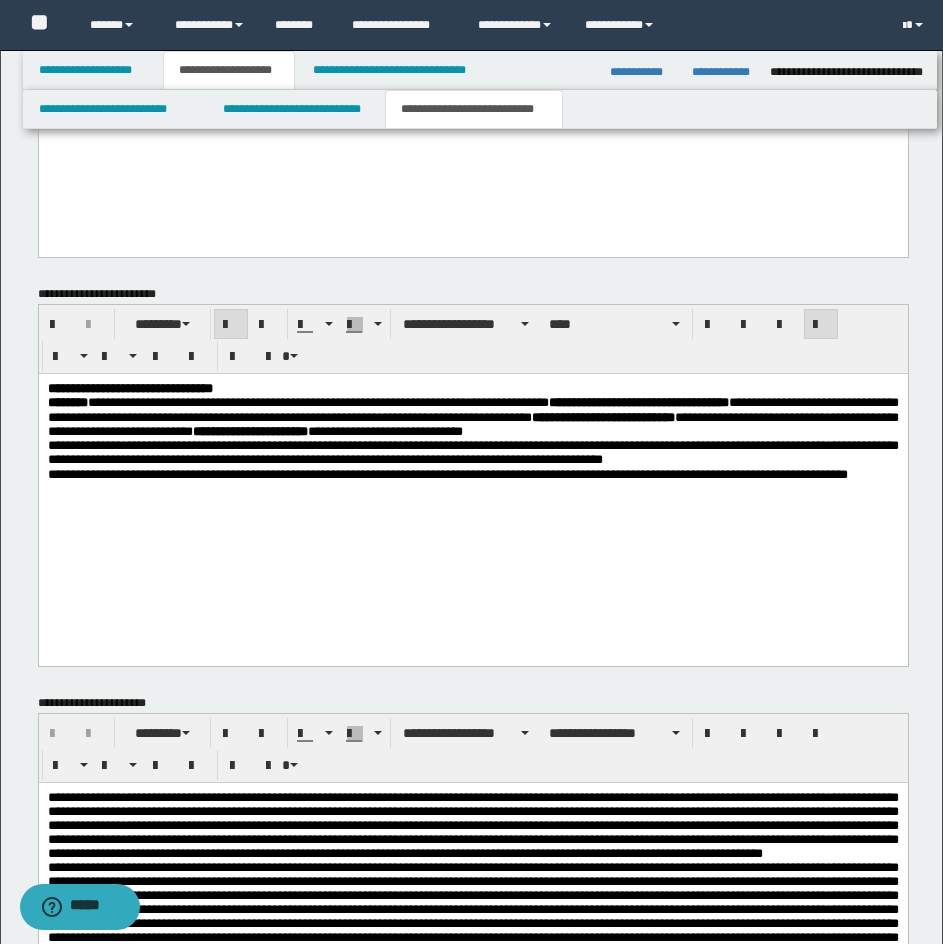click on "**********" at bounding box center (472, 389) 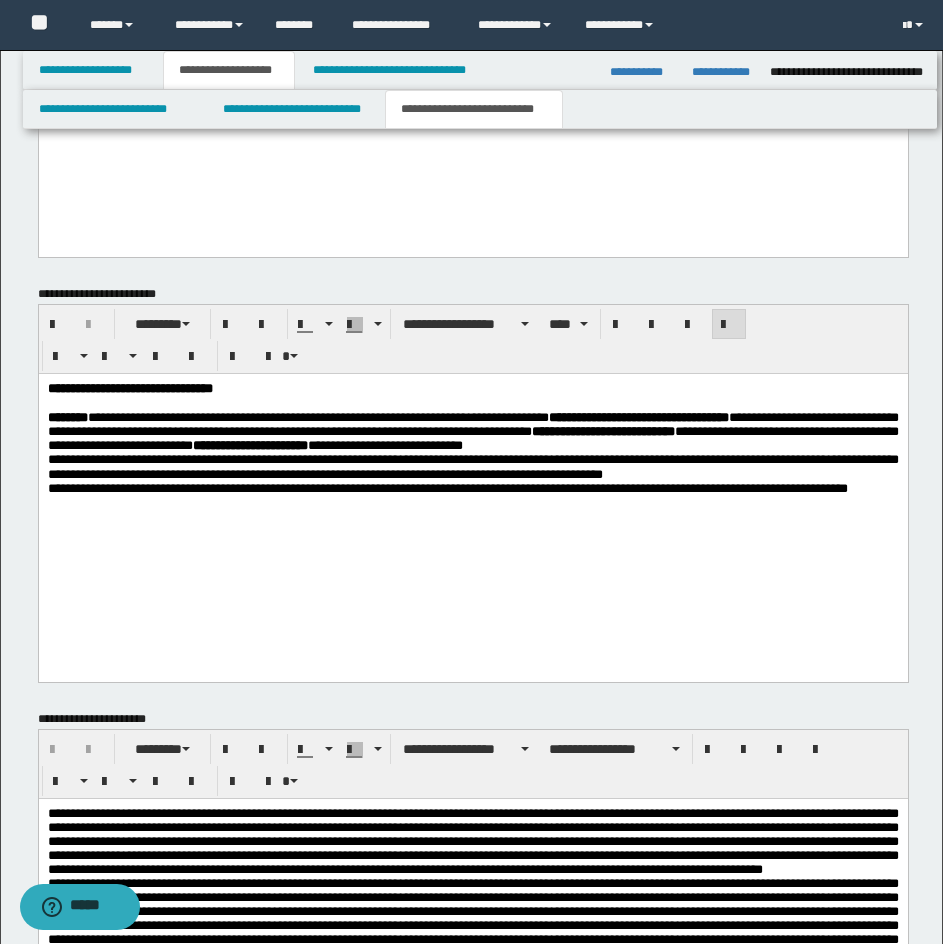 click on "**********" at bounding box center [472, 432] 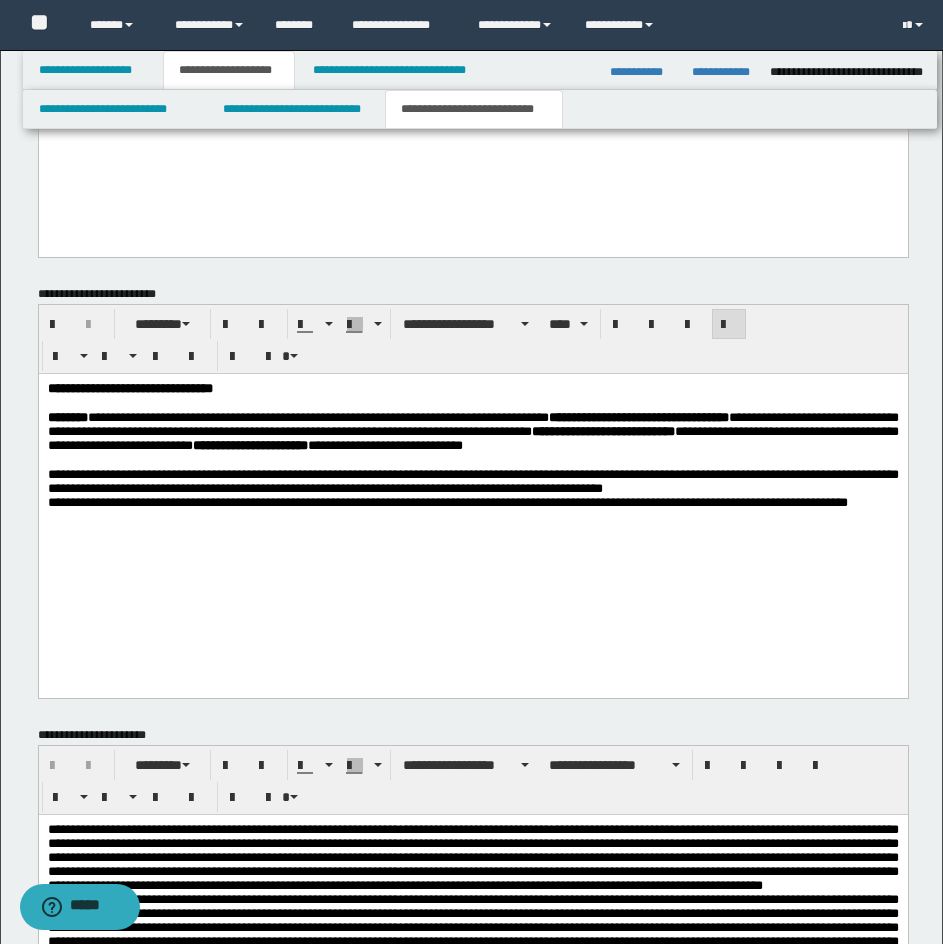 drag, startPoint x: 43, startPoint y: 499, endPoint x: 164, endPoint y: 493, distance: 121.14867 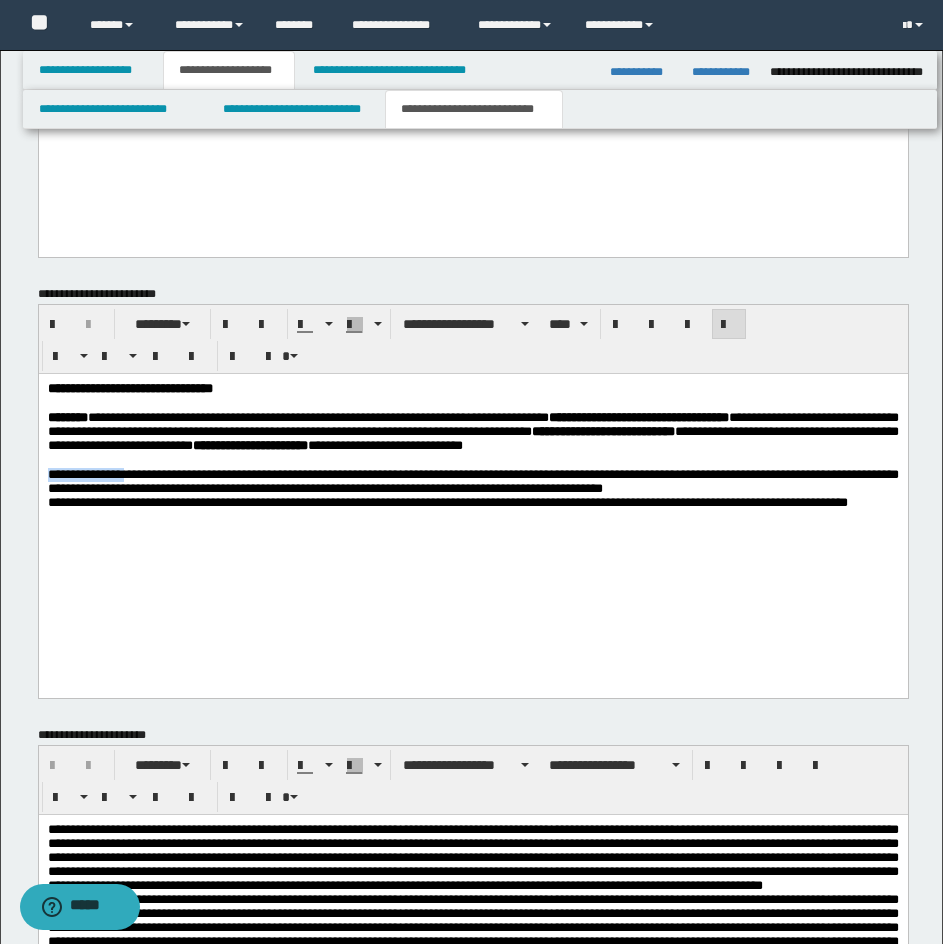 drag, startPoint x: 48, startPoint y: 499, endPoint x: 177, endPoint y: 501, distance: 129.0155 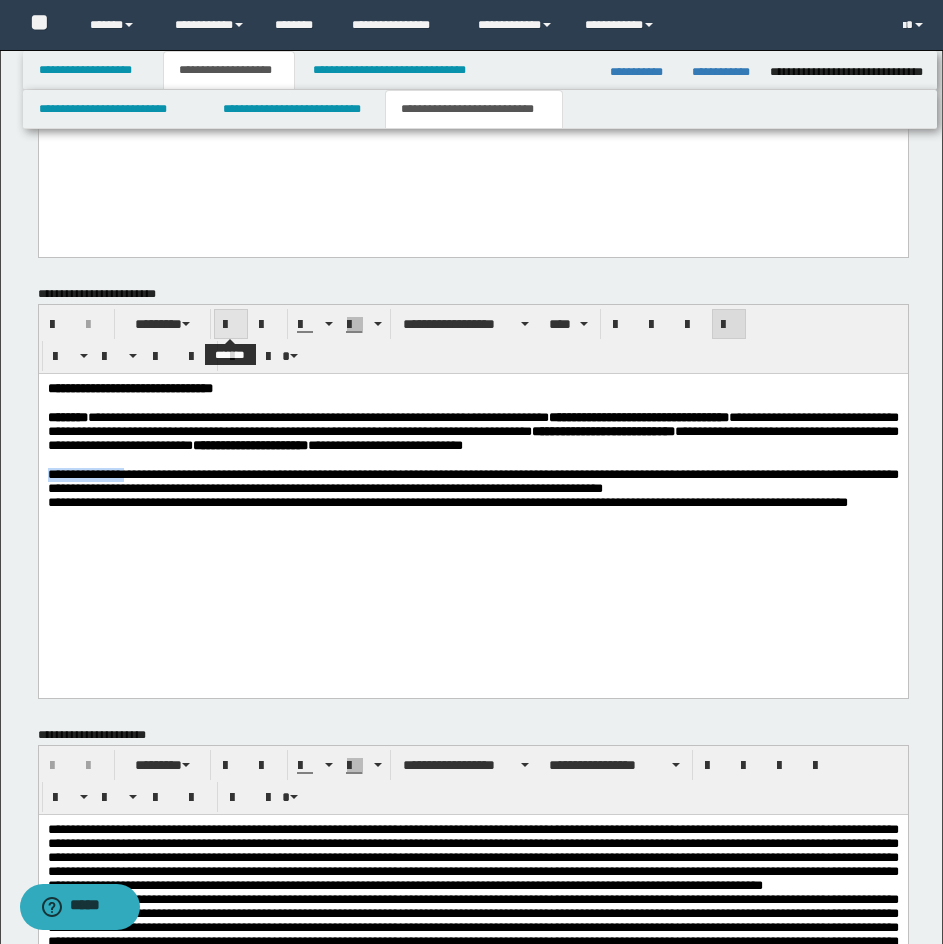 click at bounding box center [231, 325] 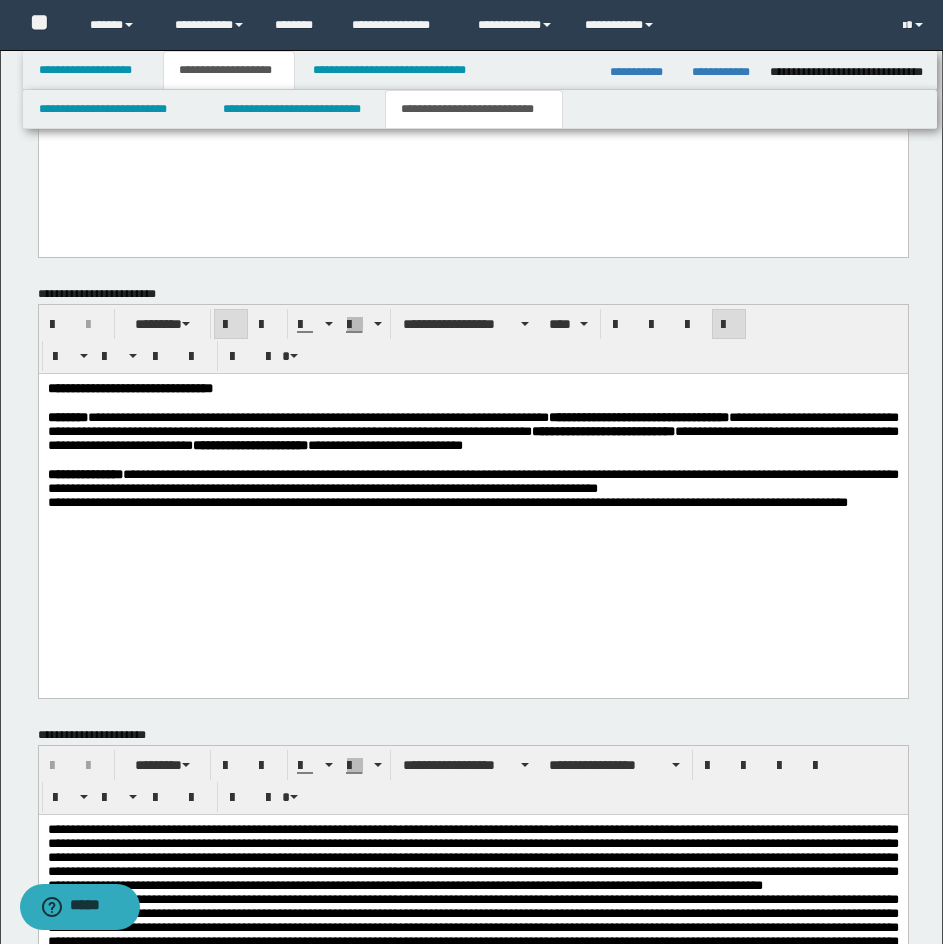drag, startPoint x: 261, startPoint y: 517, endPoint x: 273, endPoint y: 563, distance: 47.539455 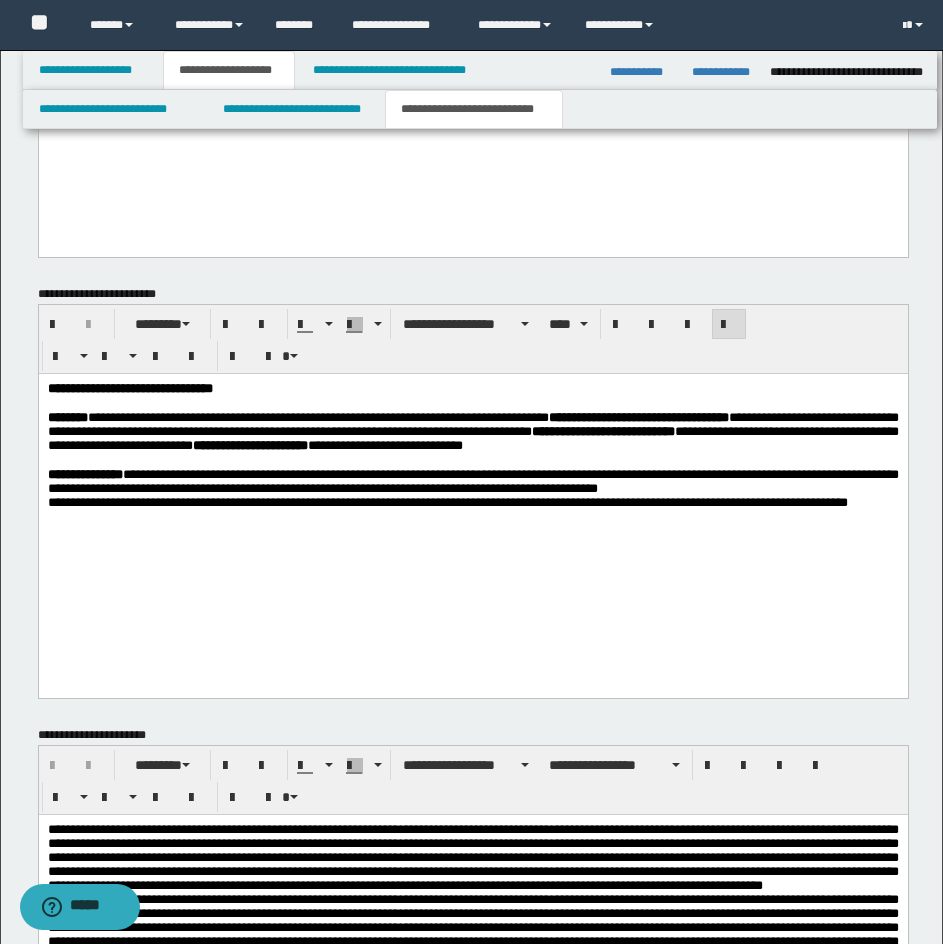 click on "**********" at bounding box center [472, 478] 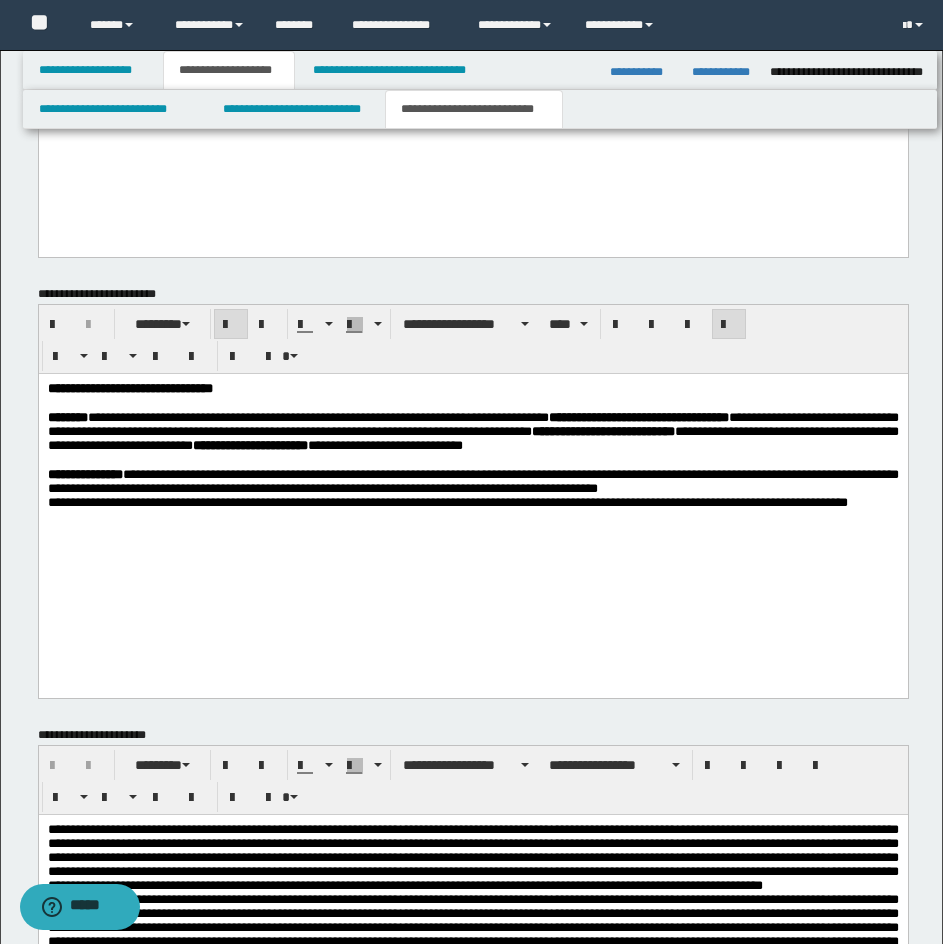 click on "**********" at bounding box center (472, 478) 